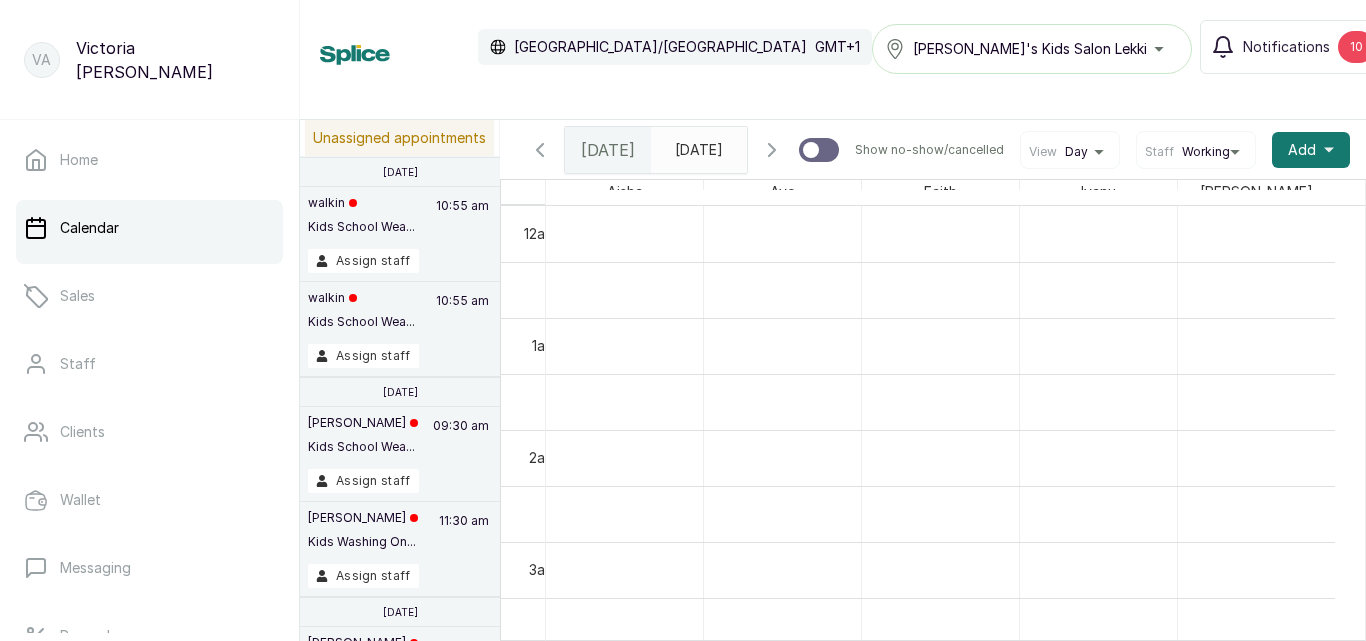 scroll, scrollTop: 0, scrollLeft: 0, axis: both 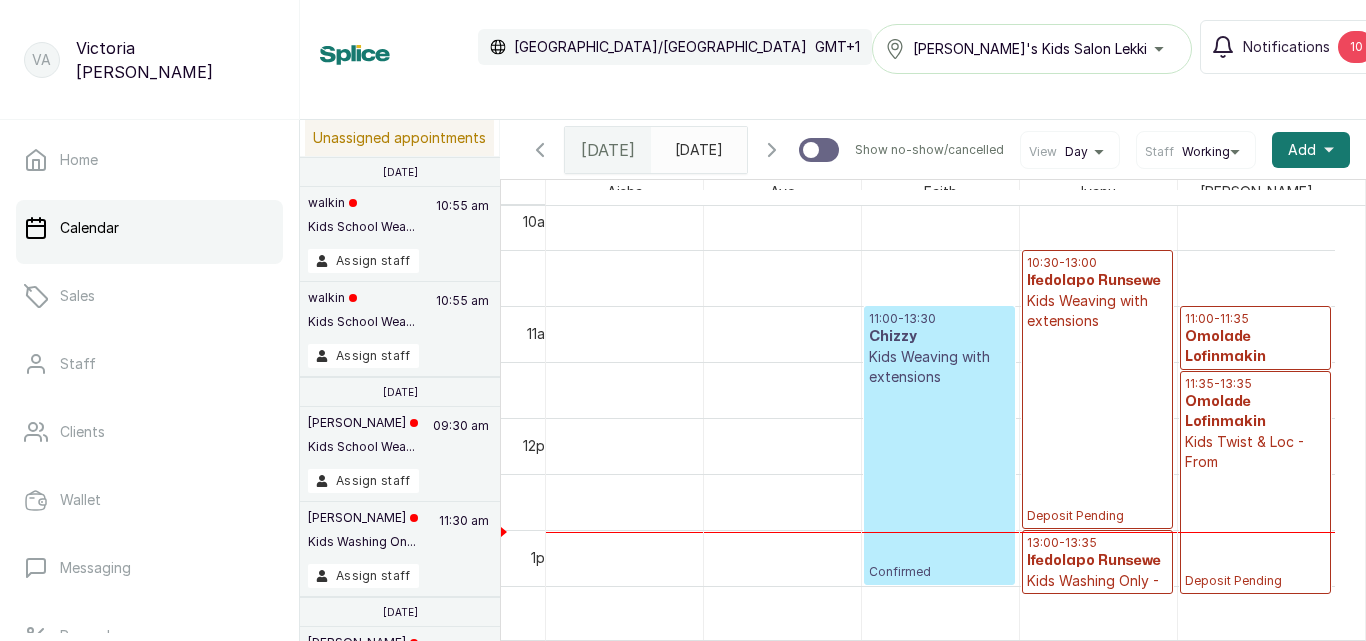 click on "11:00  -  13:30 Chizzy  Kids Weaving with extensions Confirmed" at bounding box center (939, 445) 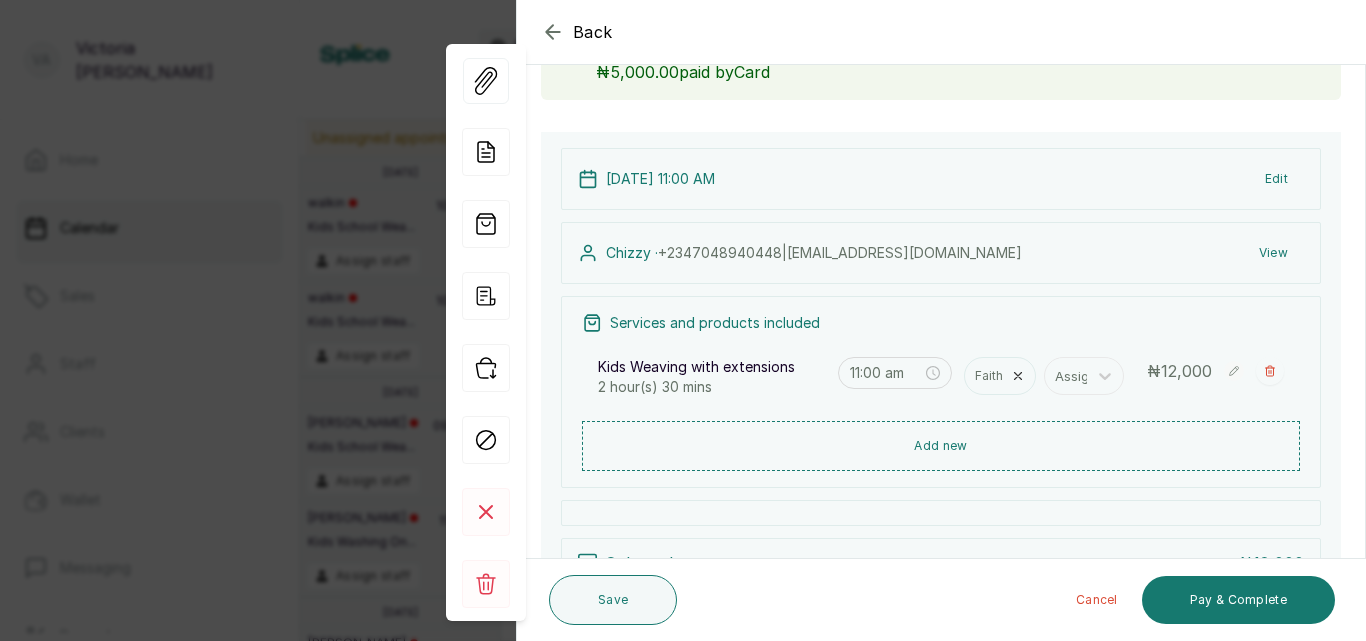 scroll, scrollTop: 158, scrollLeft: 0, axis: vertical 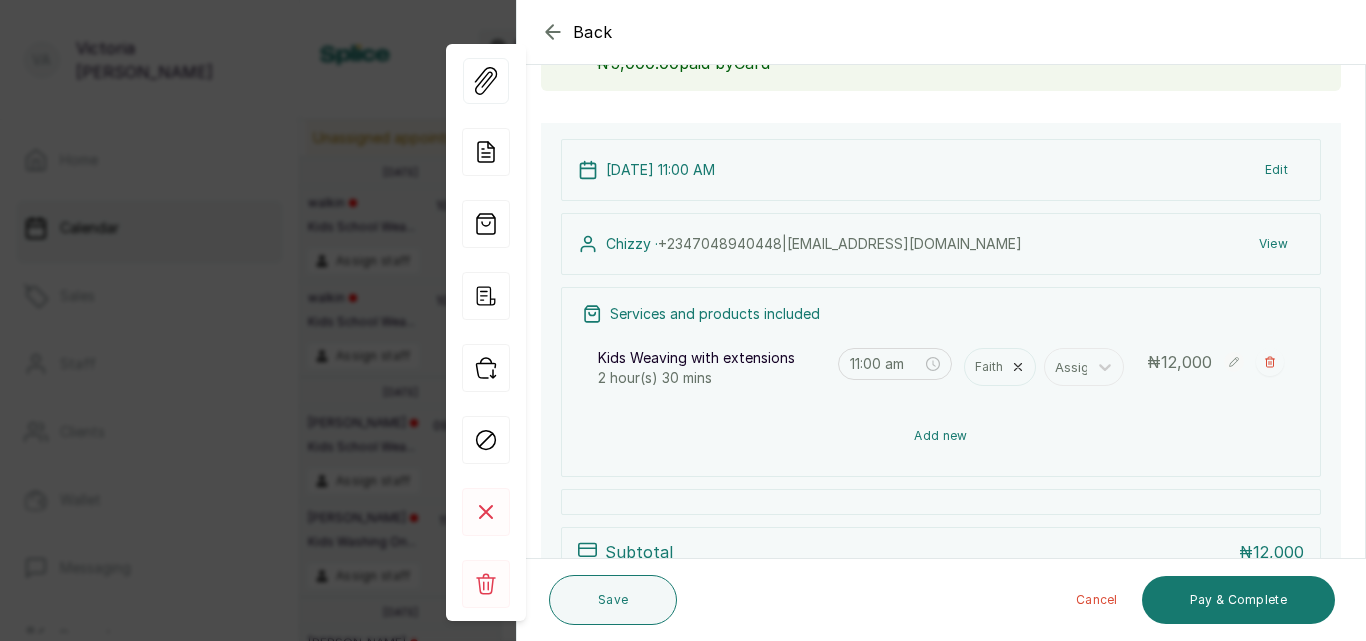 click on "Add new" at bounding box center (941, 436) 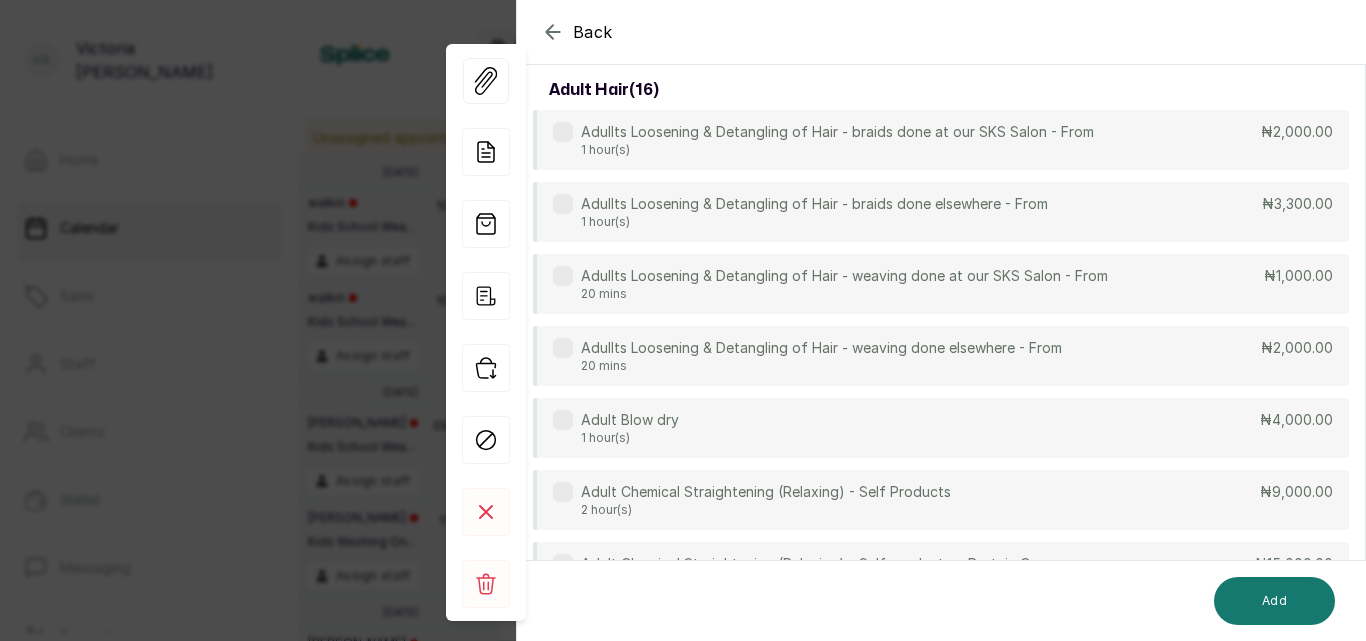 scroll, scrollTop: 149, scrollLeft: 0, axis: vertical 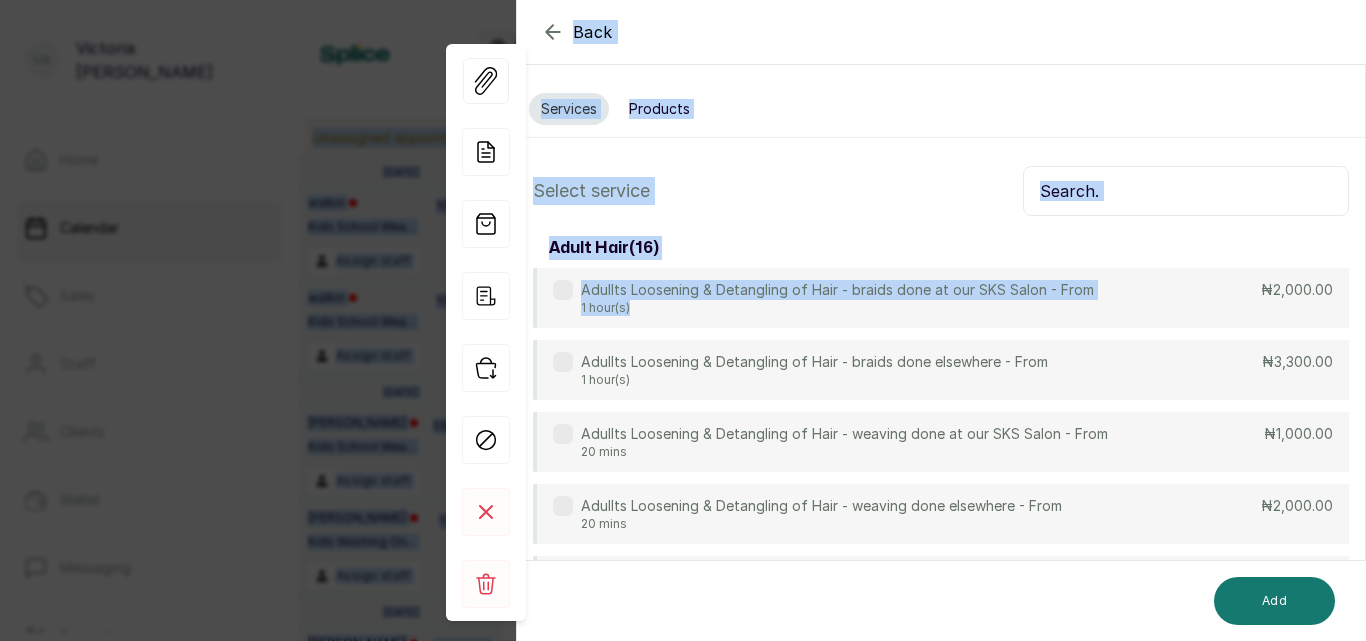 drag, startPoint x: 1057, startPoint y: 156, endPoint x: 1077, endPoint y: 139, distance: 26.24881 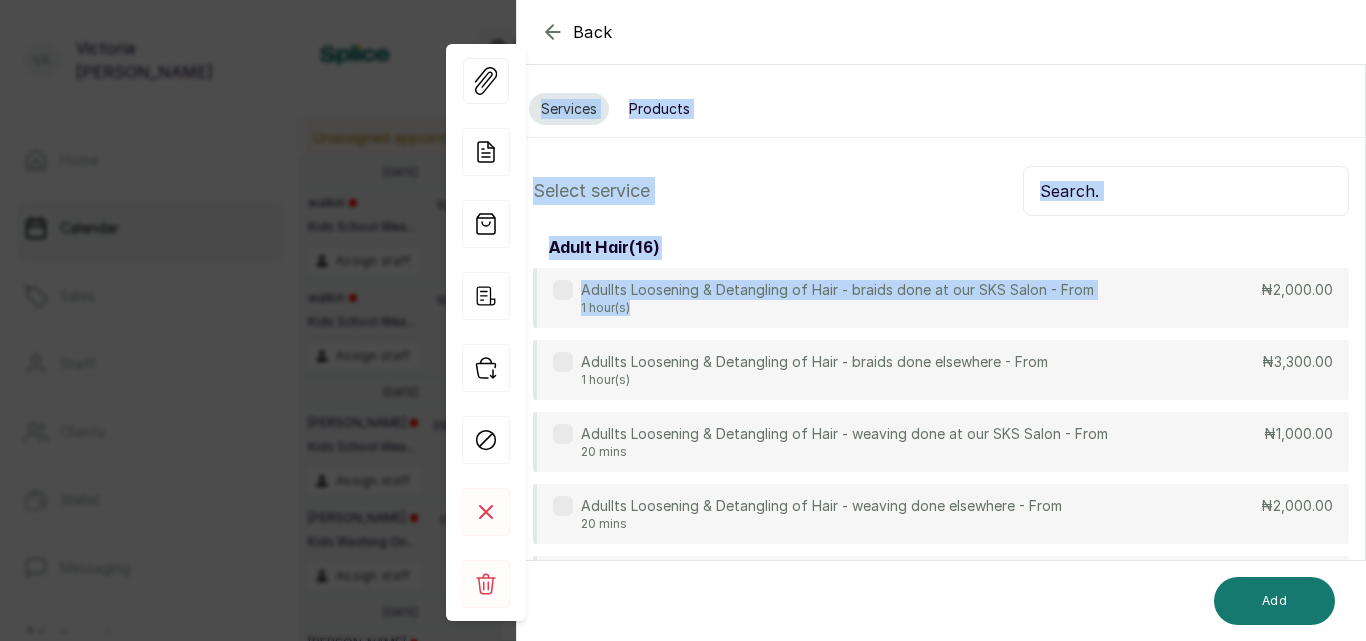 click at bounding box center (1186, 191) 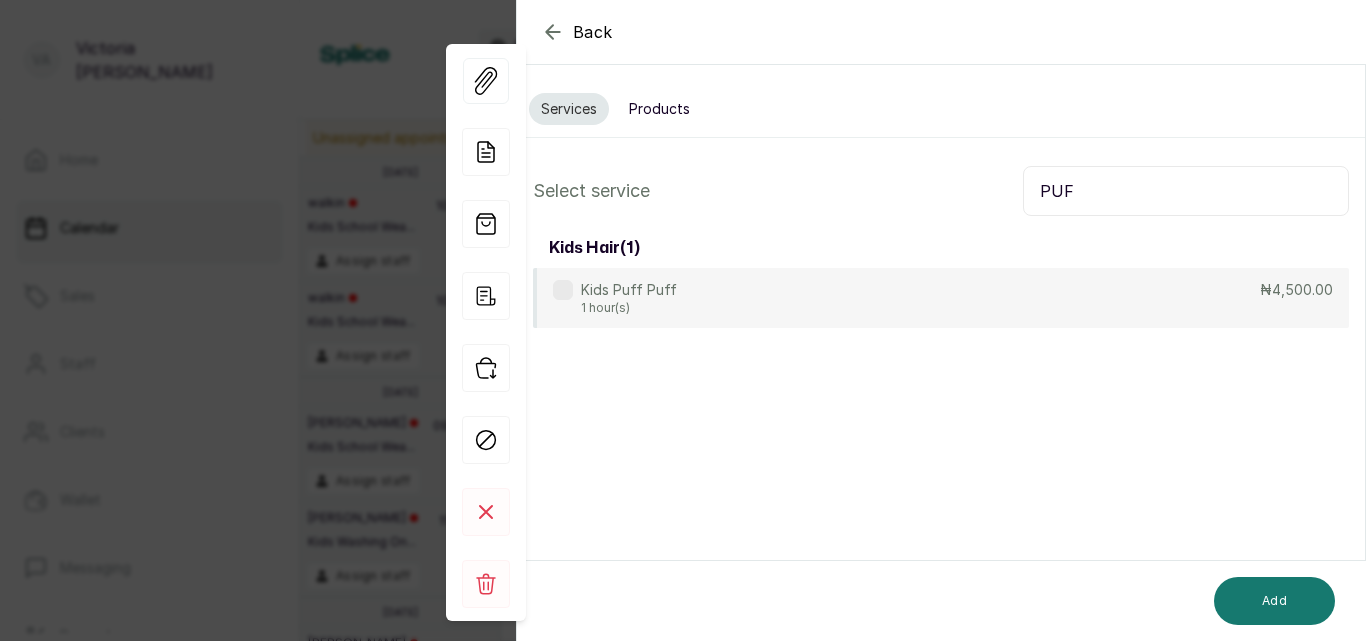 type on "PUF" 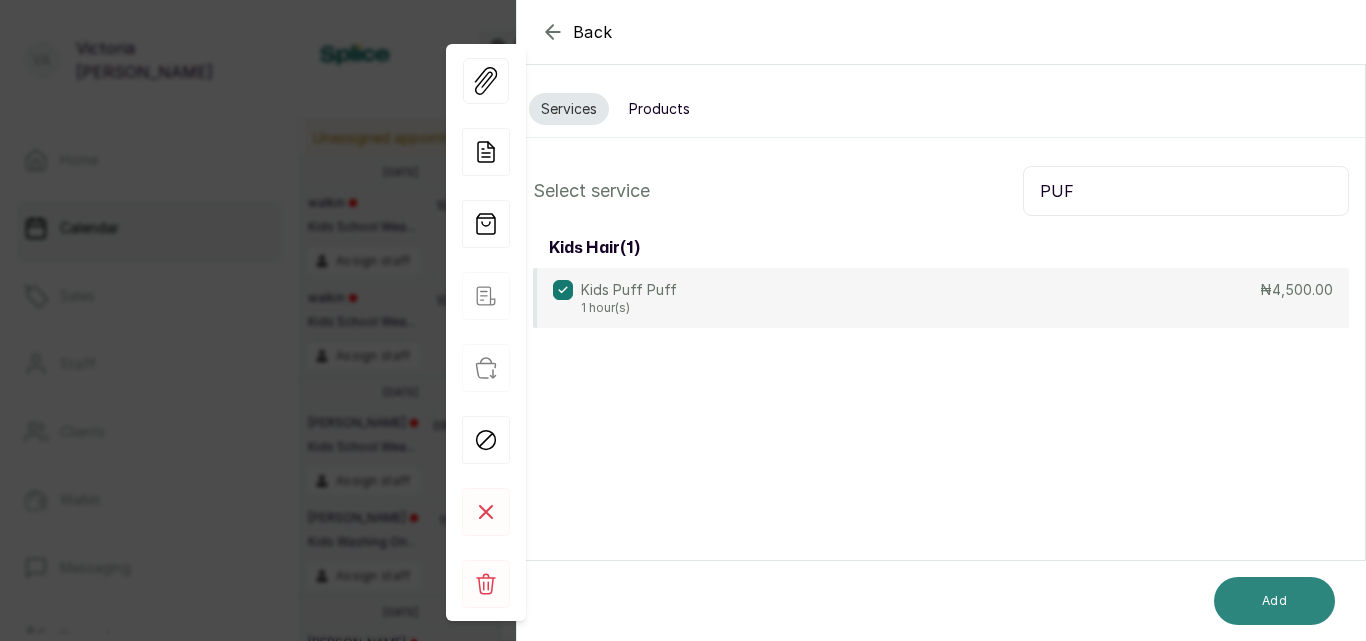 click on "Add" at bounding box center (1274, 601) 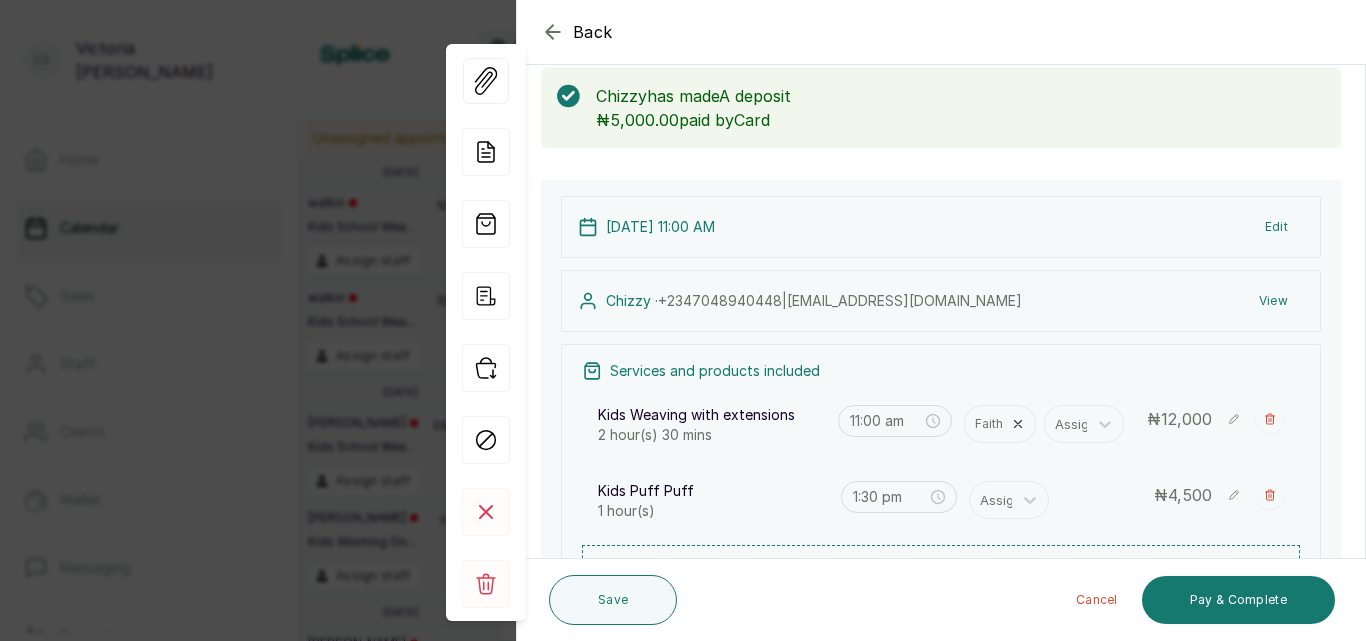 scroll, scrollTop: 182, scrollLeft: 0, axis: vertical 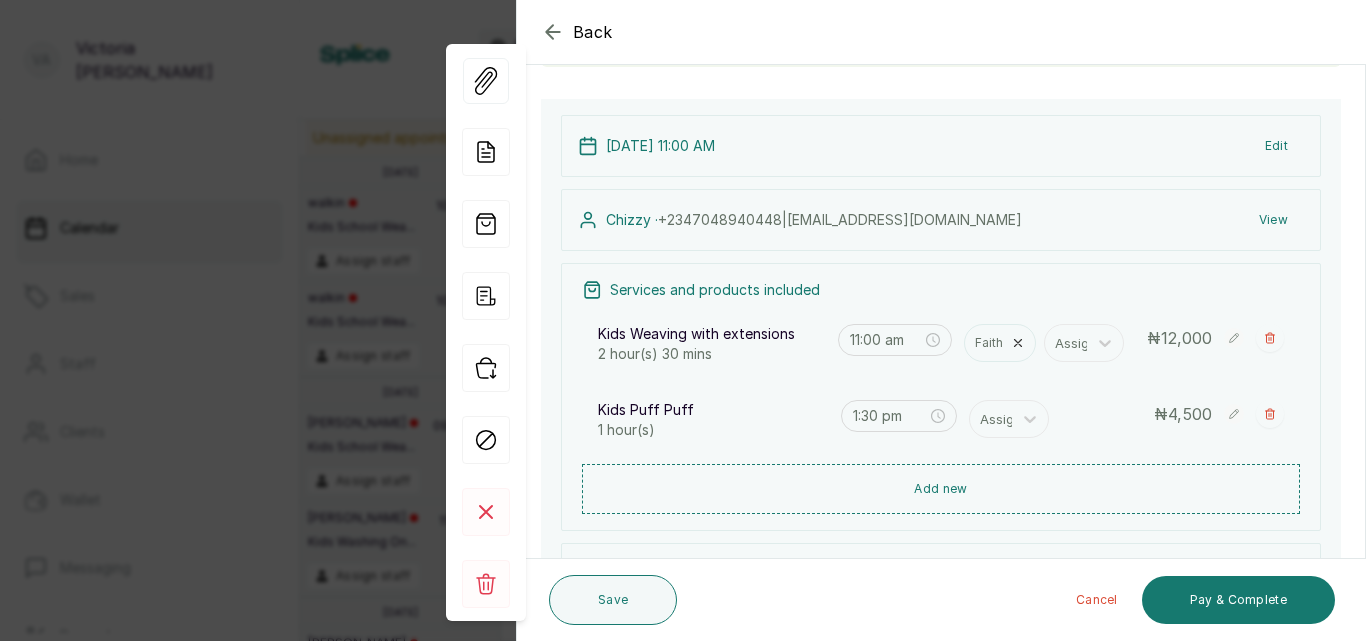 click 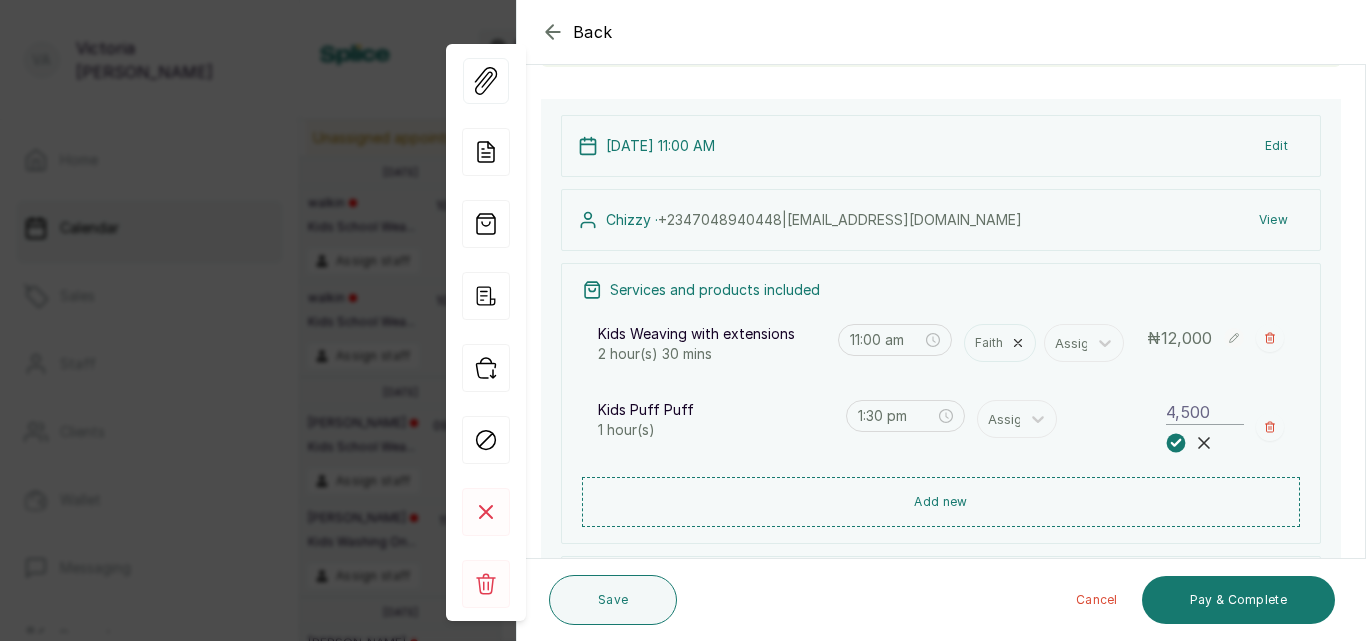 click on "Kids Puff Puff 1 hour(s) 1:30 pm Assign 4,500" at bounding box center [941, 426] 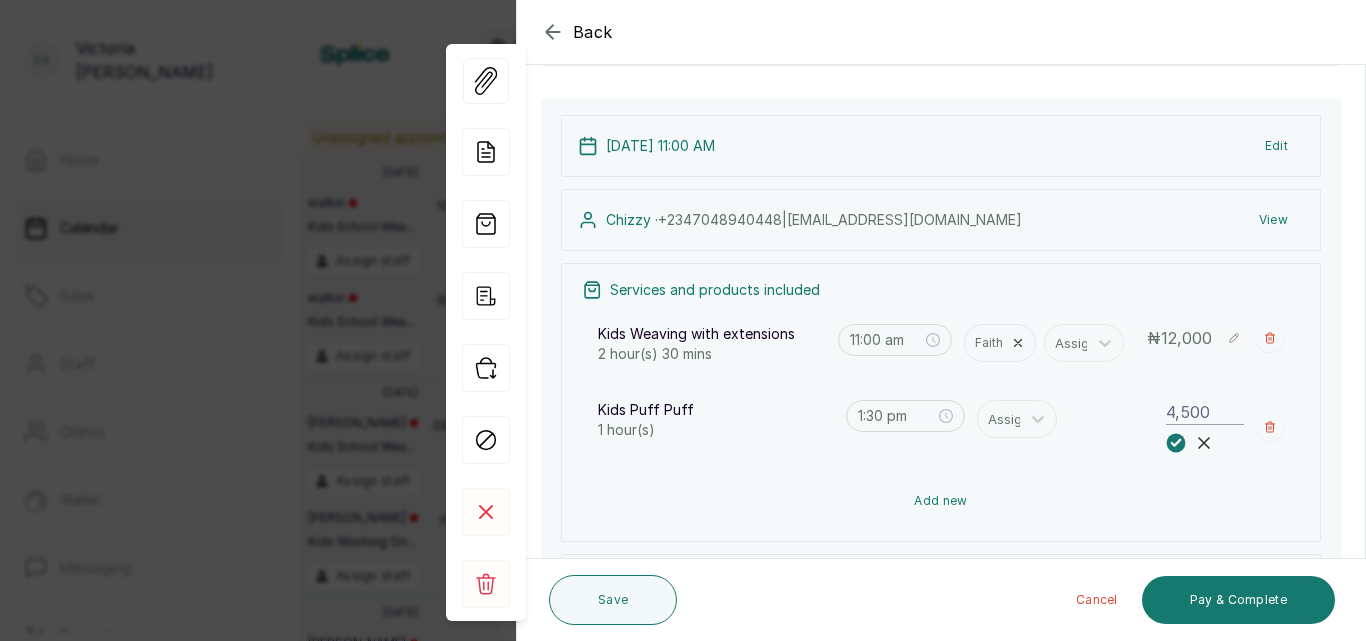 click on "Add new" at bounding box center (941, 501) 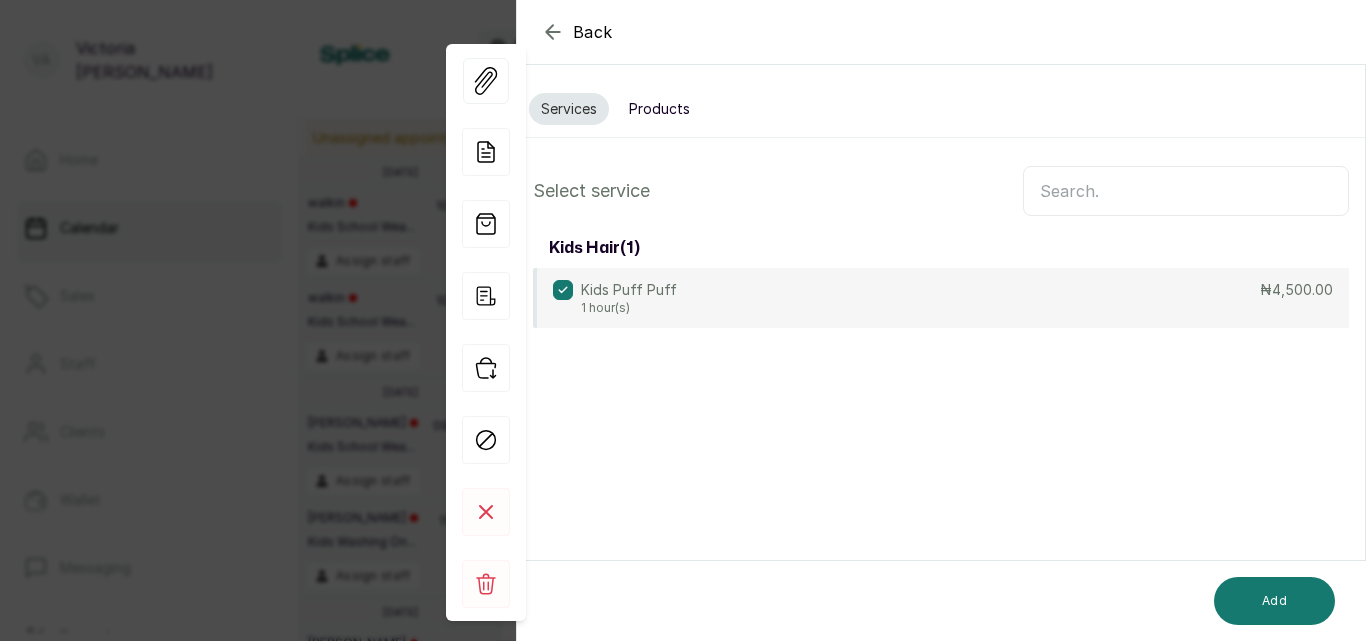 scroll, scrollTop: 0, scrollLeft: 0, axis: both 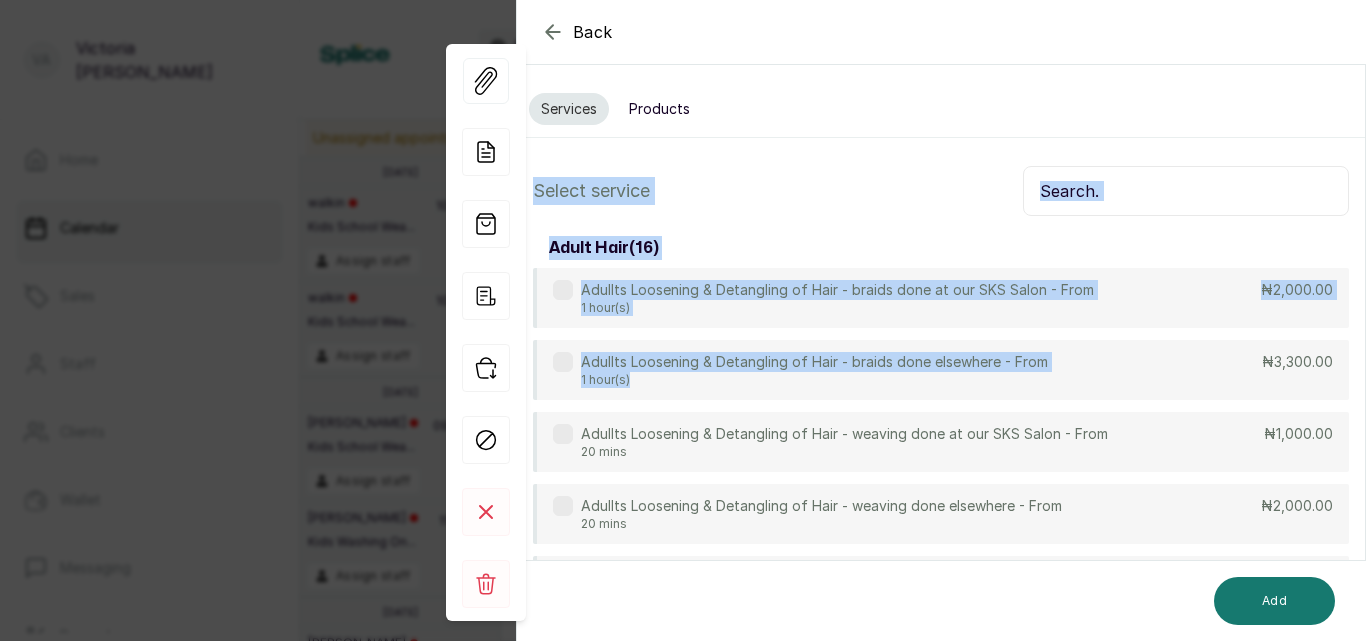 drag, startPoint x: 781, startPoint y: 392, endPoint x: 794, endPoint y: 132, distance: 260.3248 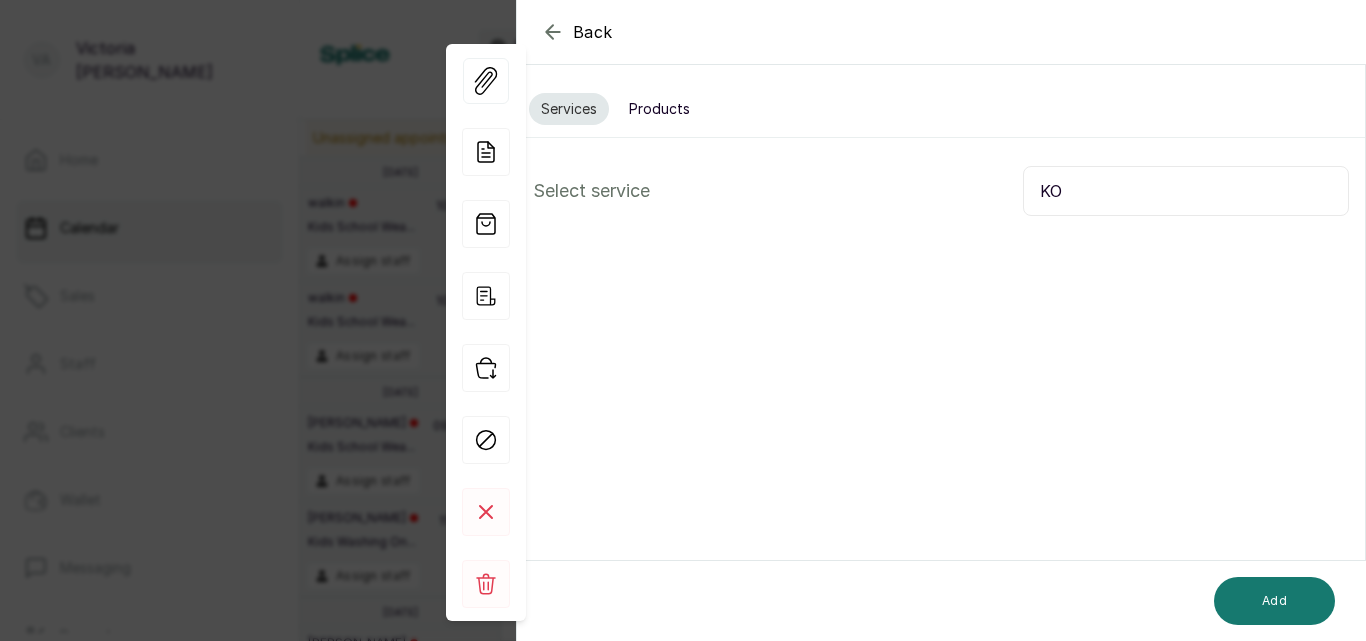 type on "K" 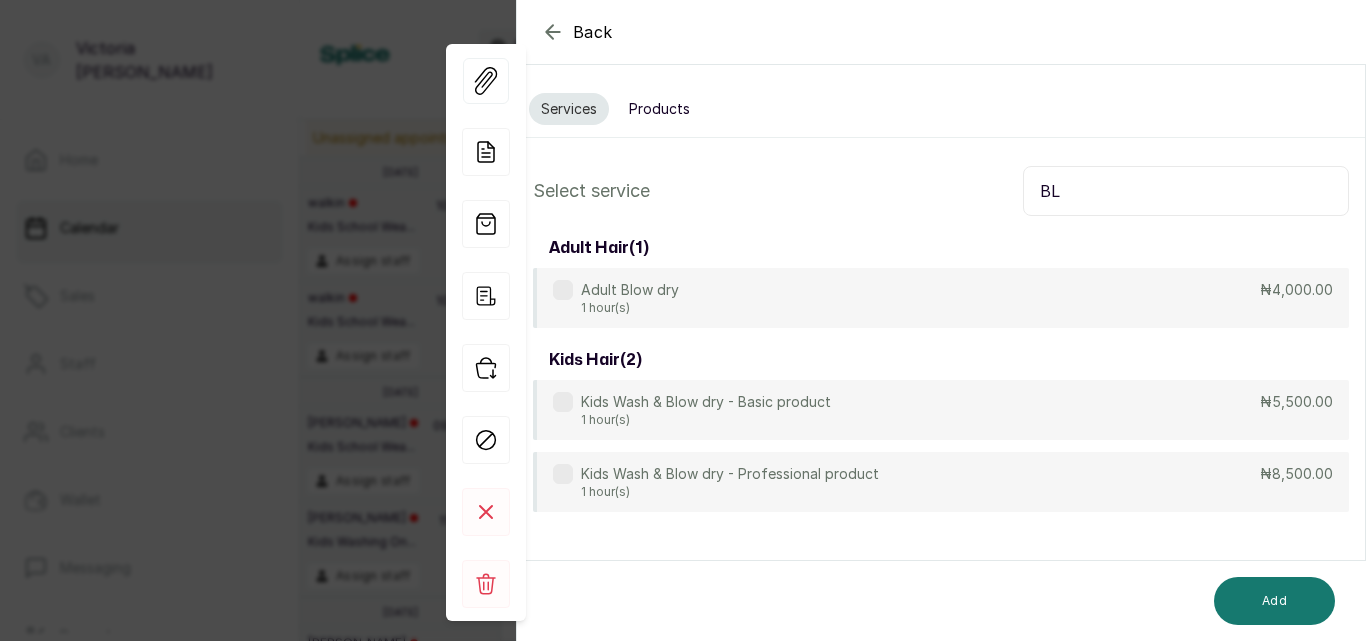 type on "B" 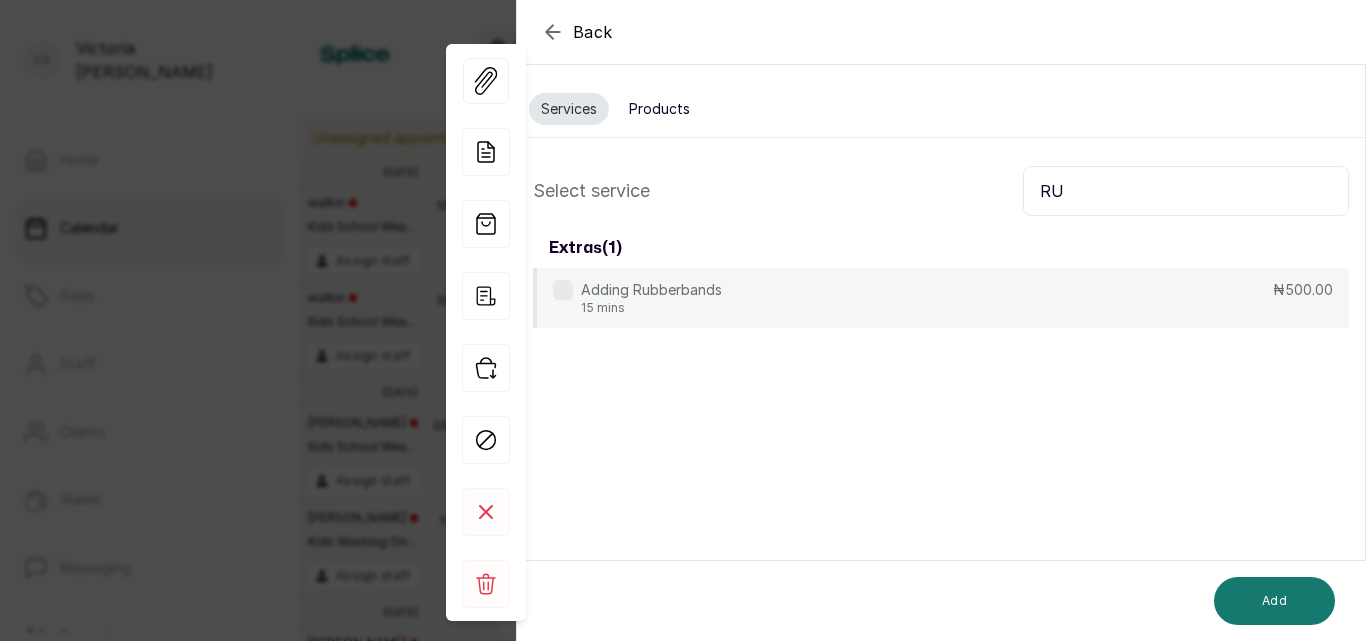 type on "R" 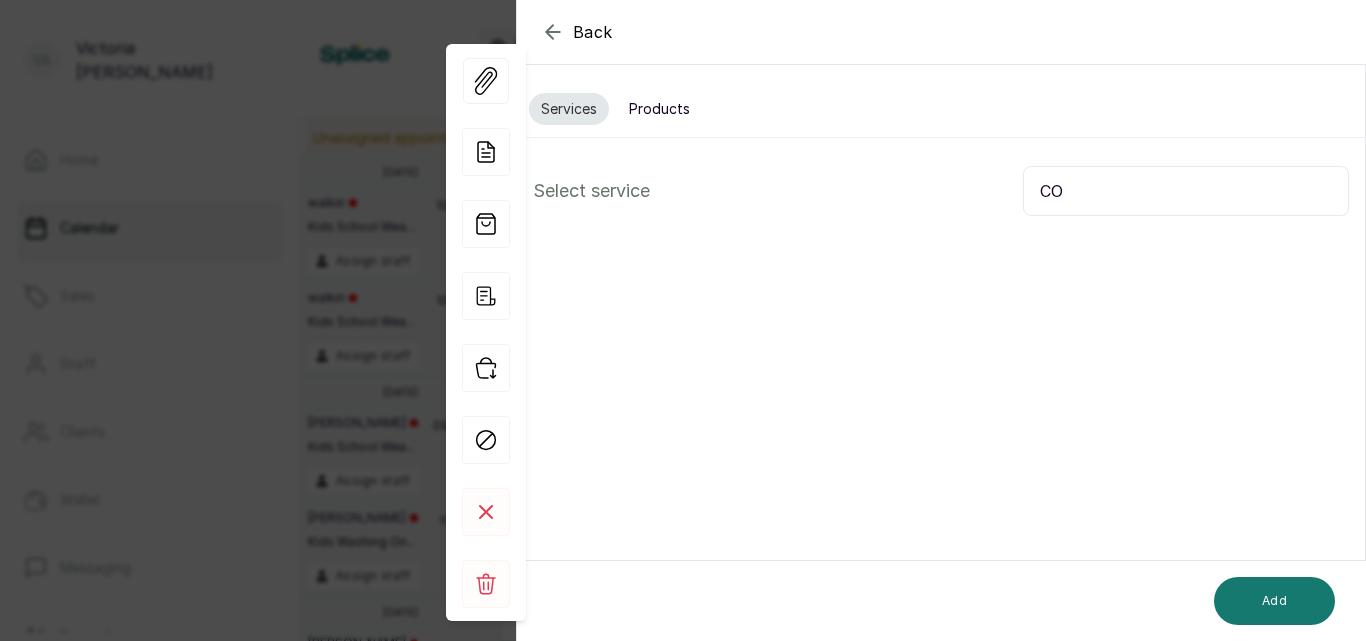 type on "C" 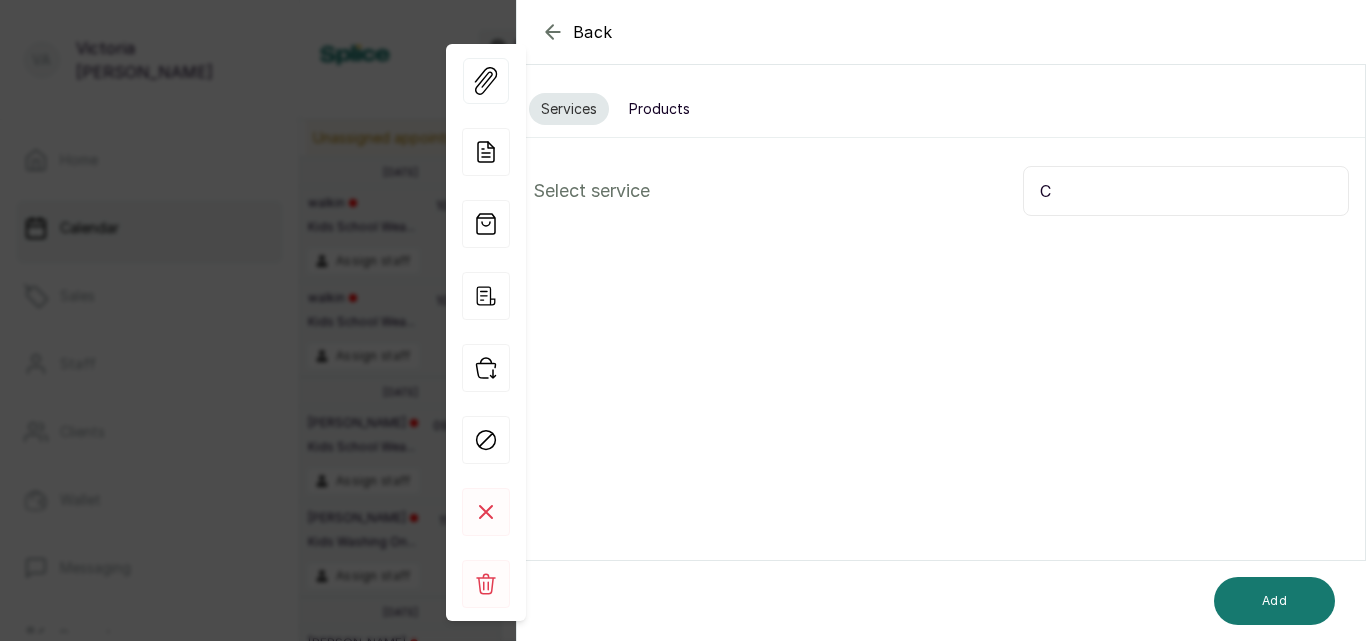 type 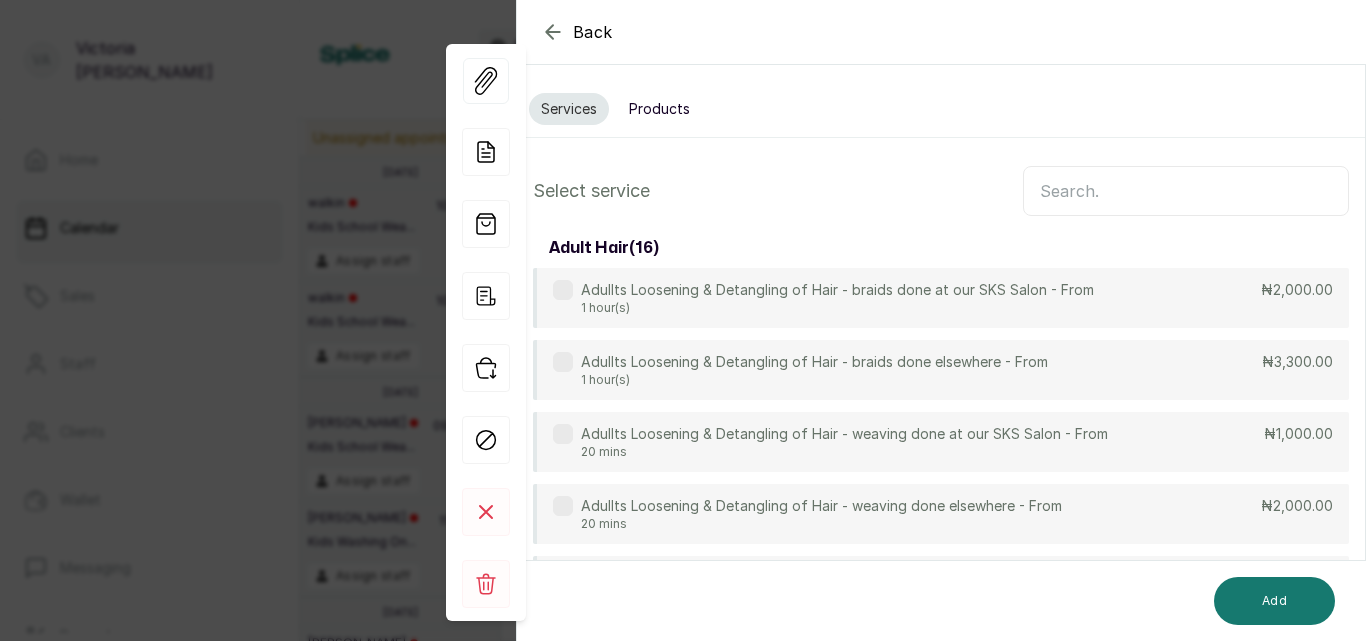 click on "Products" at bounding box center (659, 109) 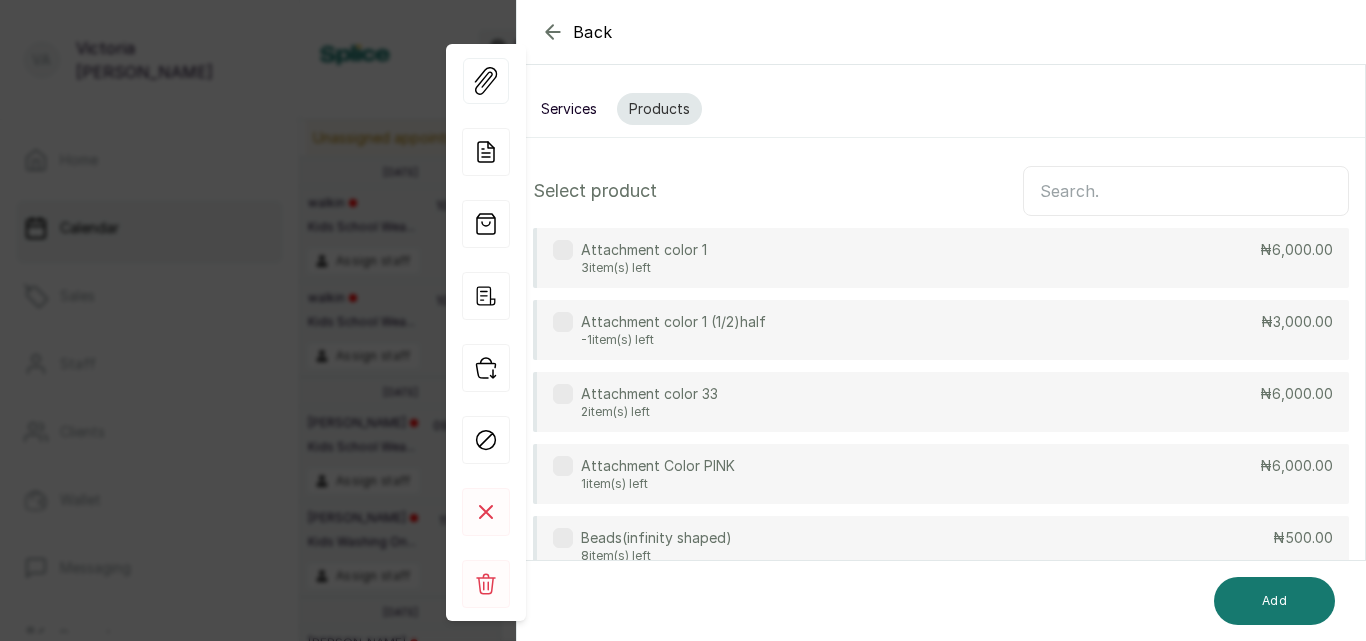click at bounding box center [1186, 191] 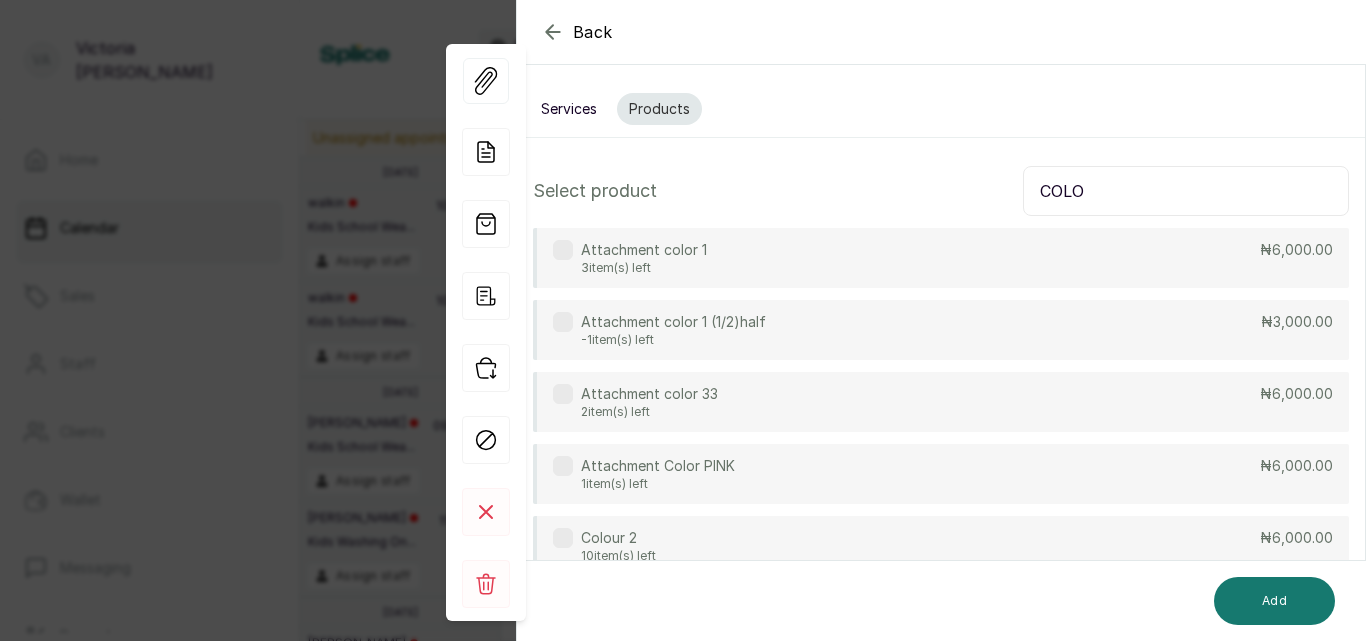 type on "COLO" 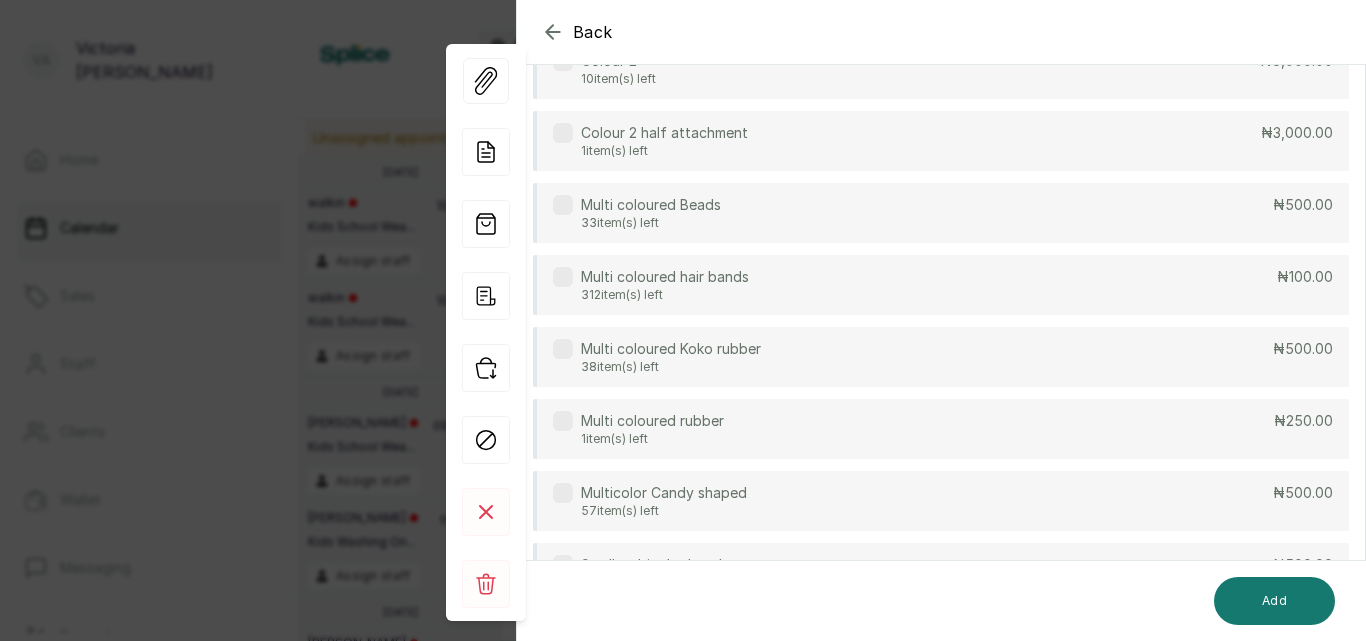 scroll, scrollTop: 479, scrollLeft: 0, axis: vertical 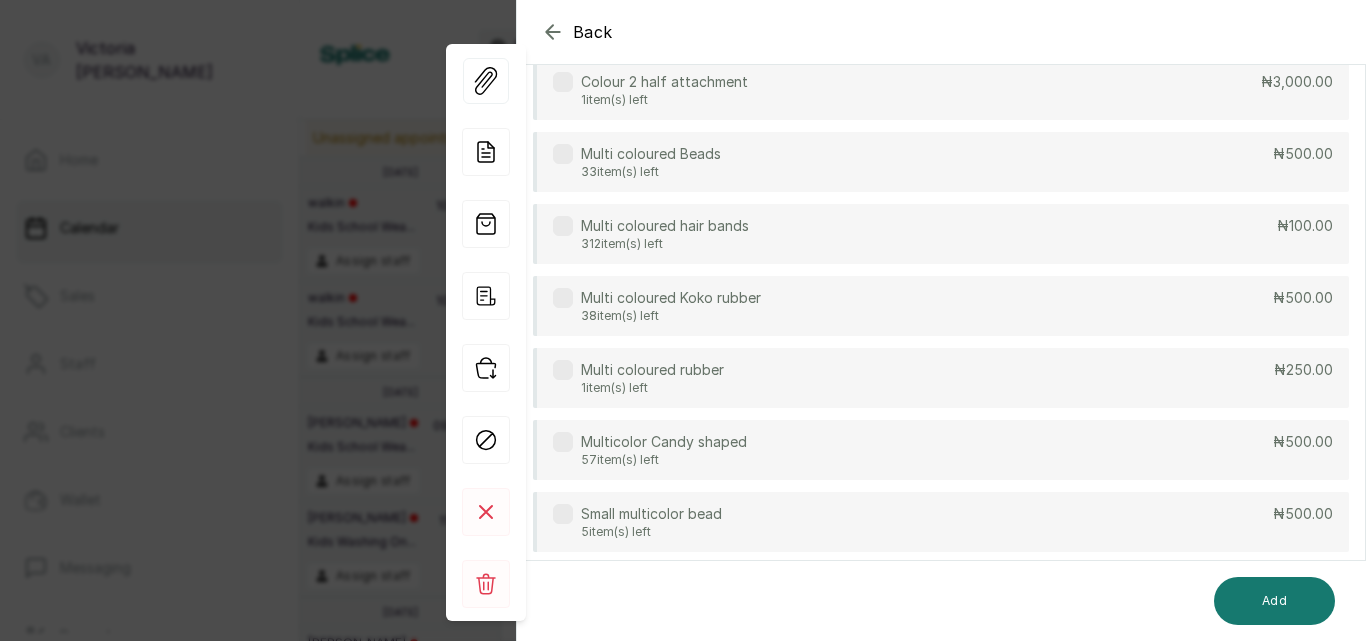 click 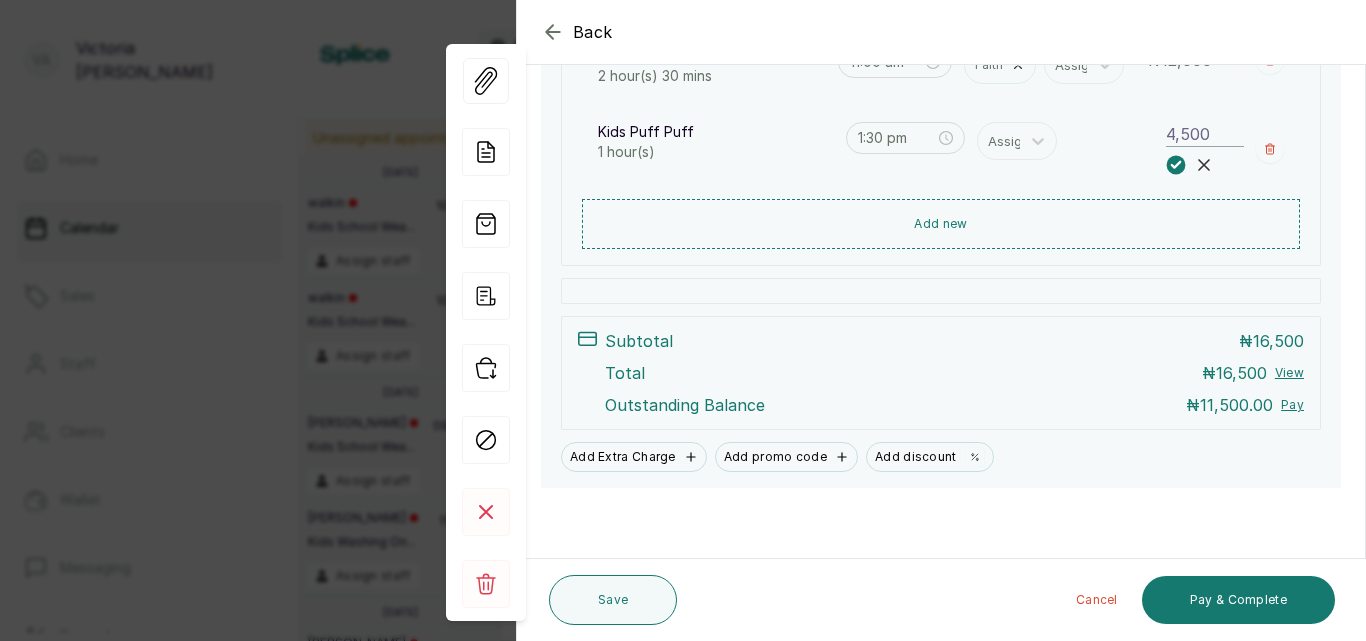 scroll, scrollTop: 460, scrollLeft: 0, axis: vertical 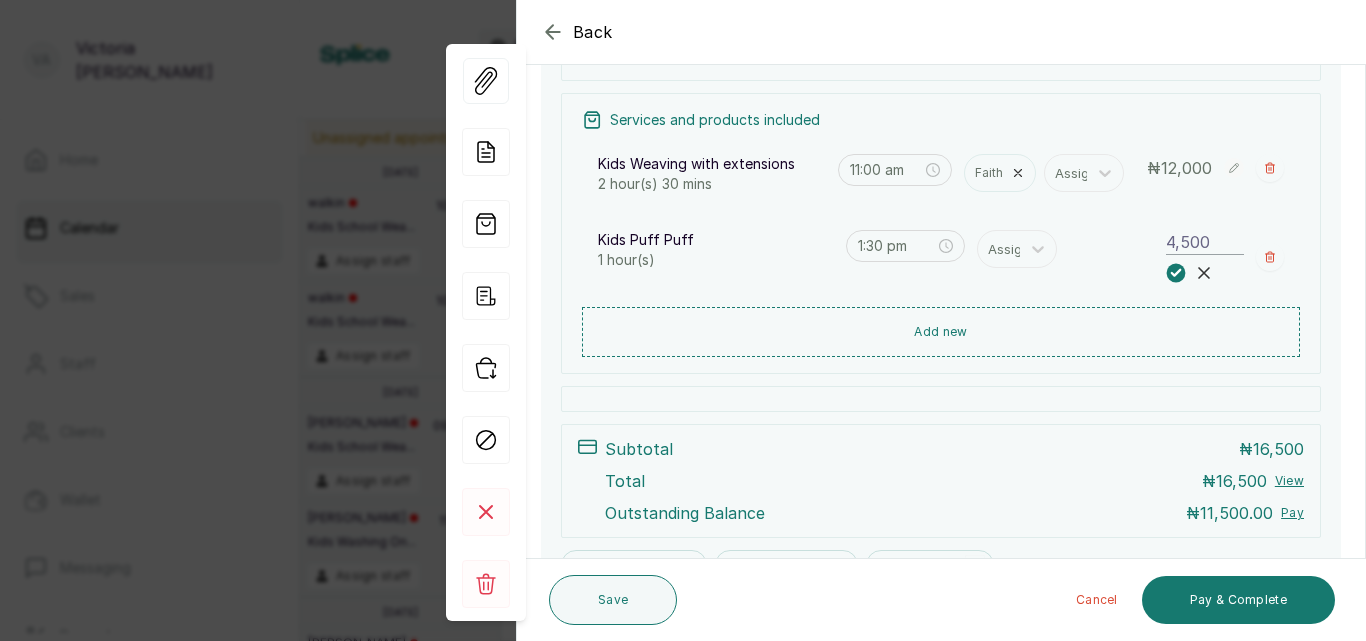 click on "1 hour(s)" at bounding box center (716, 260) 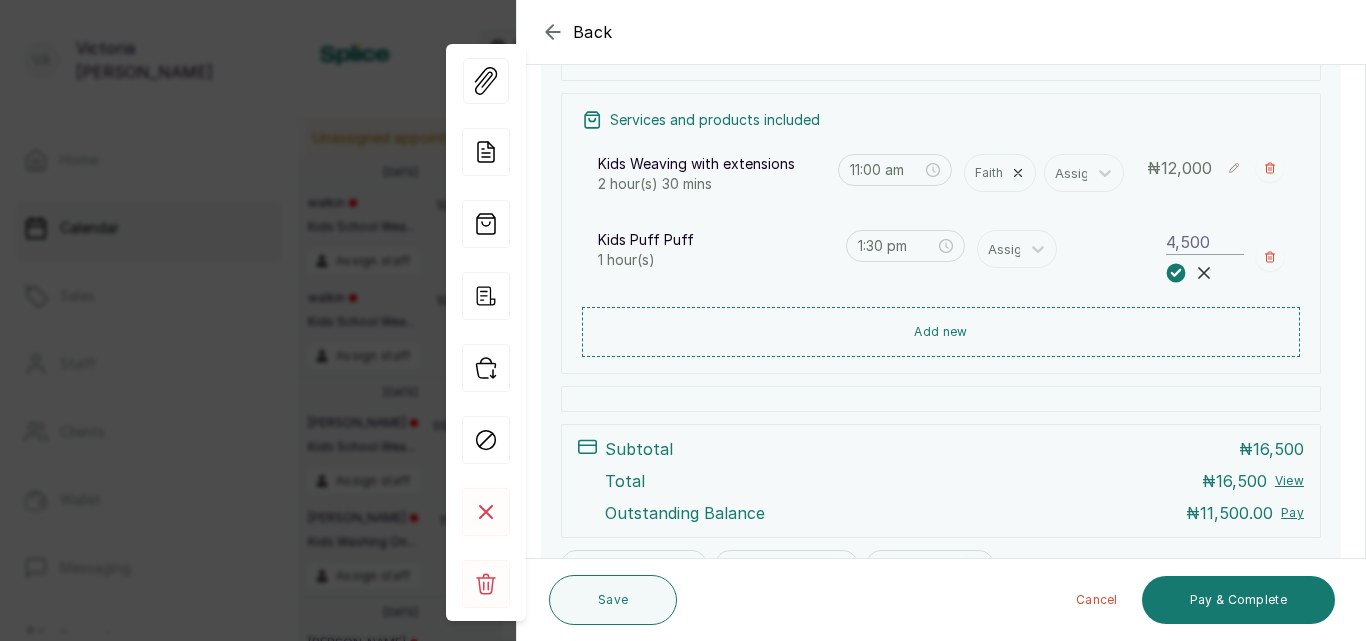 click 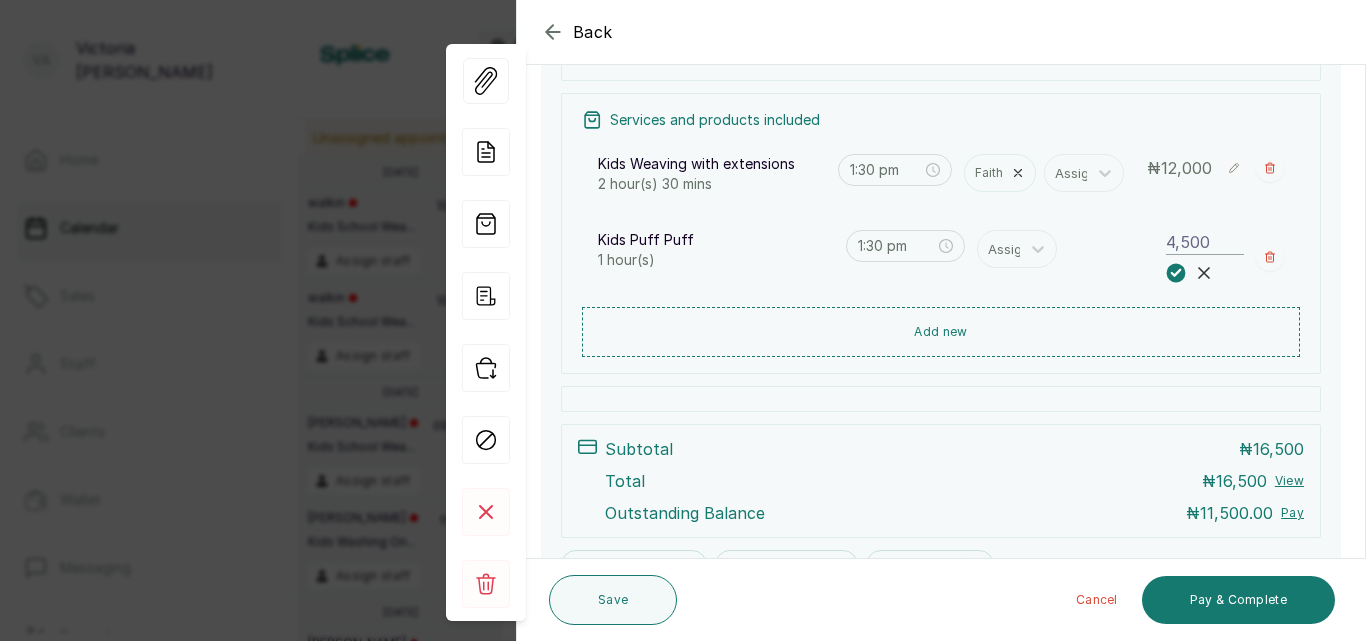 type on "11:00 am" 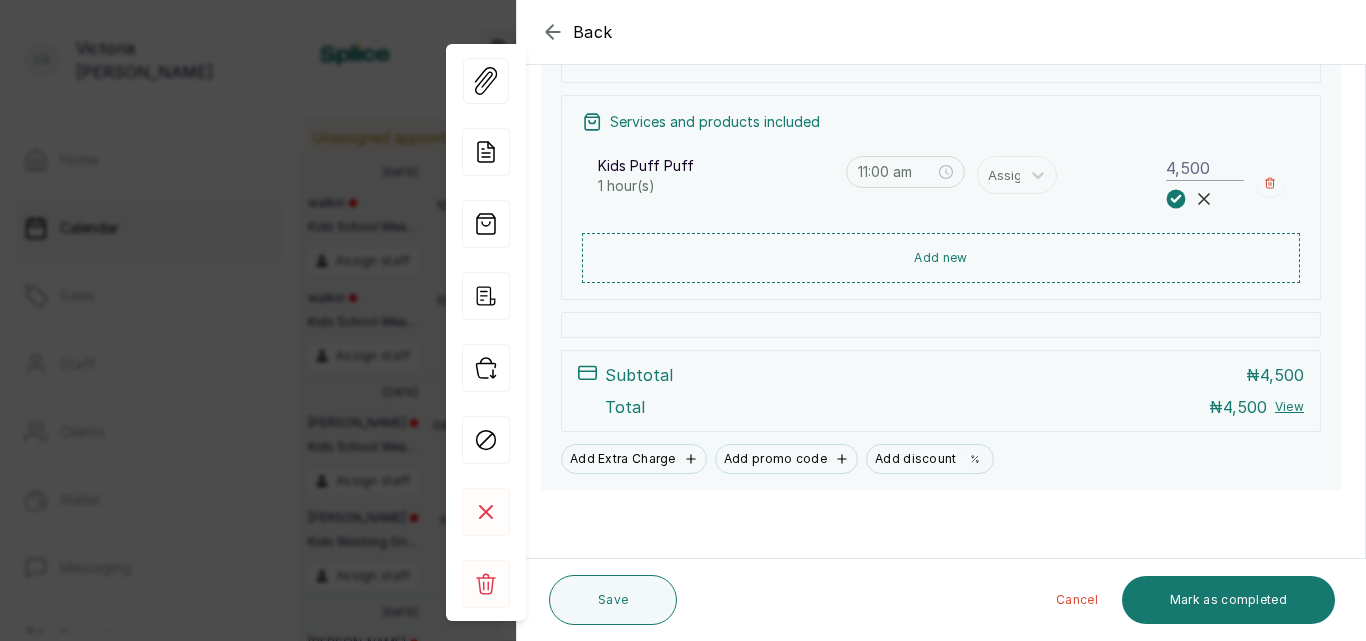 scroll, scrollTop: 352, scrollLeft: 0, axis: vertical 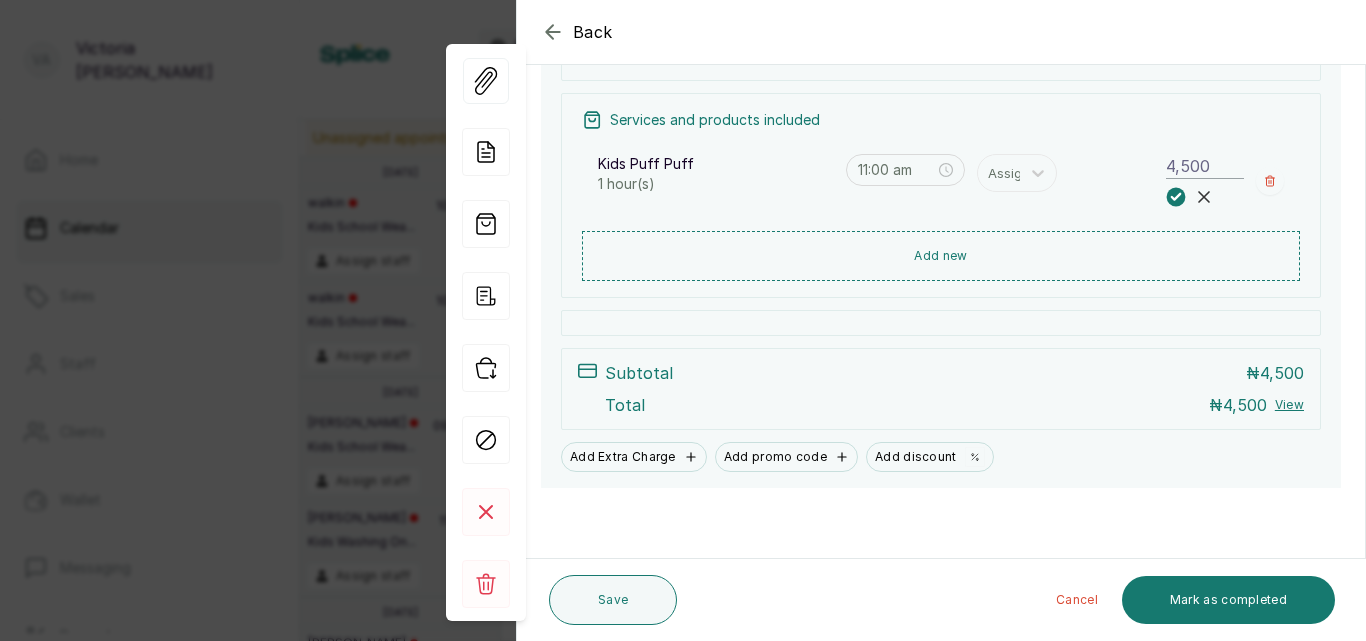 click 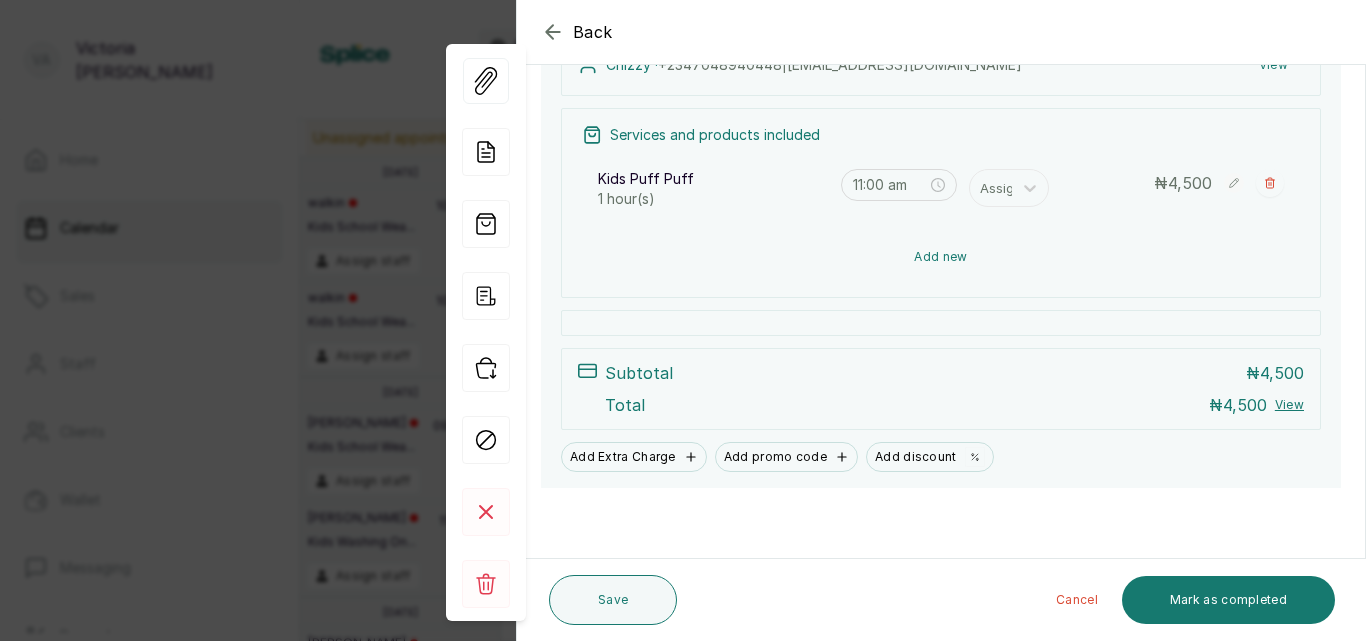 scroll, scrollTop: 337, scrollLeft: 0, axis: vertical 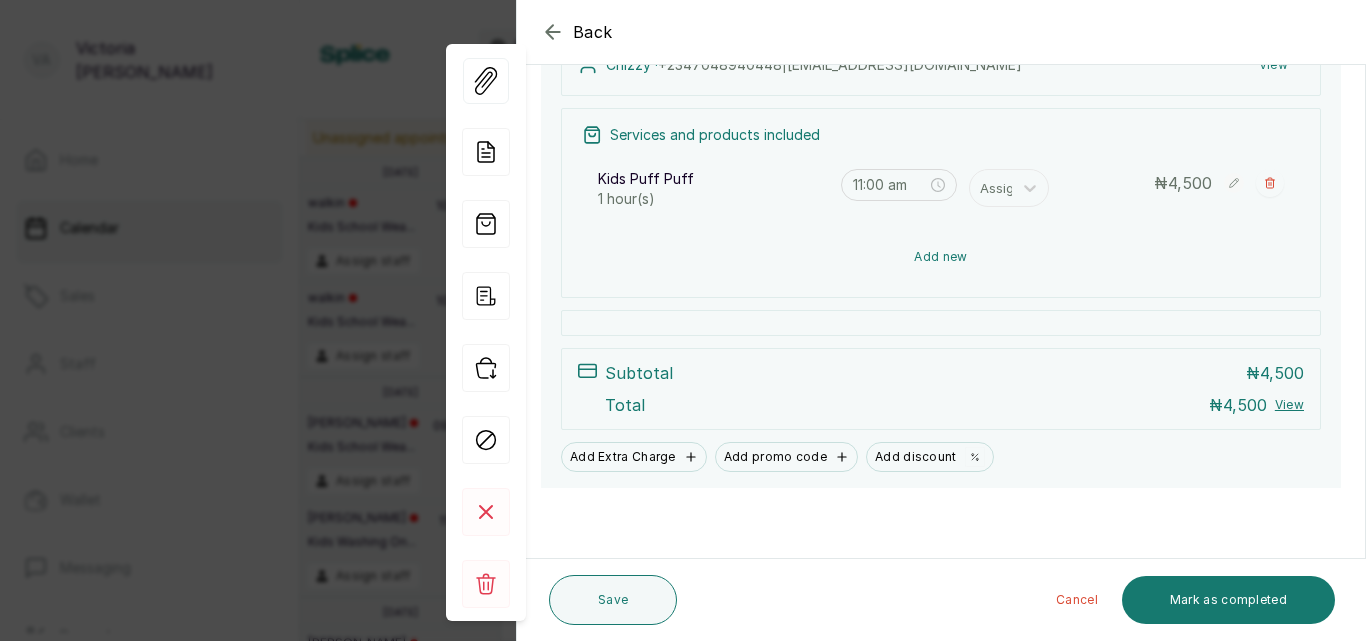click on "Add new" at bounding box center [941, 257] 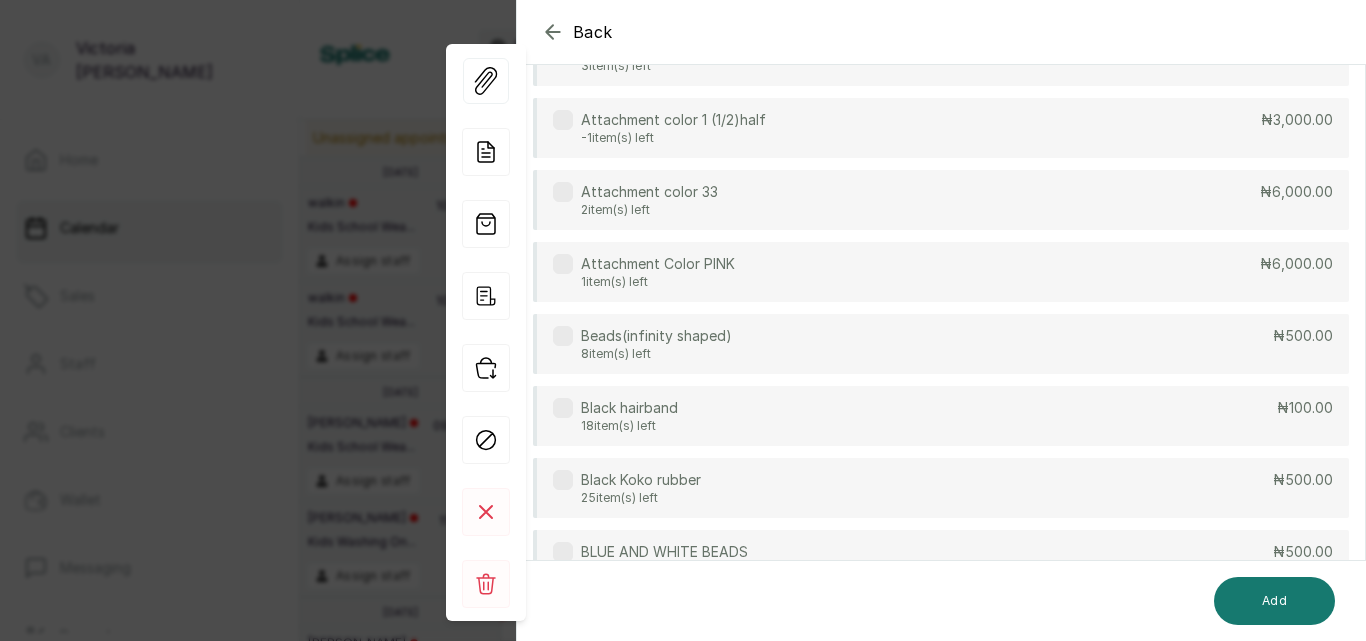 scroll, scrollTop: 189, scrollLeft: 0, axis: vertical 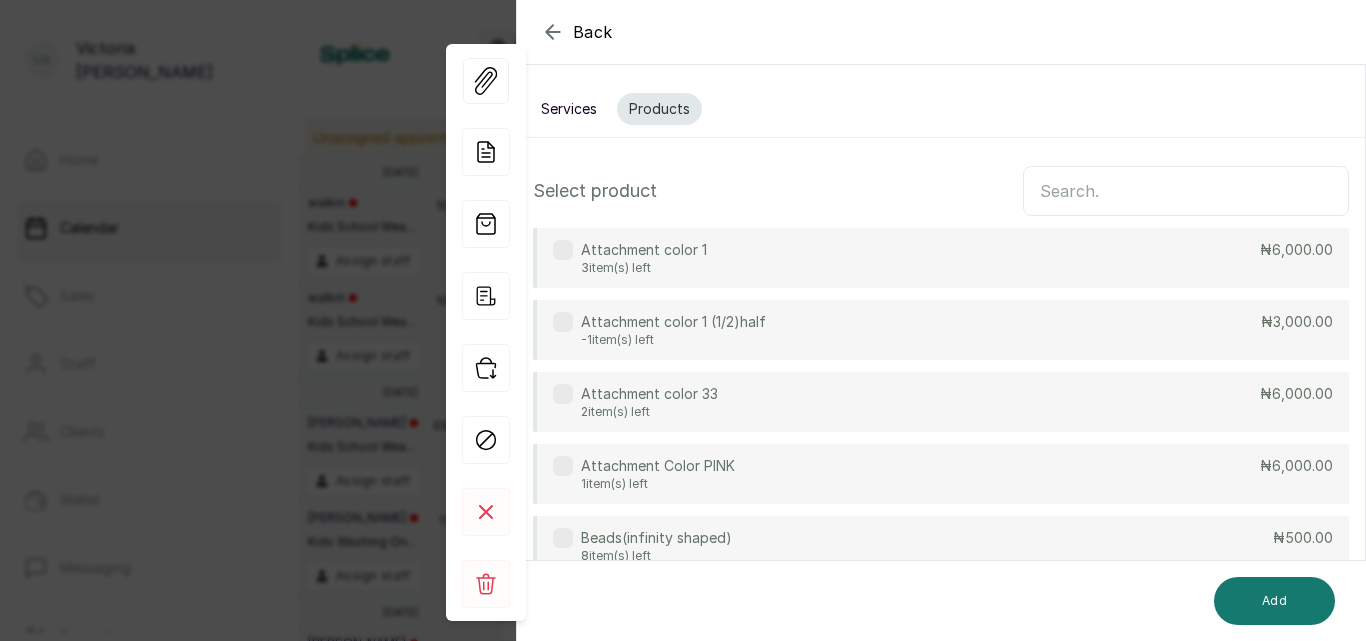 click at bounding box center (1186, 191) 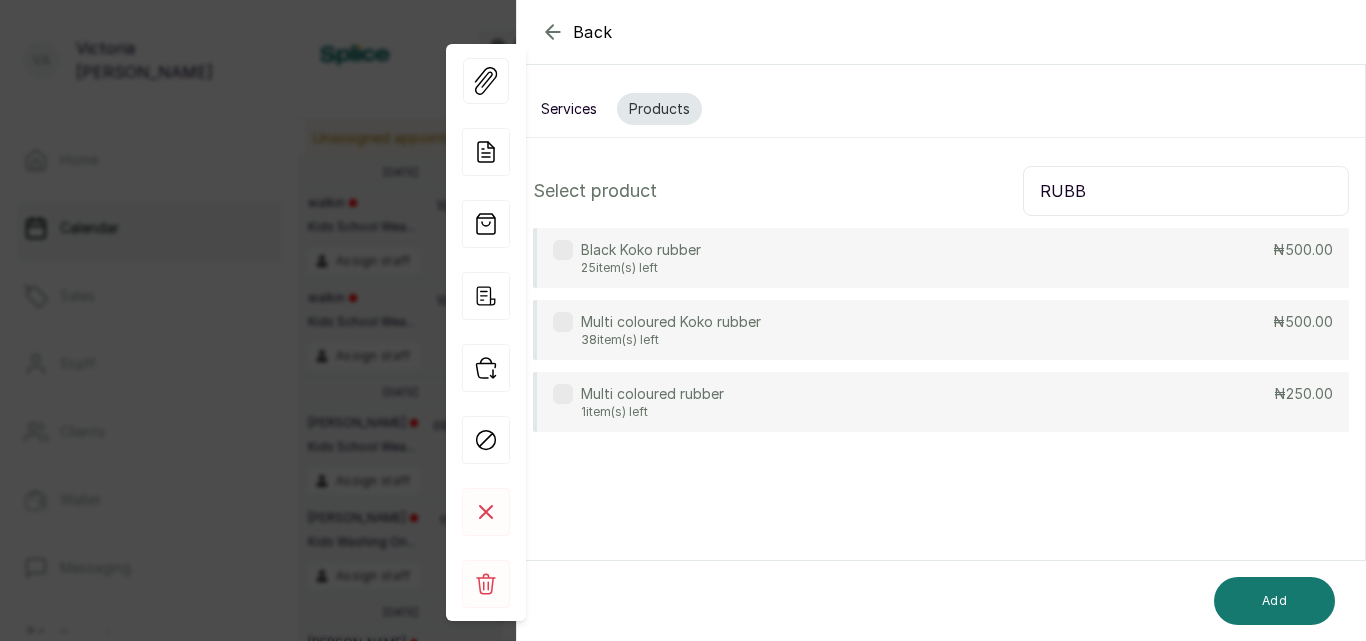 type on "RUBB" 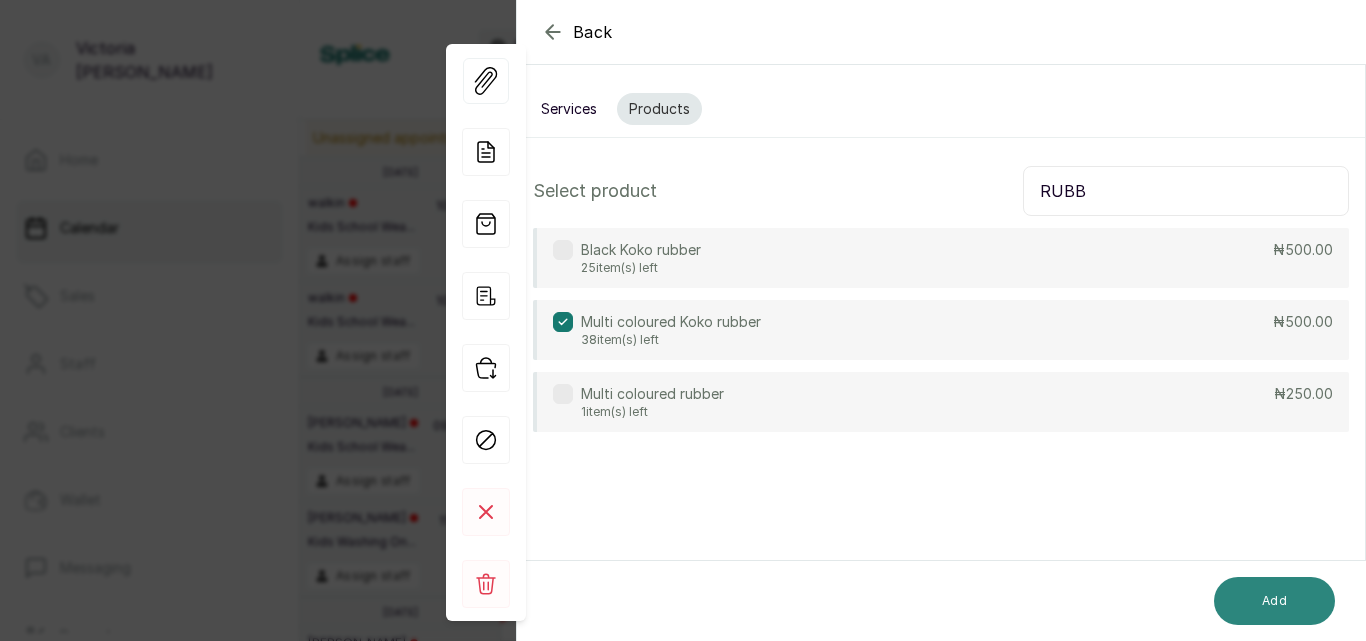 click on "Add" at bounding box center [1274, 601] 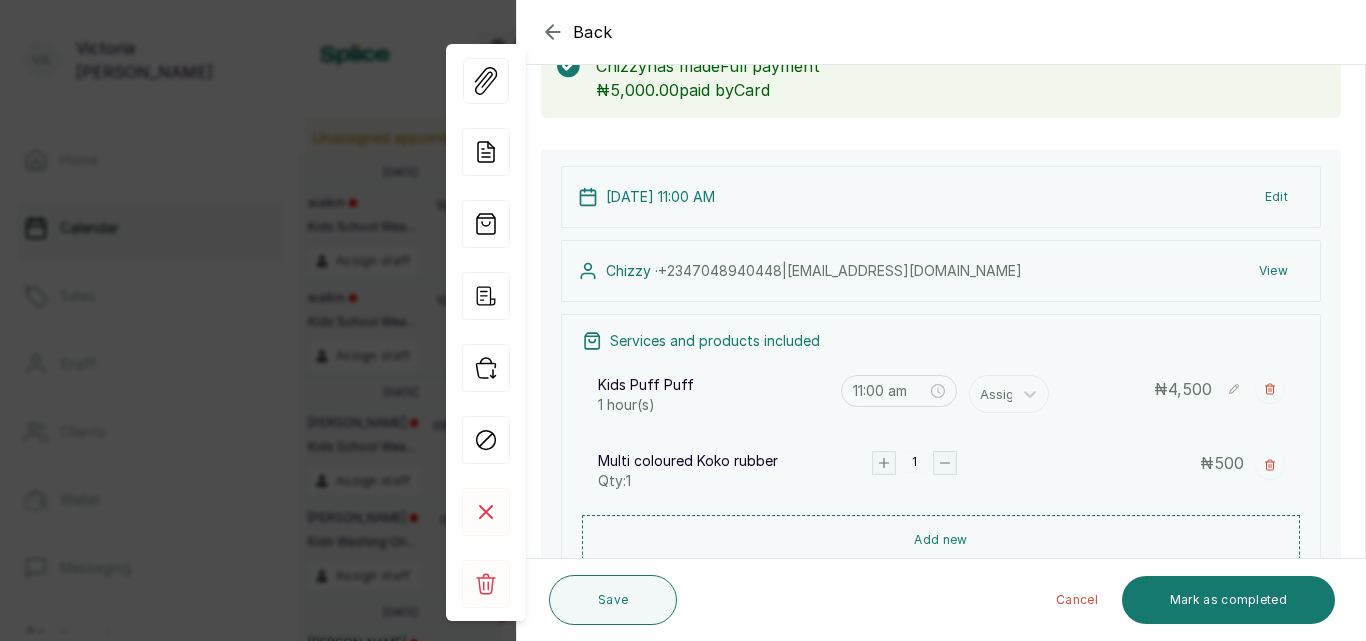 scroll, scrollTop: 189, scrollLeft: 0, axis: vertical 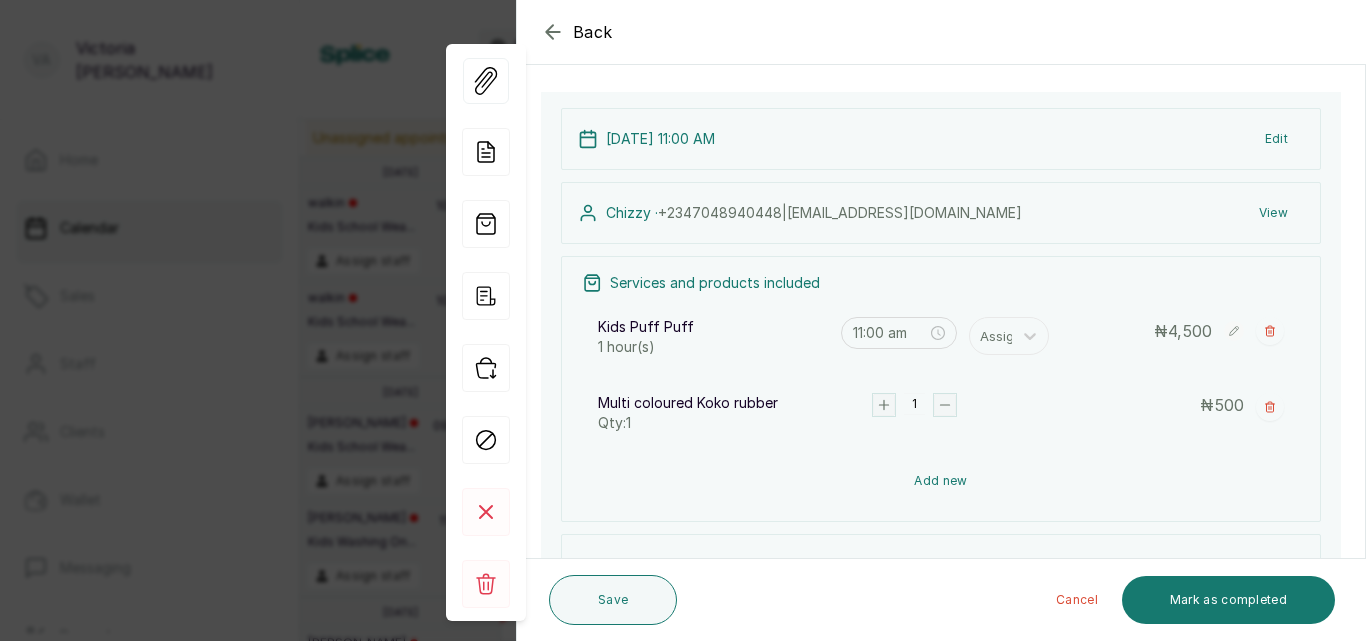 click on "Add new" at bounding box center (941, 481) 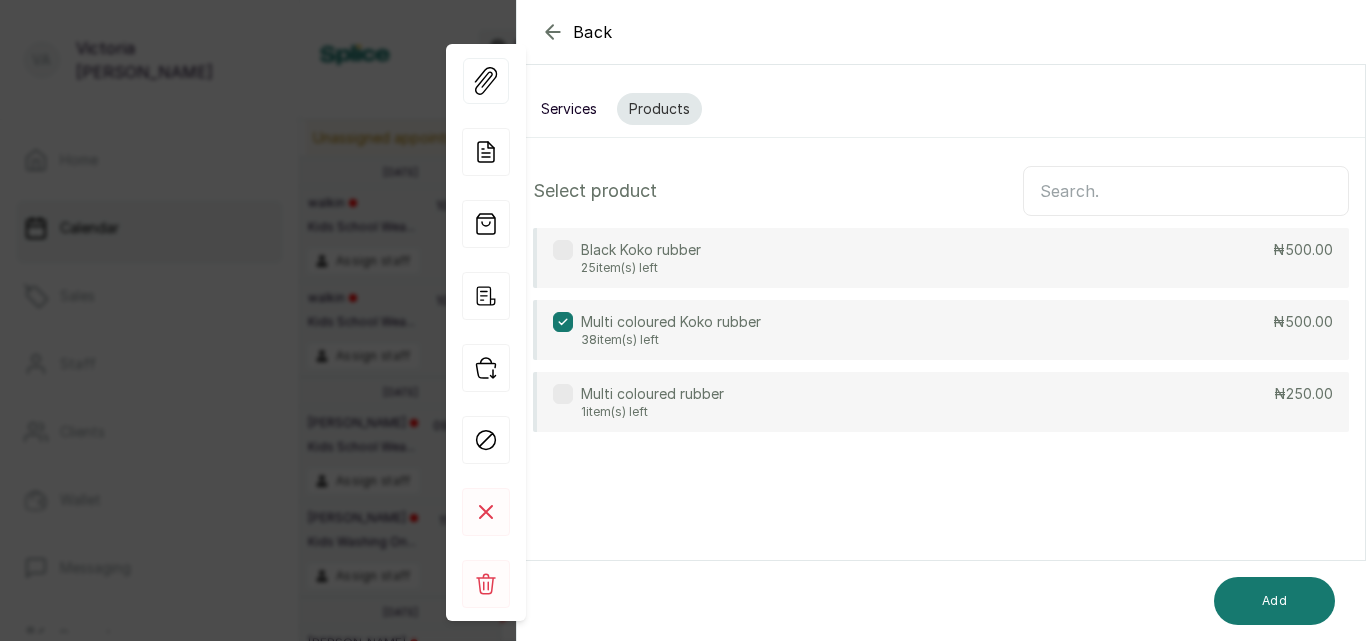 scroll, scrollTop: 0, scrollLeft: 0, axis: both 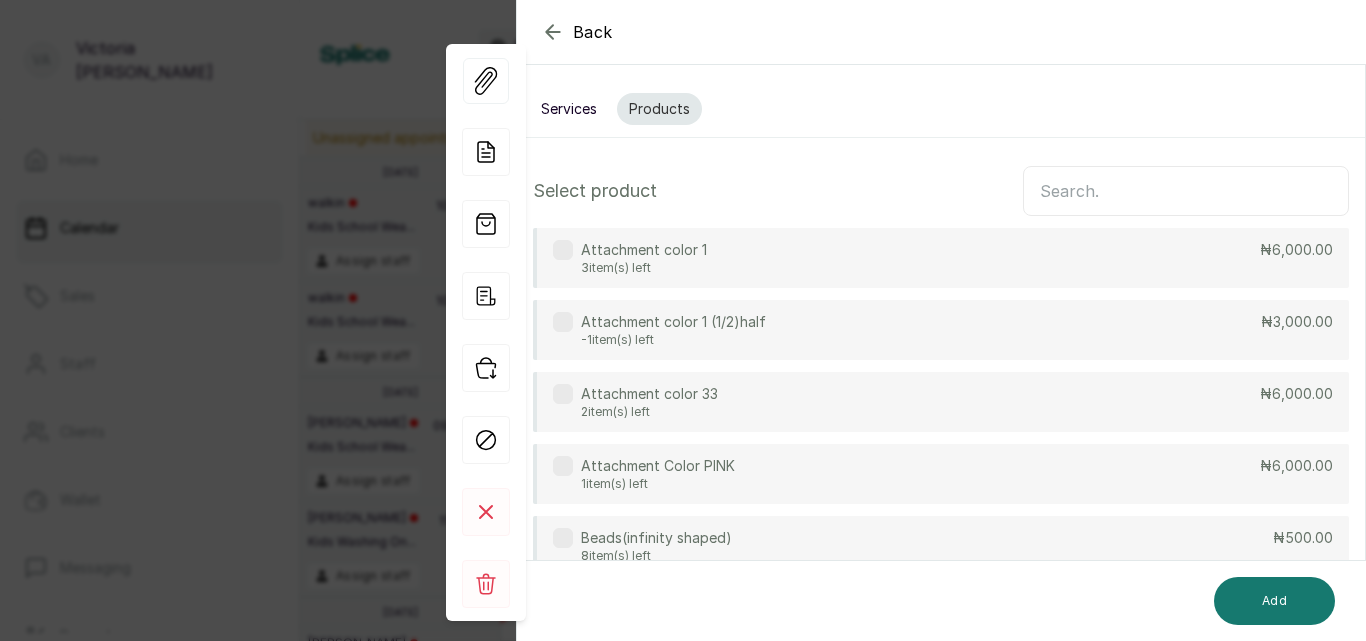 click at bounding box center (1186, 191) 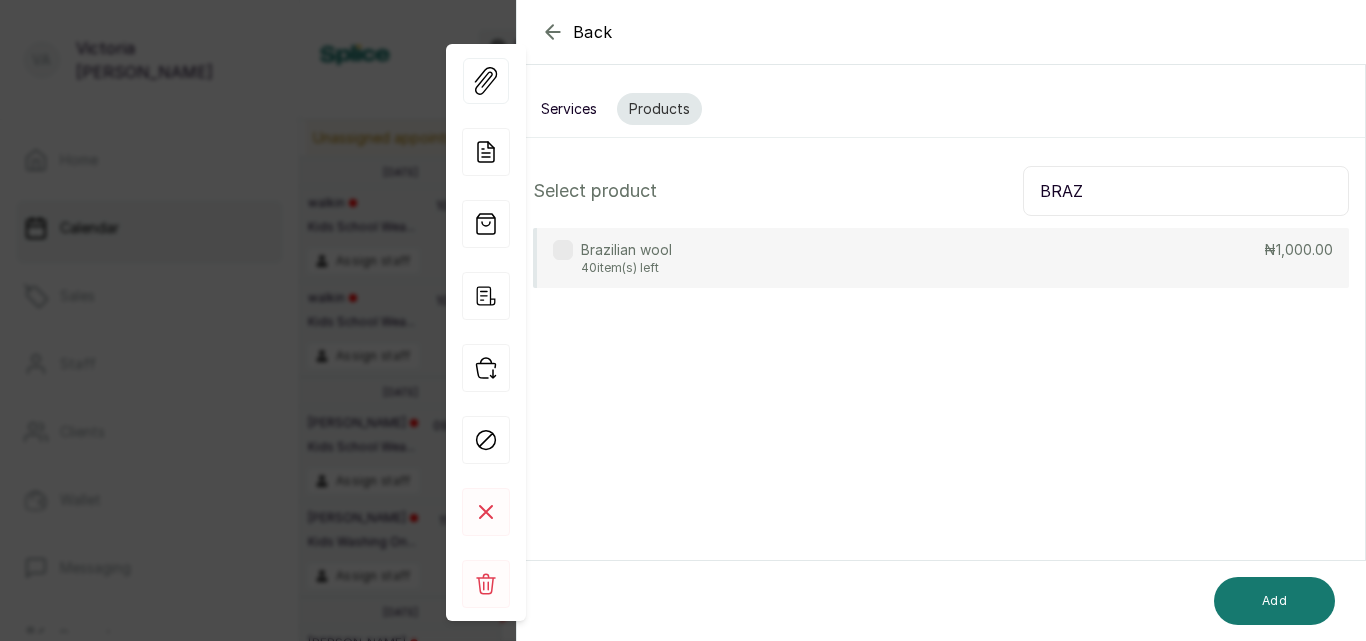 click at bounding box center (563, 250) 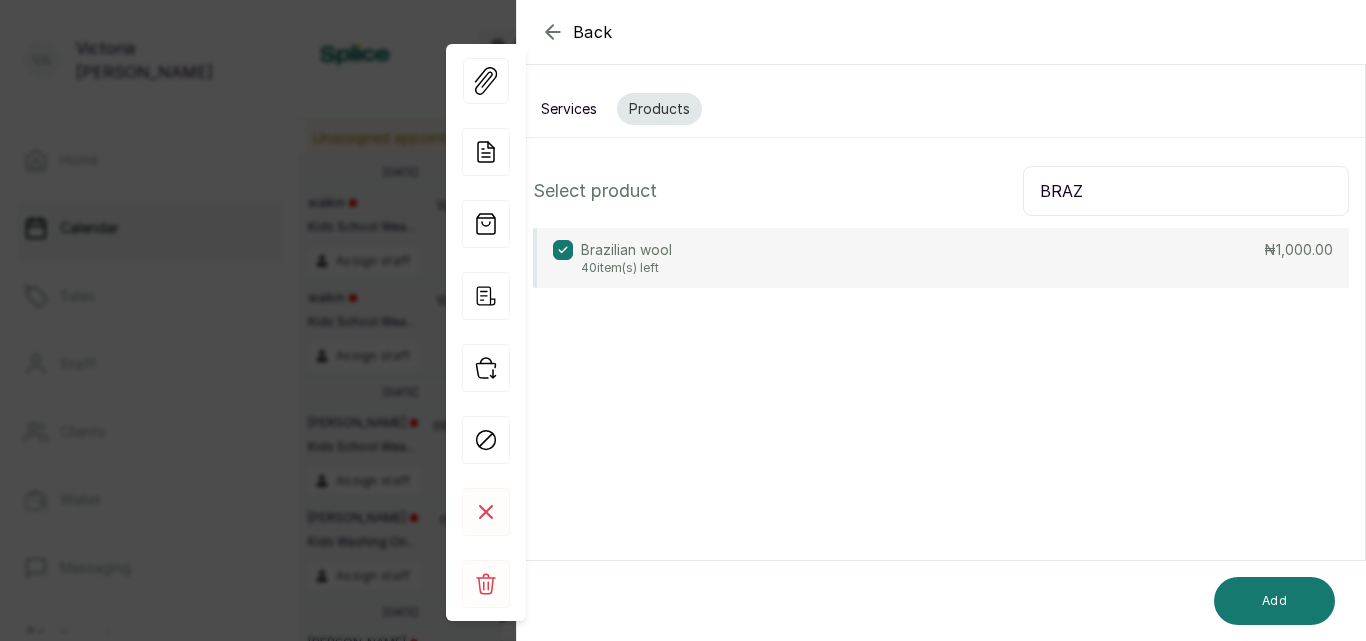click on "BRAZ" at bounding box center (1186, 191) 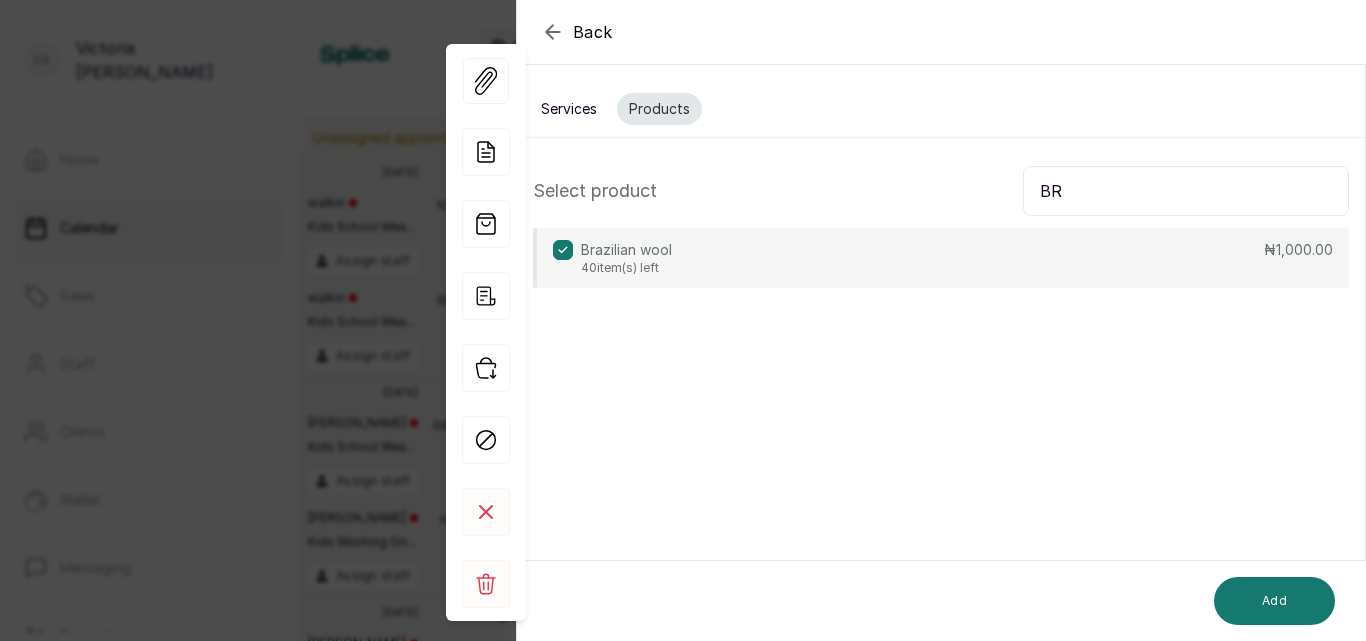 type on "B" 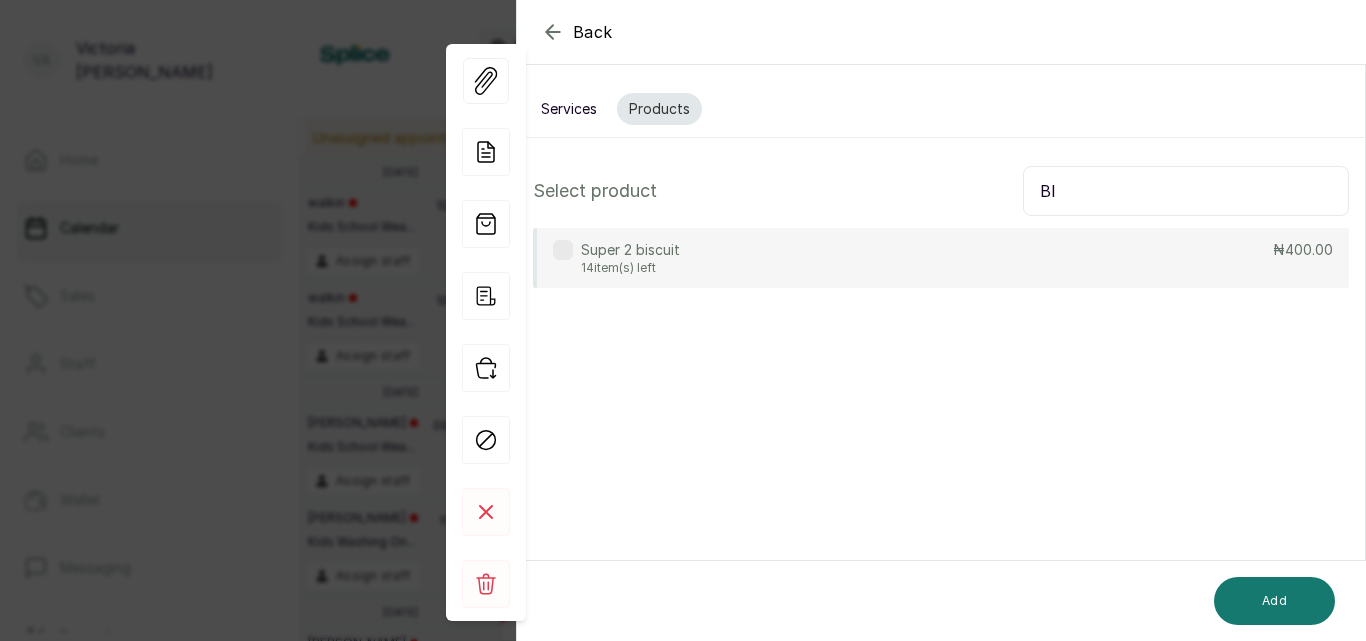 type on "B" 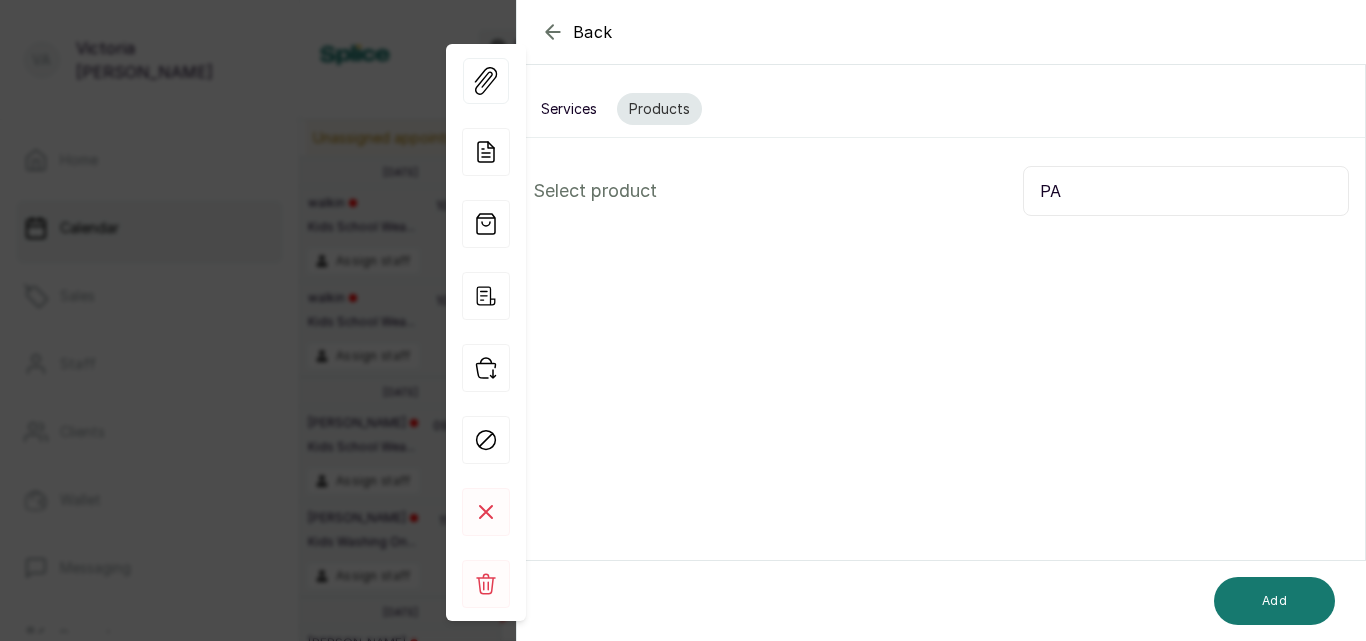 type on "P" 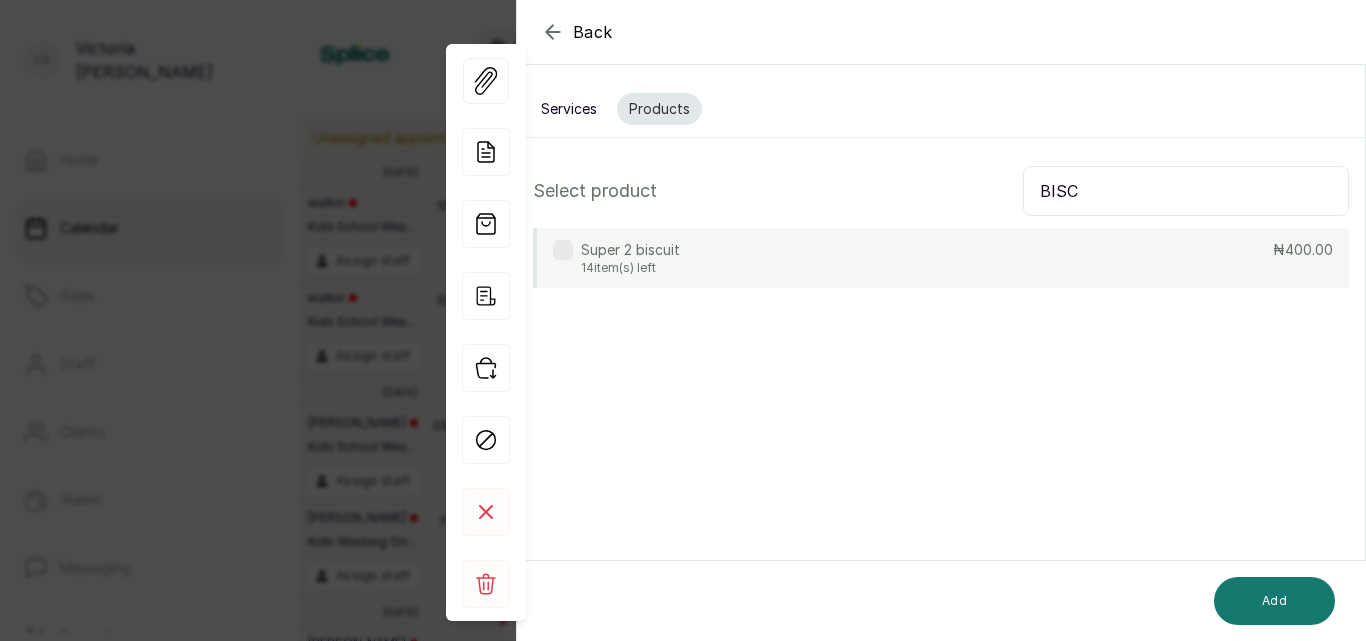 type on "BISC" 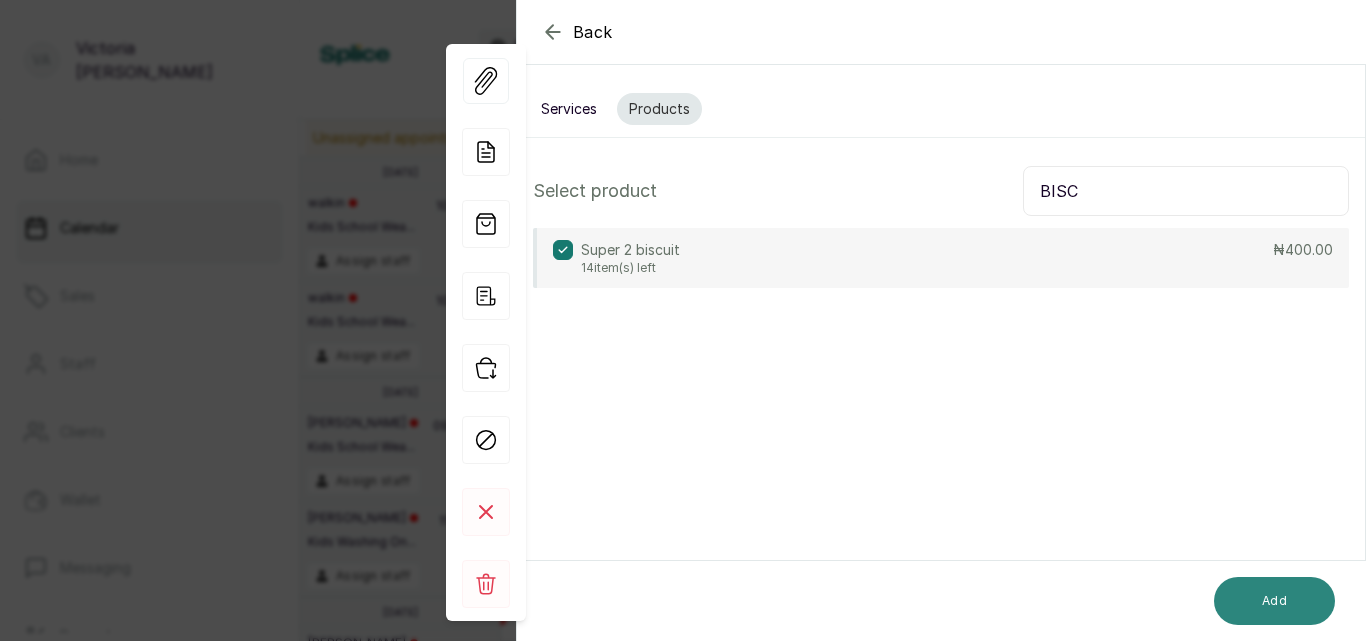 click on "Add" at bounding box center [1274, 601] 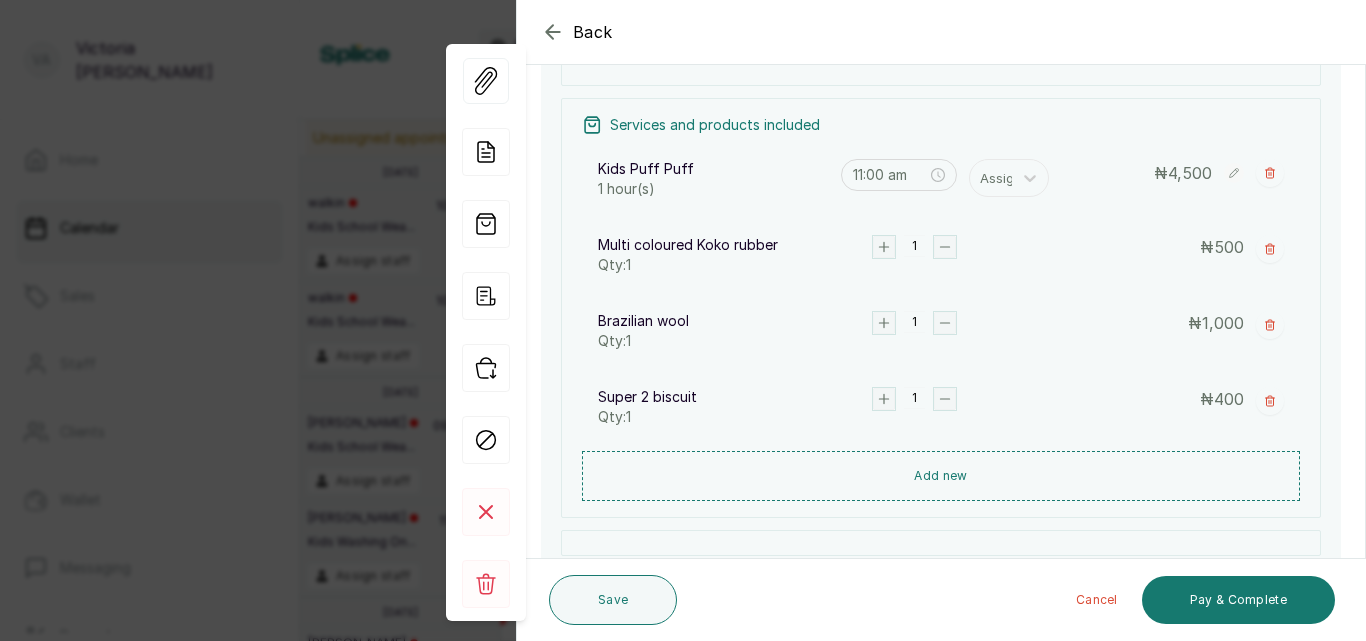 scroll, scrollTop: 349, scrollLeft: 0, axis: vertical 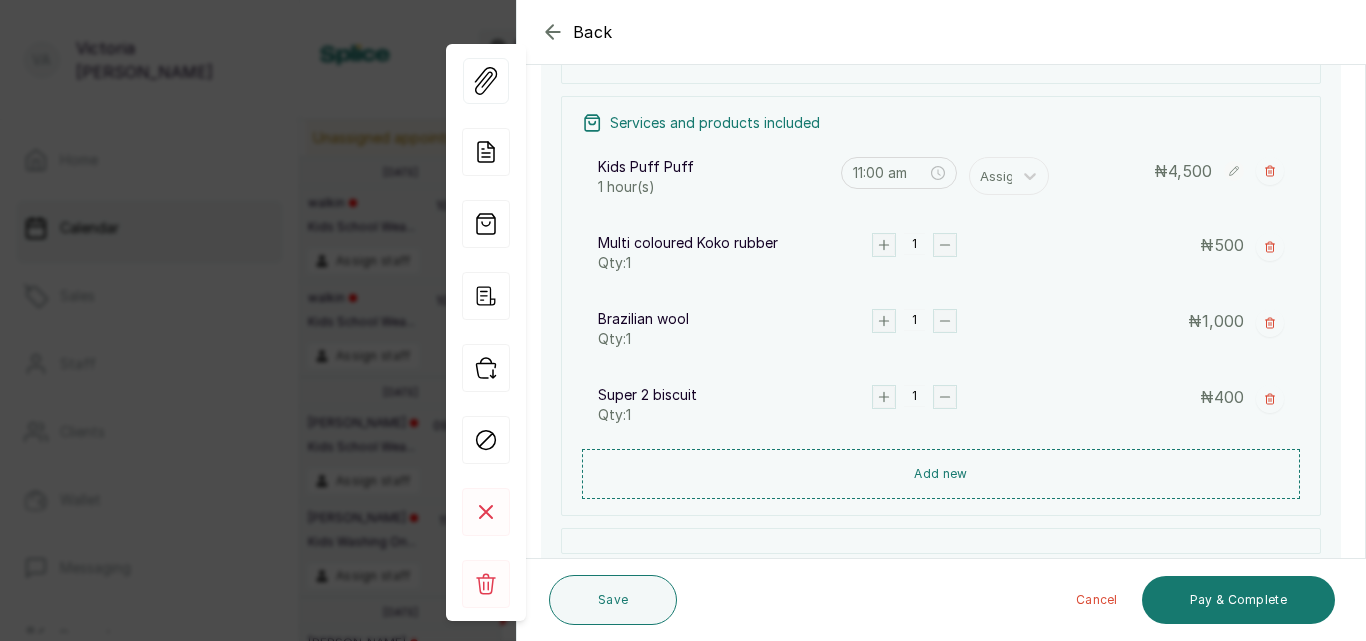 click 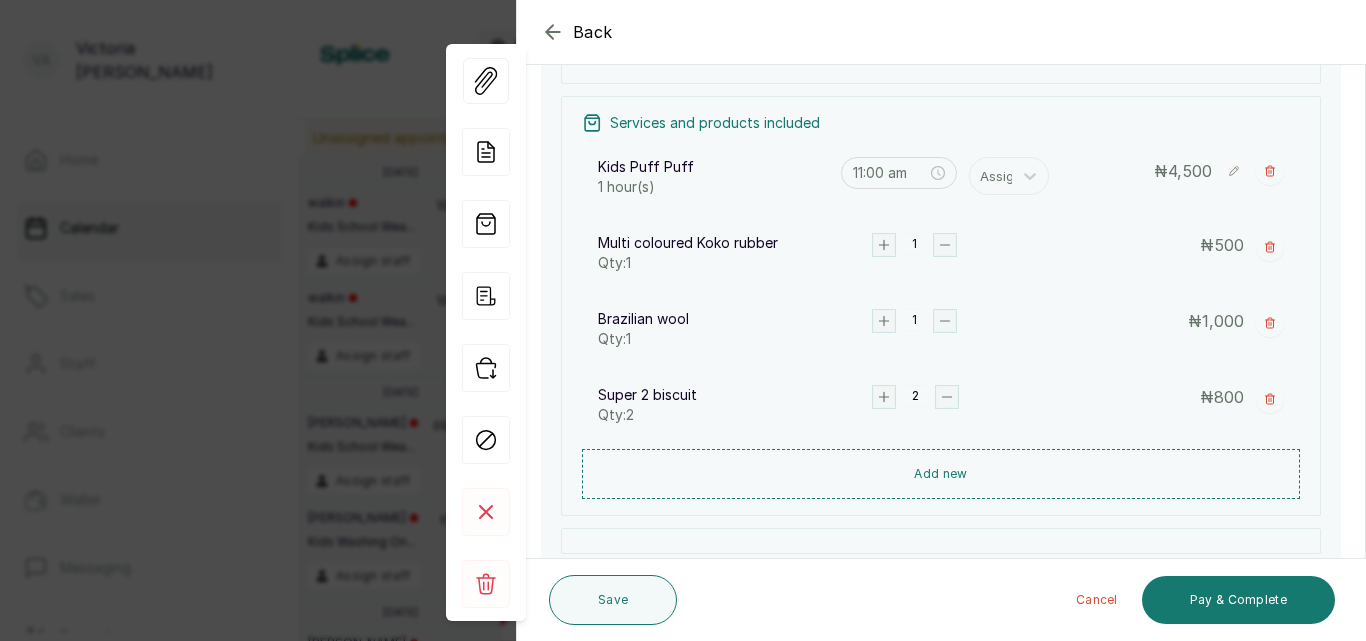 click 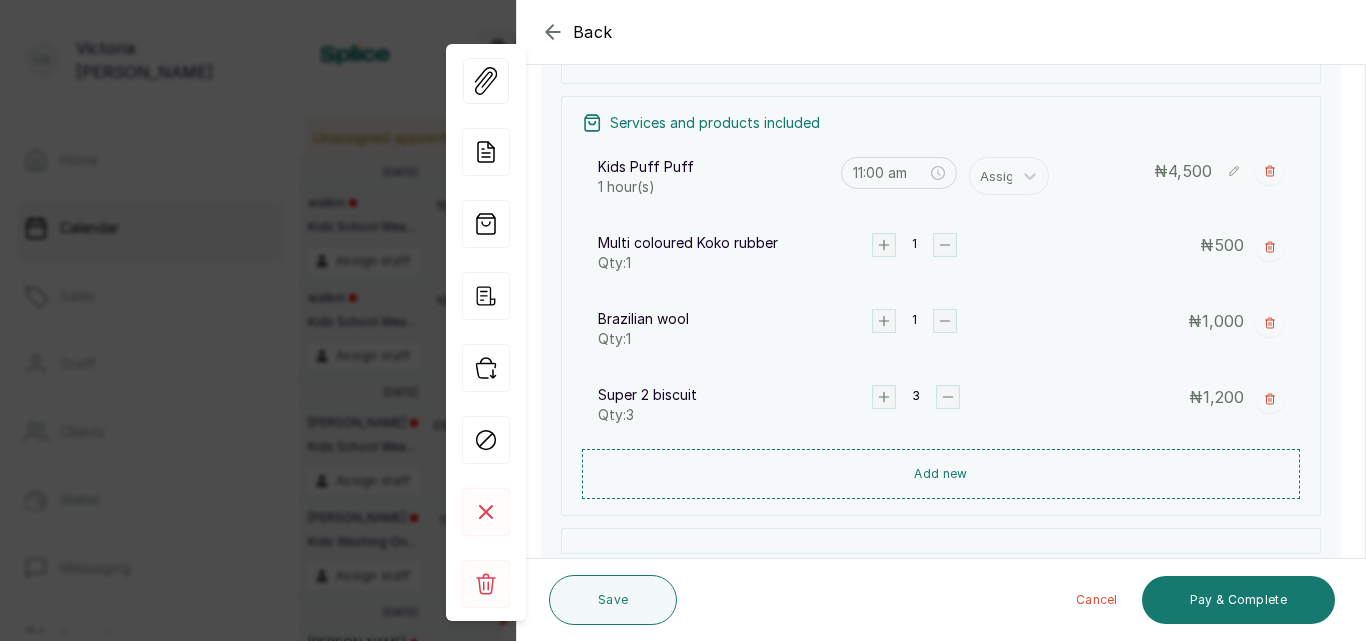 click 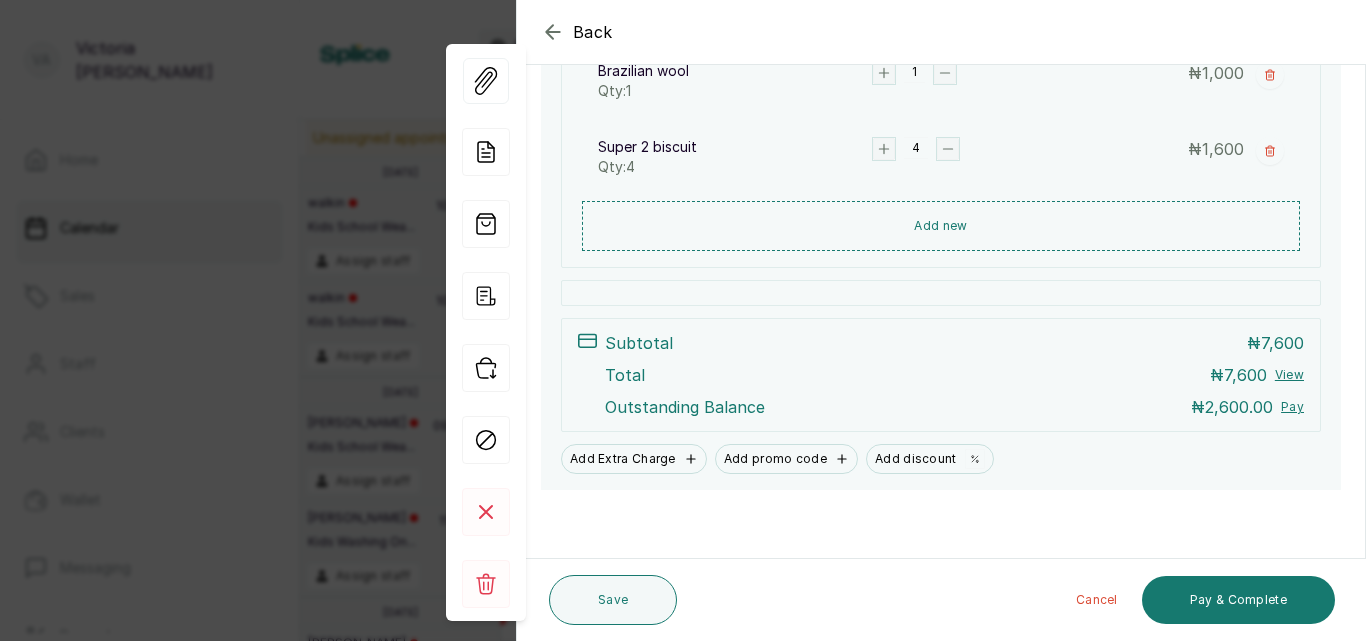 scroll, scrollTop: 599, scrollLeft: 0, axis: vertical 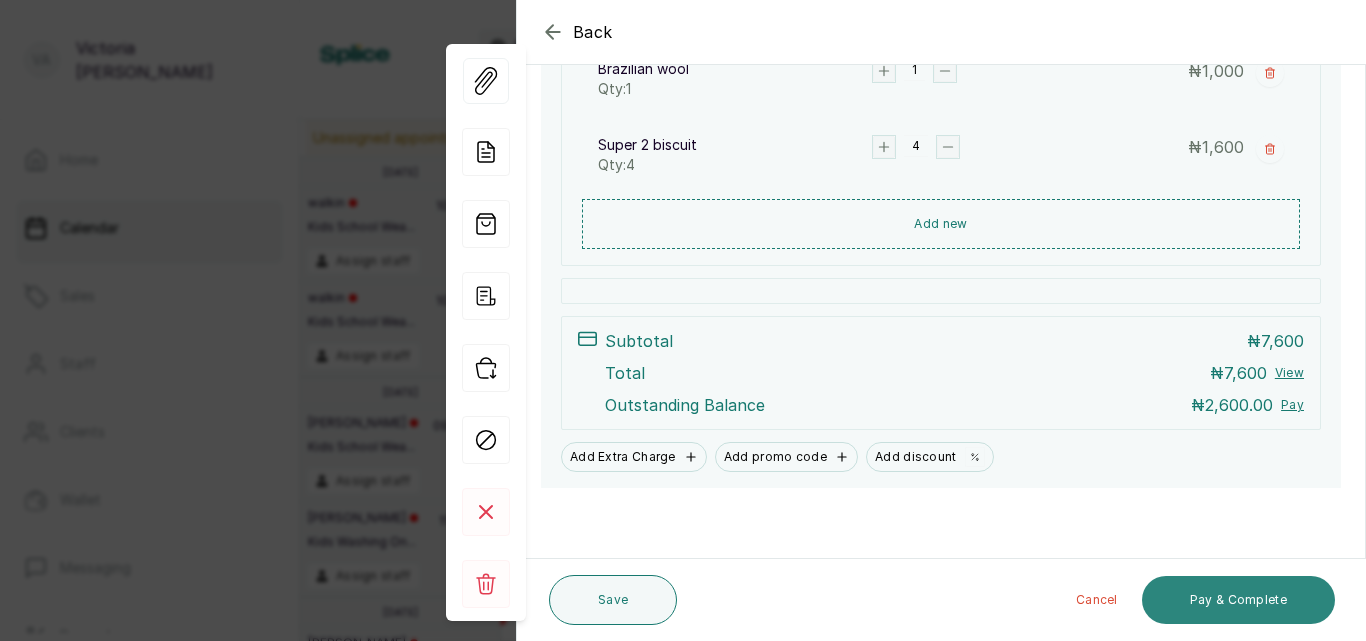click on "Pay & Complete" at bounding box center [1238, 600] 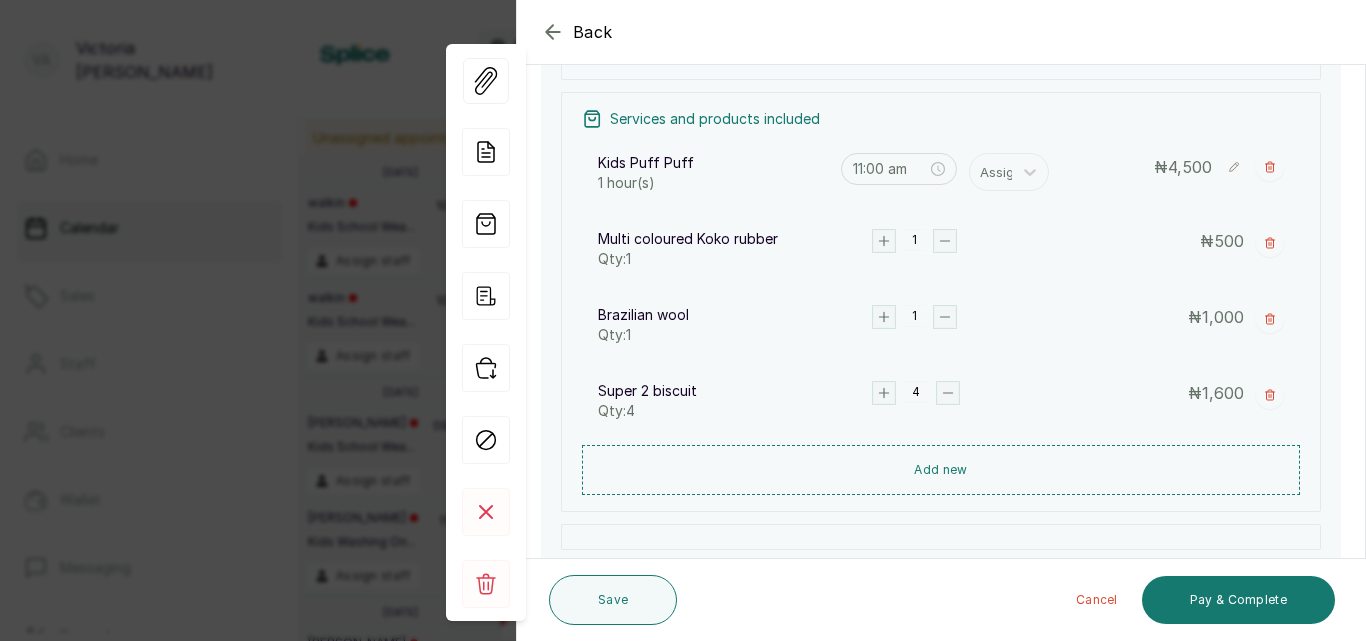 scroll, scrollTop: 345, scrollLeft: 0, axis: vertical 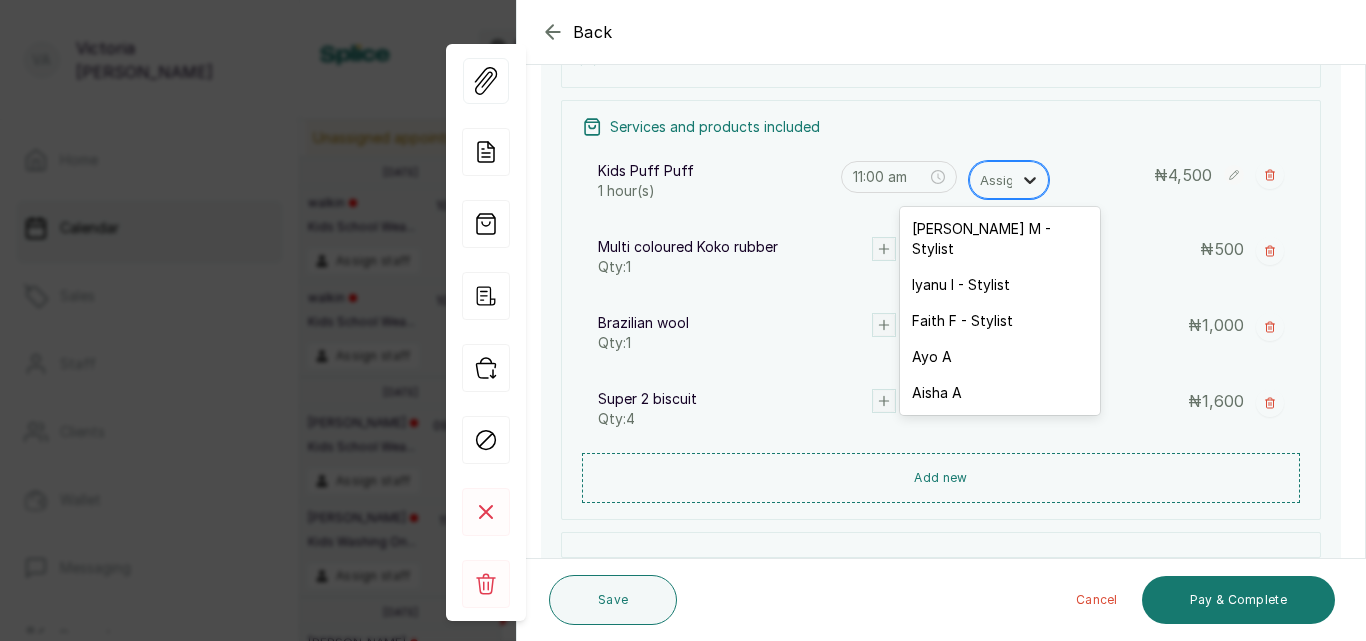 click 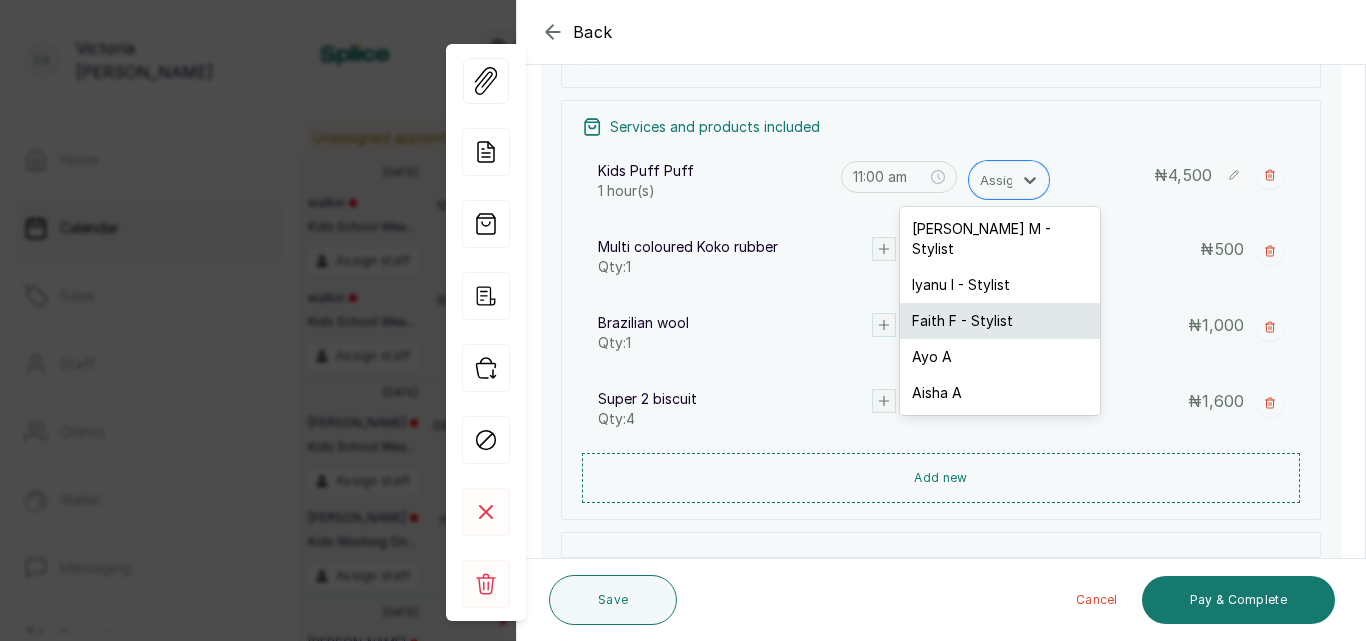 click on "Faith F - Stylist" at bounding box center [1000, 321] 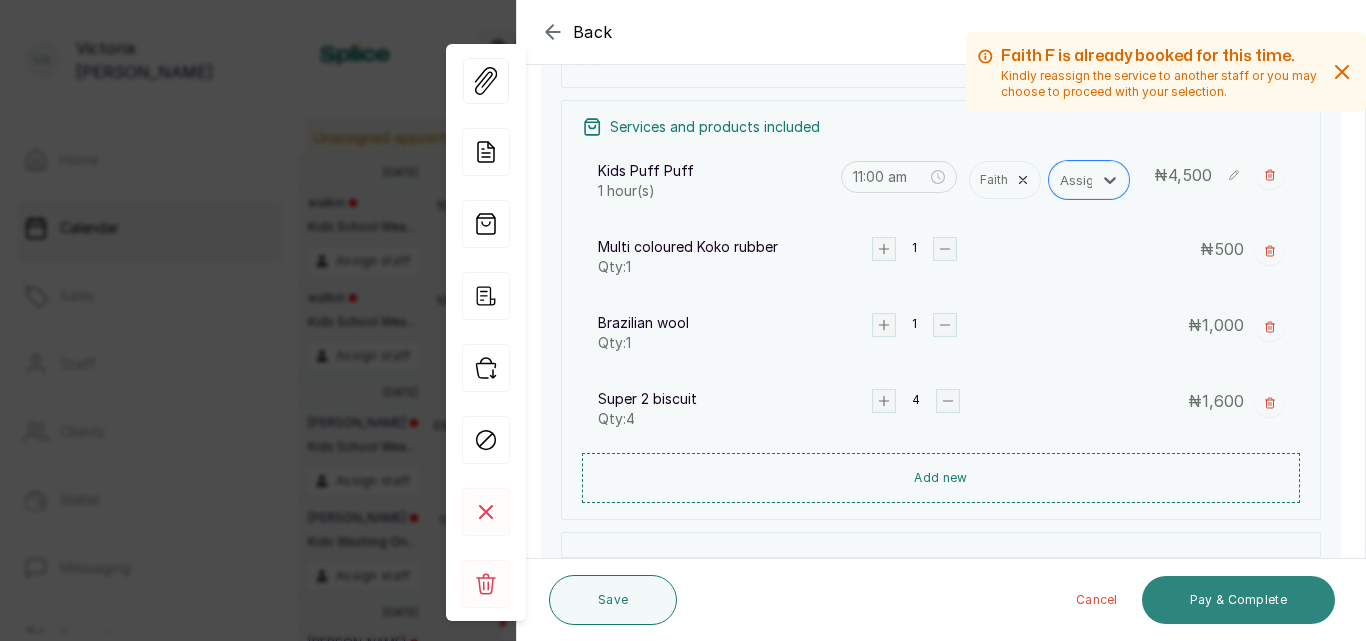 click on "Pay & Complete" at bounding box center (1238, 600) 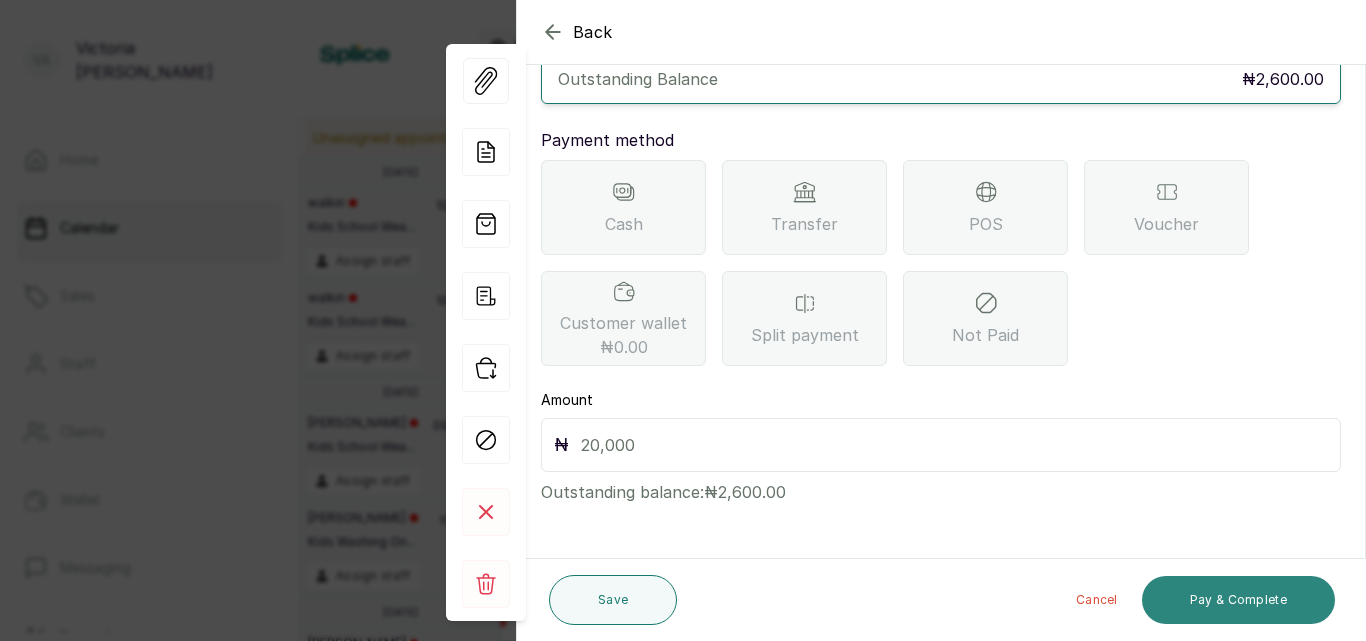 scroll, scrollTop: 159, scrollLeft: 0, axis: vertical 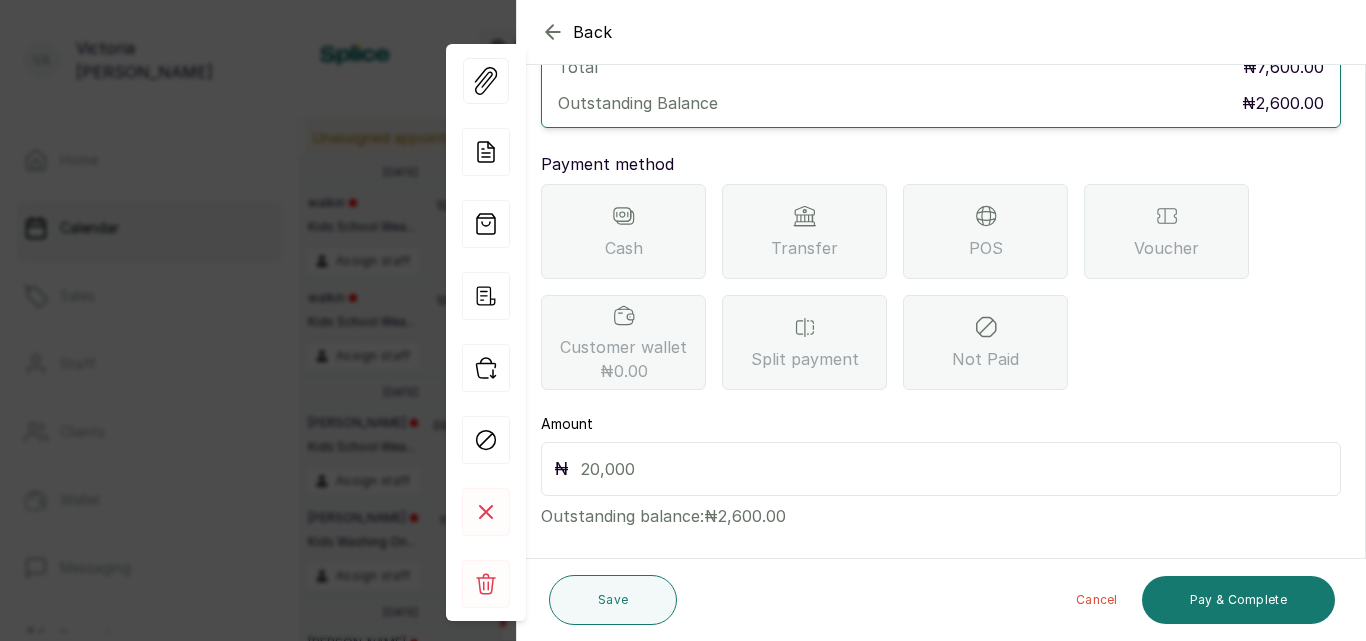 click on "Transfer" at bounding box center (804, 248) 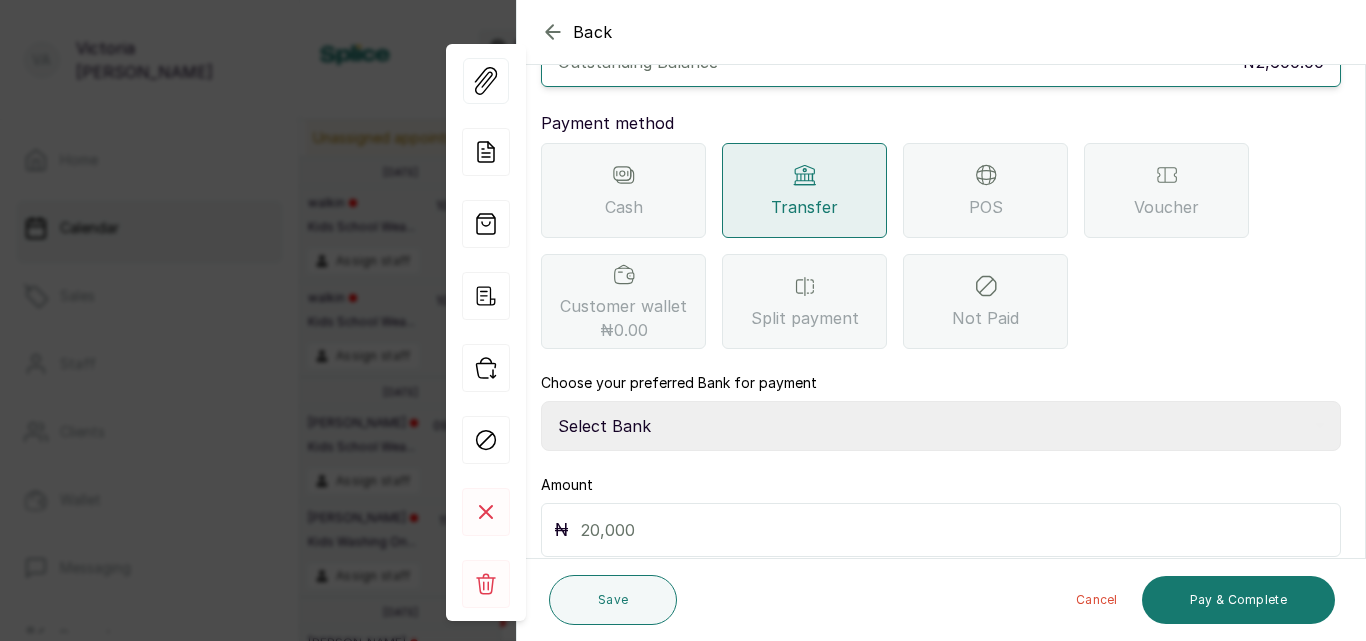 scroll, scrollTop: 261, scrollLeft: 0, axis: vertical 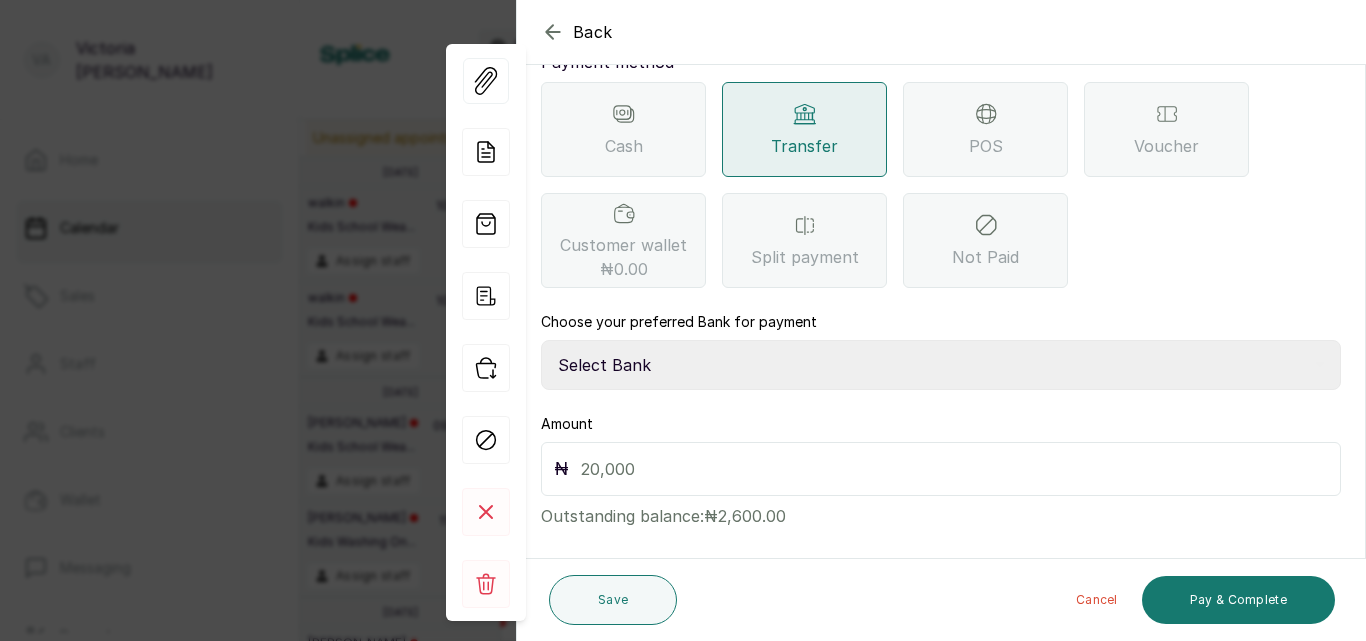 click on "Select Bank CANARY YELLOW Moniepoint MFB CANARY YELLOW Sparkle Microfinance Bank" at bounding box center [941, 365] 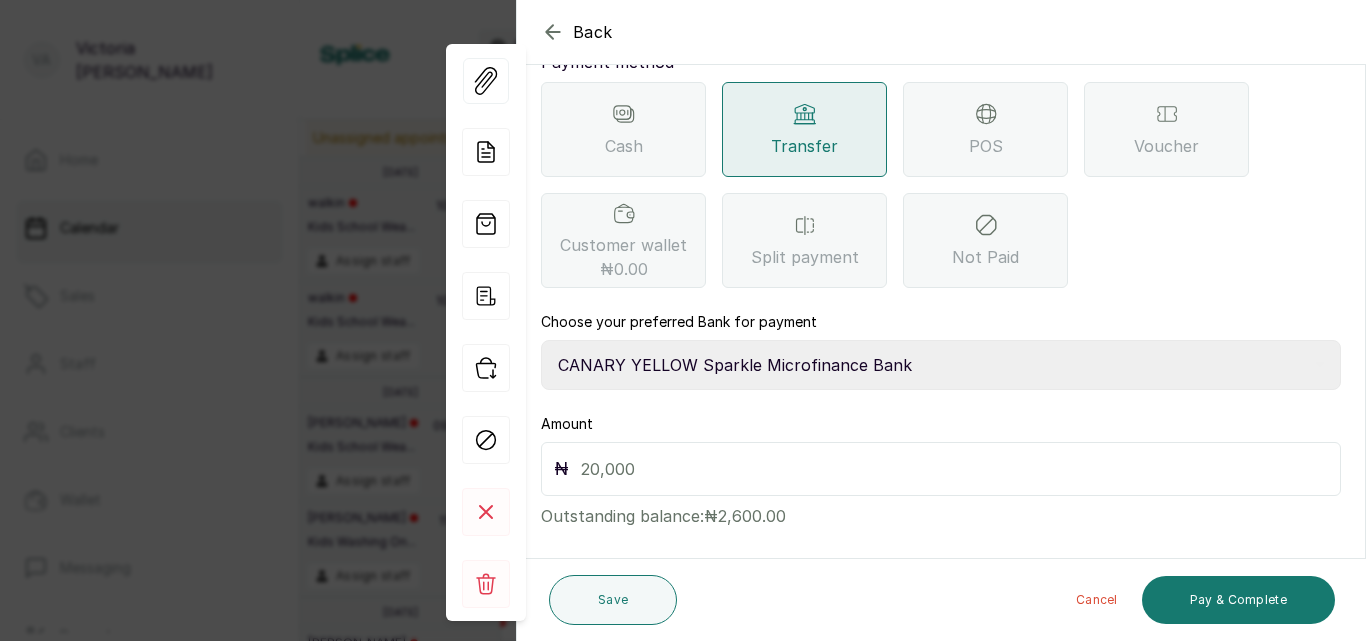 click on "Select Bank CANARY YELLOW Moniepoint MFB CANARY YELLOW Sparkle Microfinance Bank" at bounding box center (941, 365) 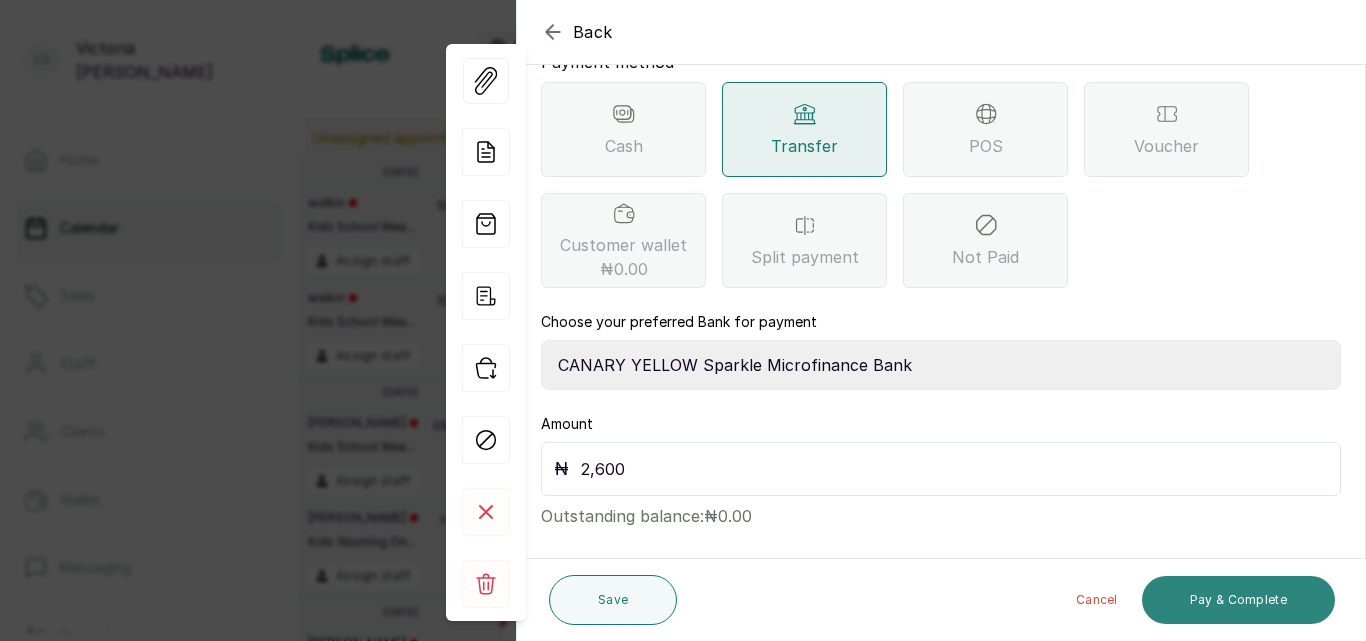 type on "2,600" 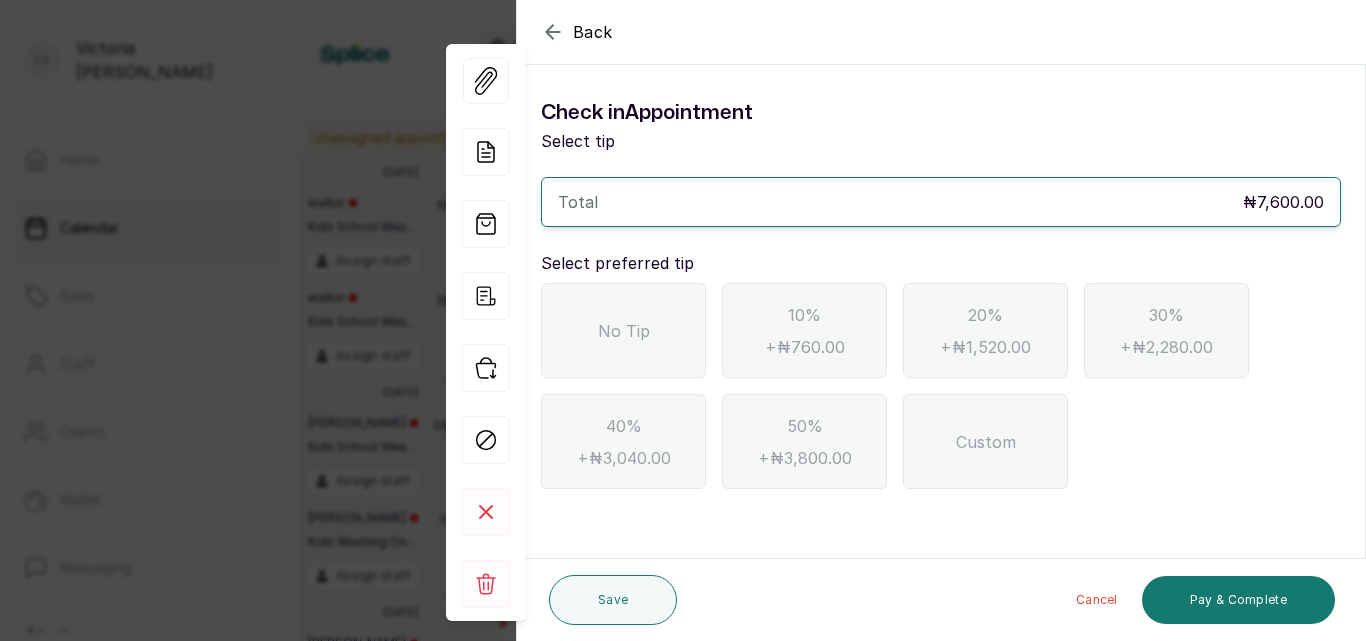 click on "No Tip" at bounding box center (623, 330) 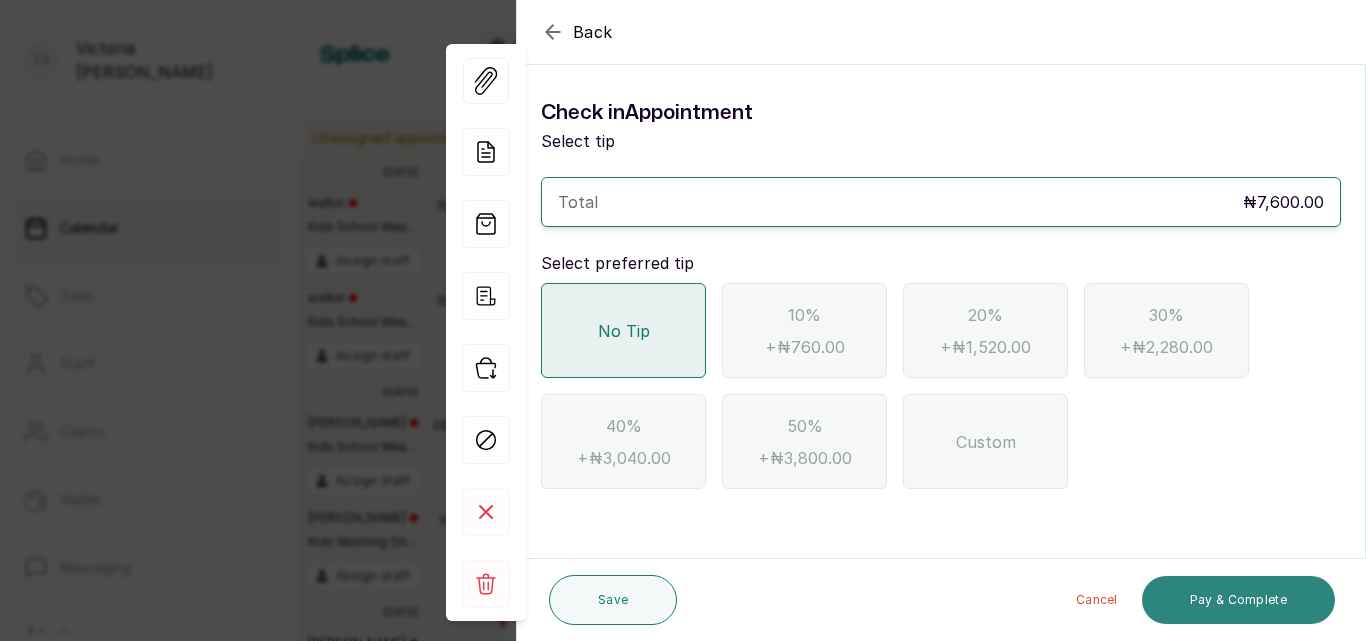click on "Pay & Complete" at bounding box center [1238, 600] 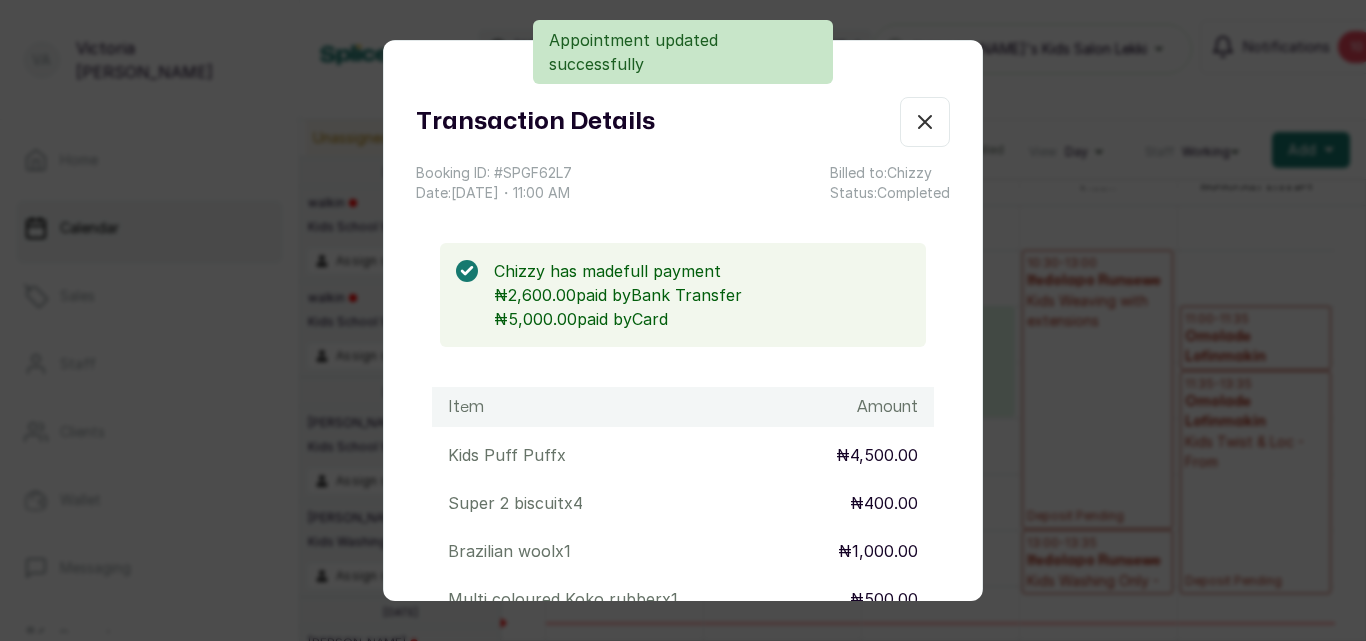 click 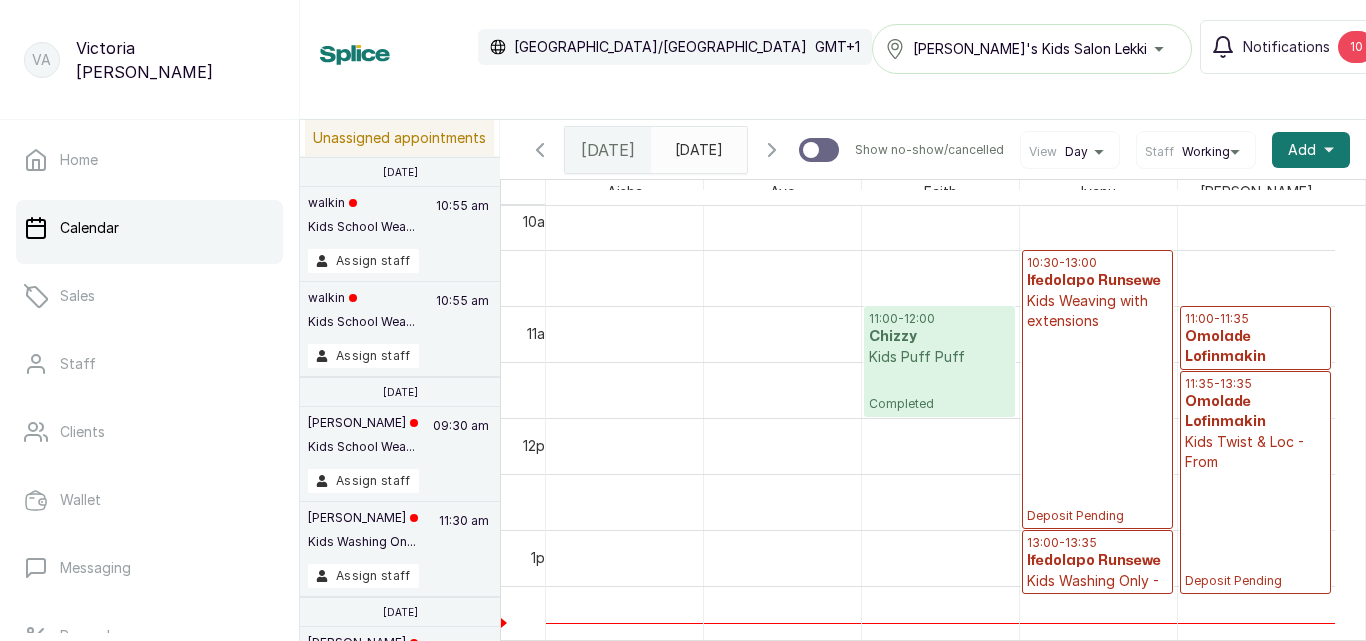 drag, startPoint x: 1334, startPoint y: 445, endPoint x: 1343, endPoint y: 492, distance: 47.853943 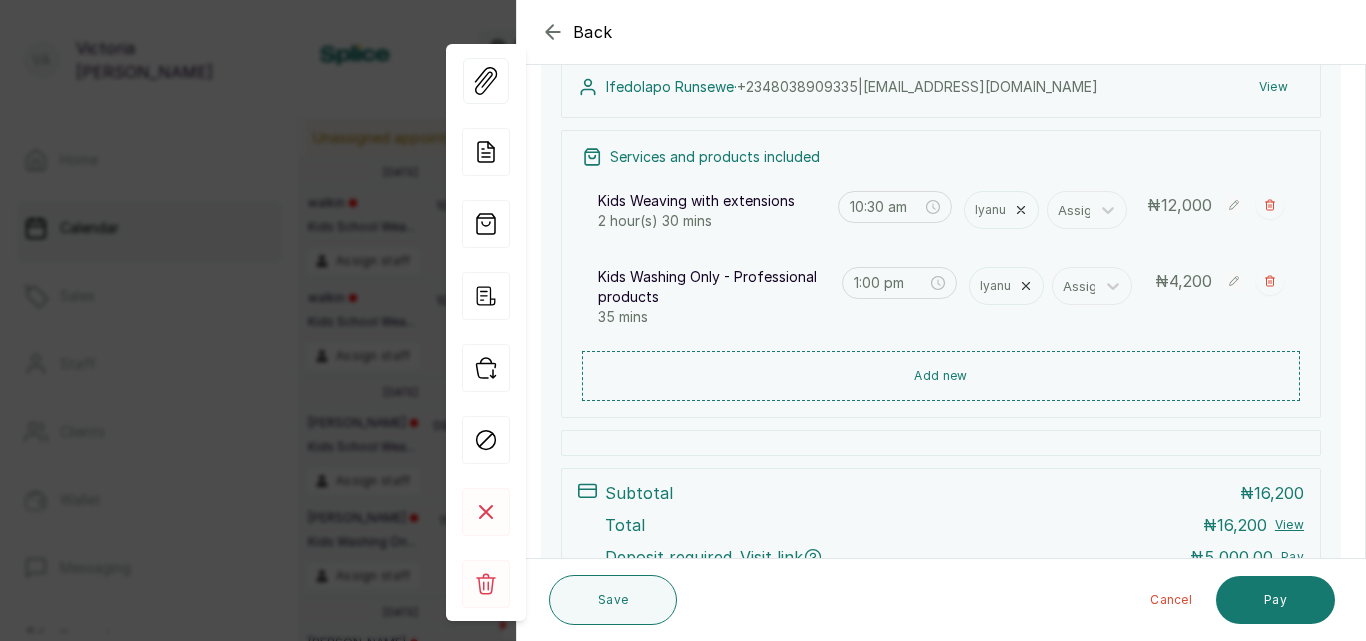 scroll, scrollTop: 250, scrollLeft: 0, axis: vertical 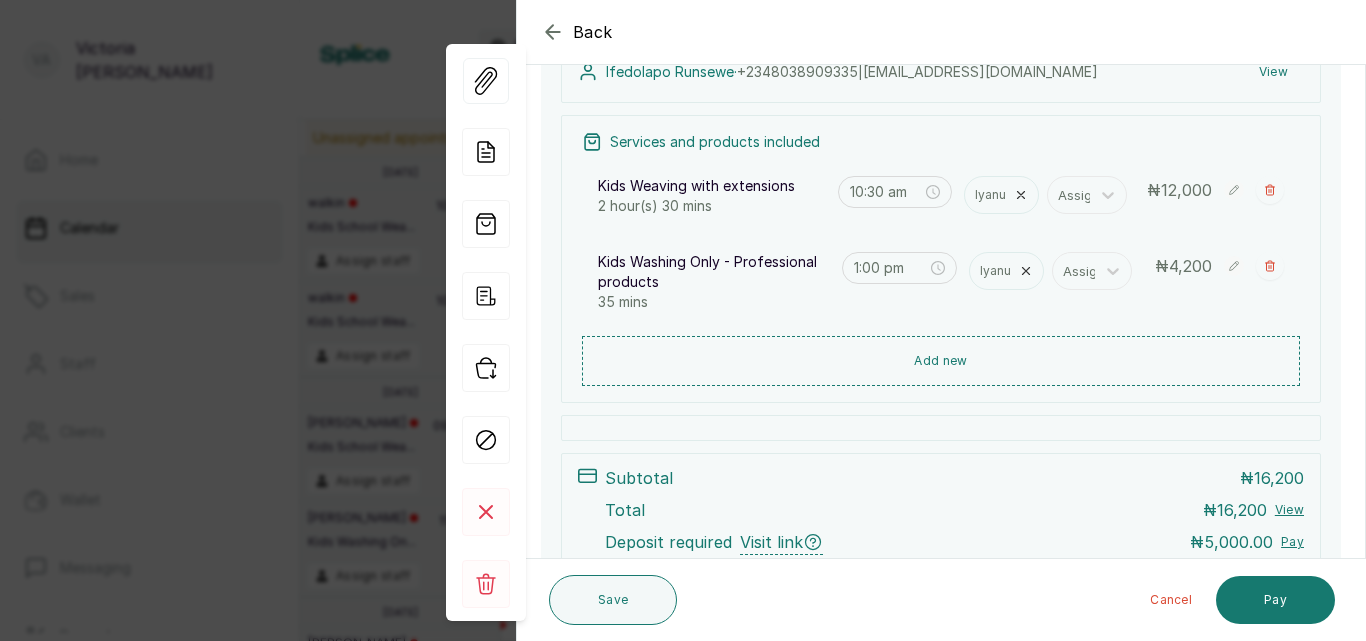 click 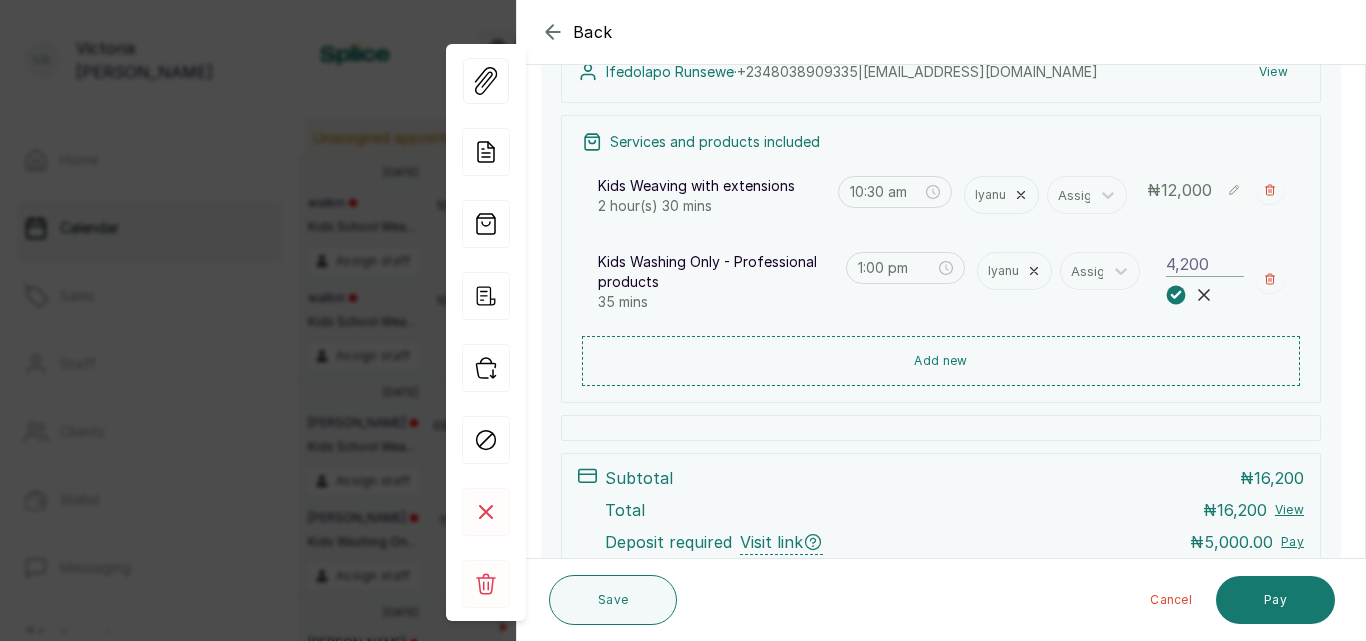 click 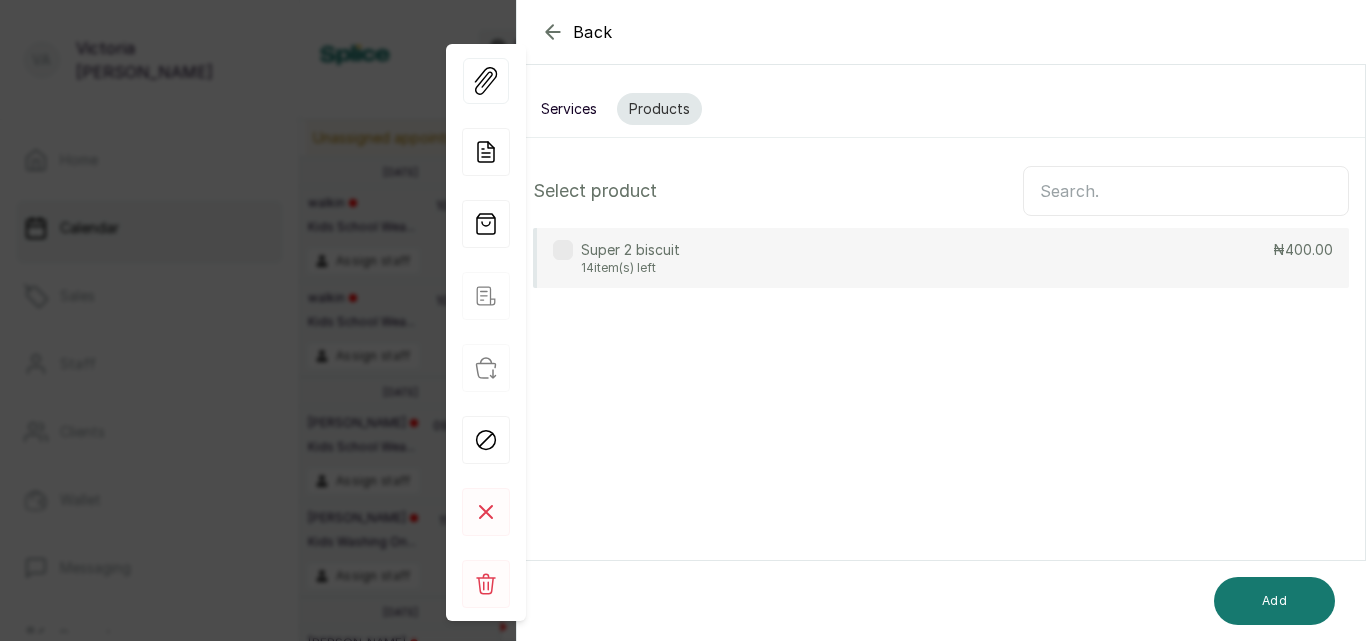 scroll, scrollTop: 0, scrollLeft: 0, axis: both 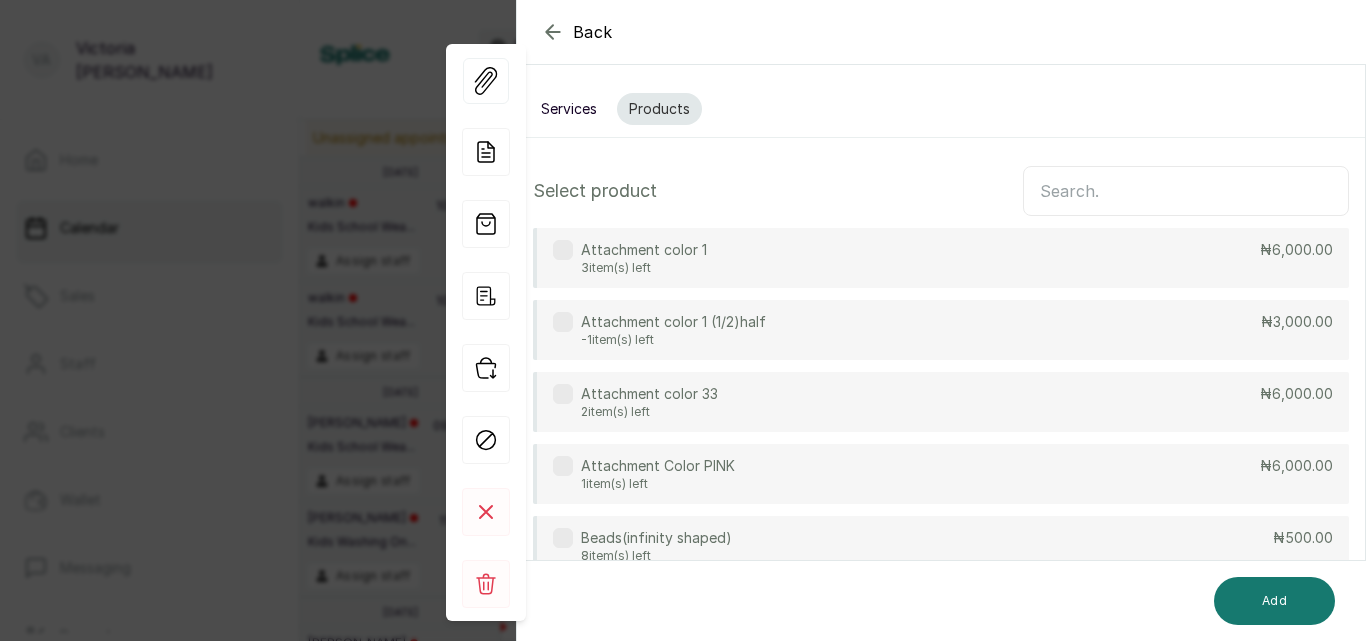 click 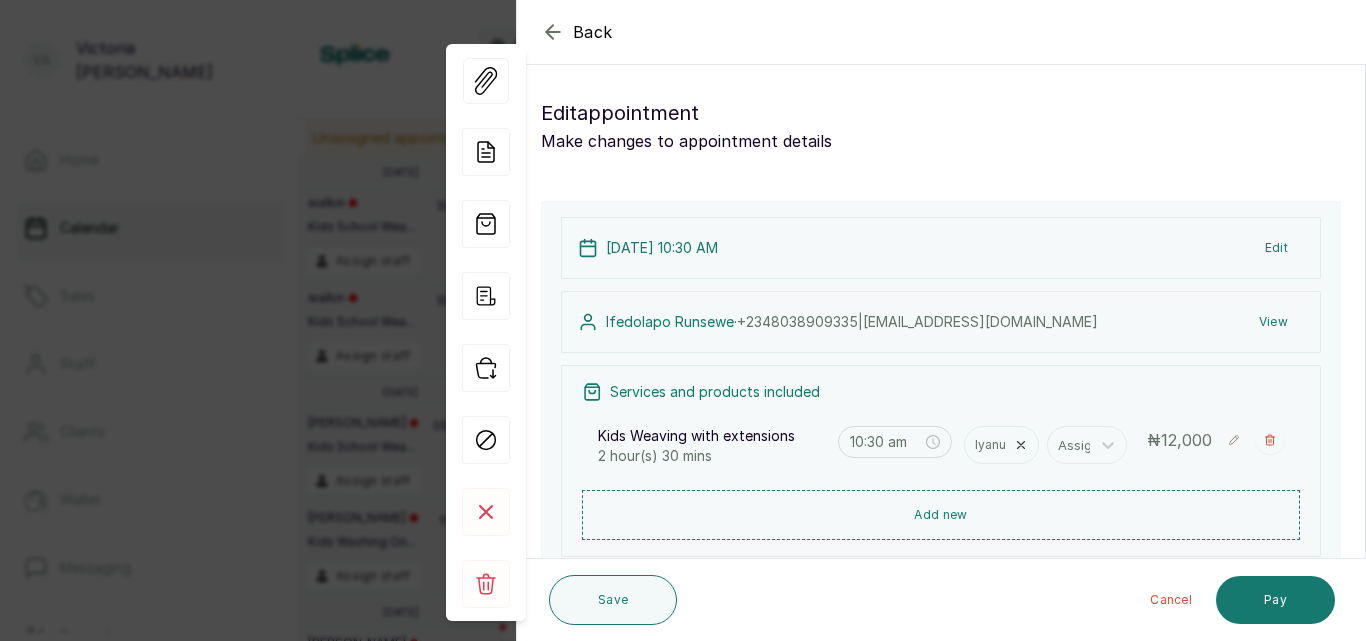 click 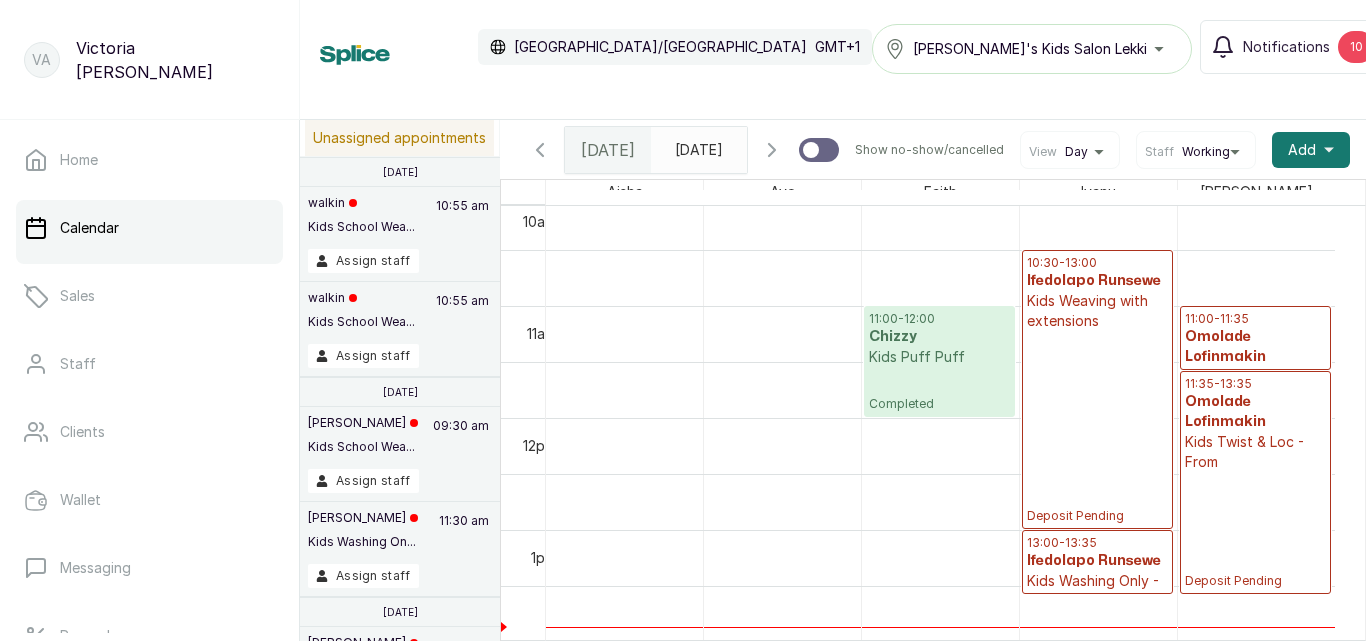 click on "10:30  -  13:00 Ifedolapo Runsewe Kids Weaving with extensions Deposit Pending" at bounding box center (1097, 389) 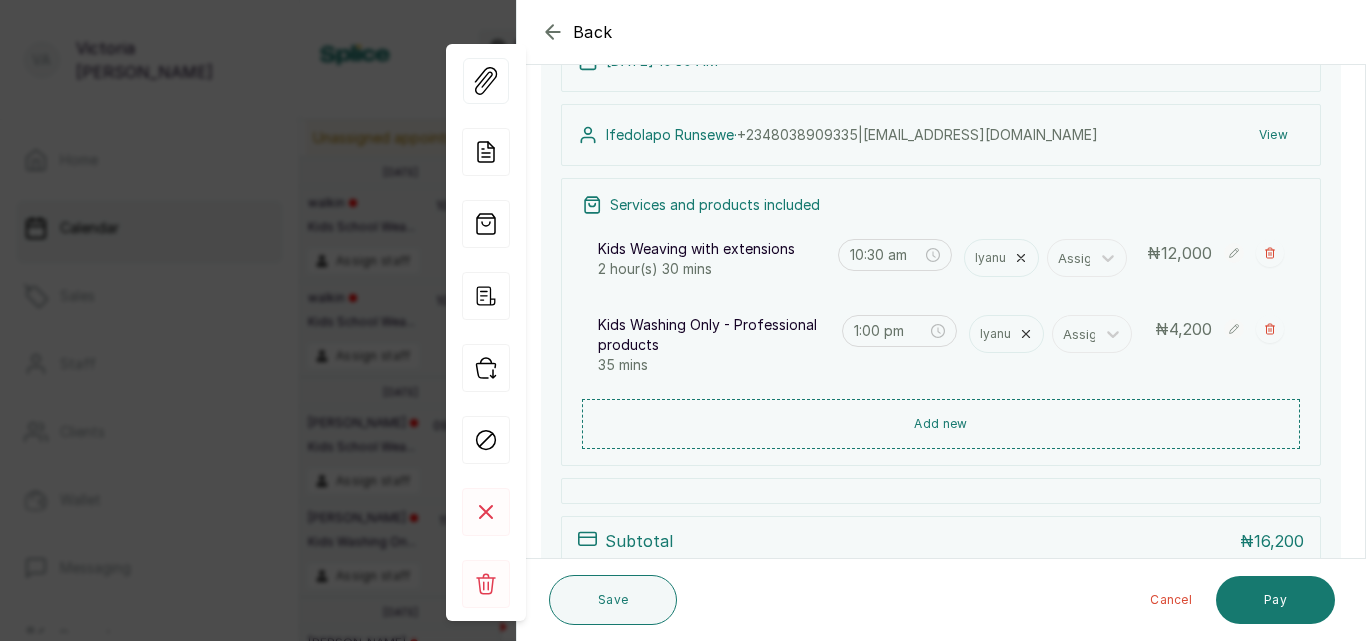 scroll, scrollTop: 221, scrollLeft: 0, axis: vertical 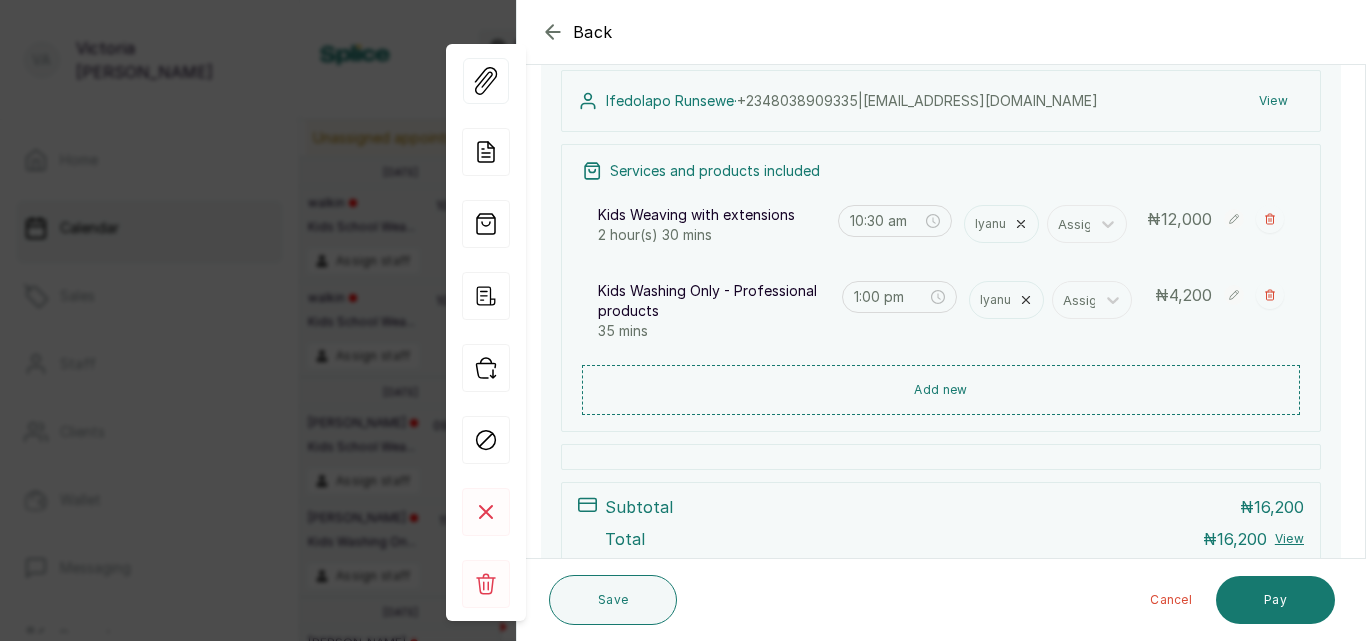 click 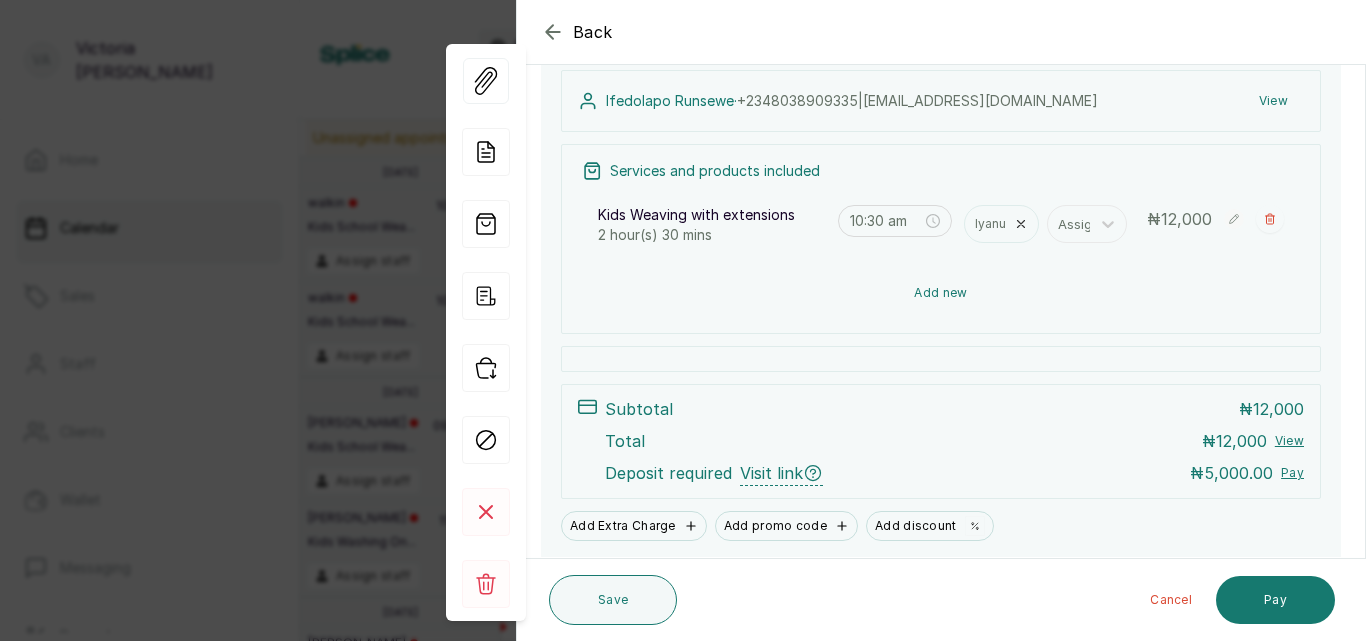 click on "Add new" at bounding box center (941, 293) 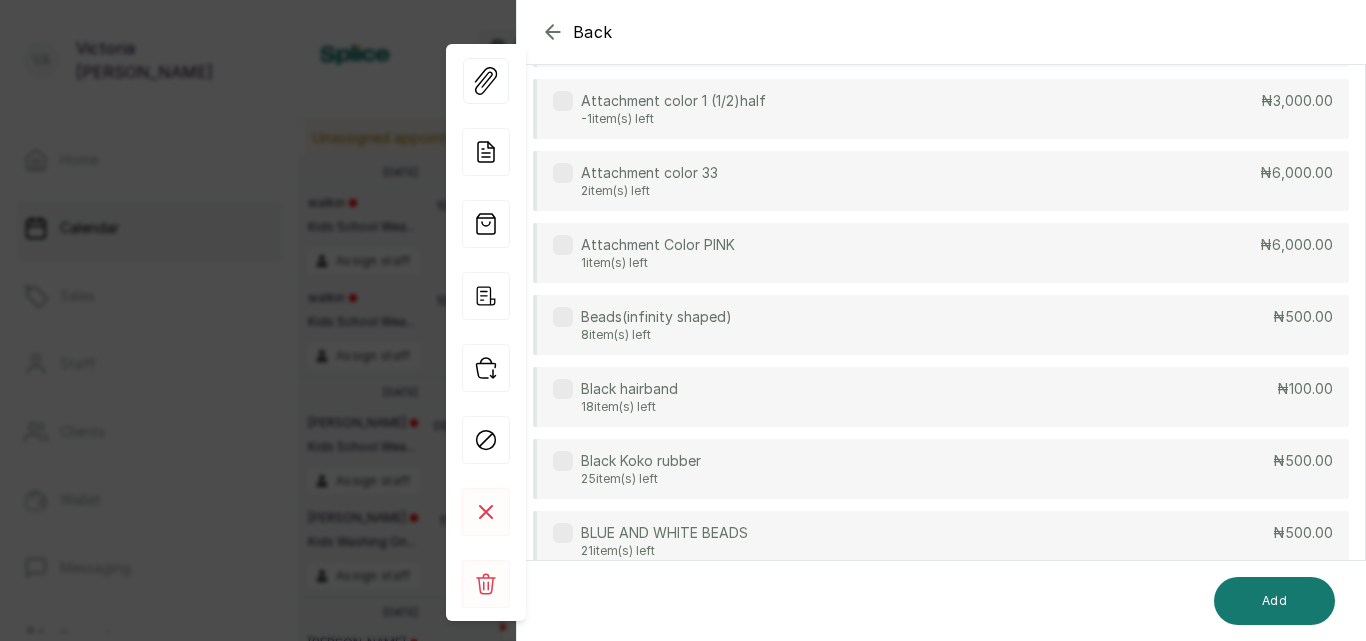 scroll, scrollTop: 133, scrollLeft: 0, axis: vertical 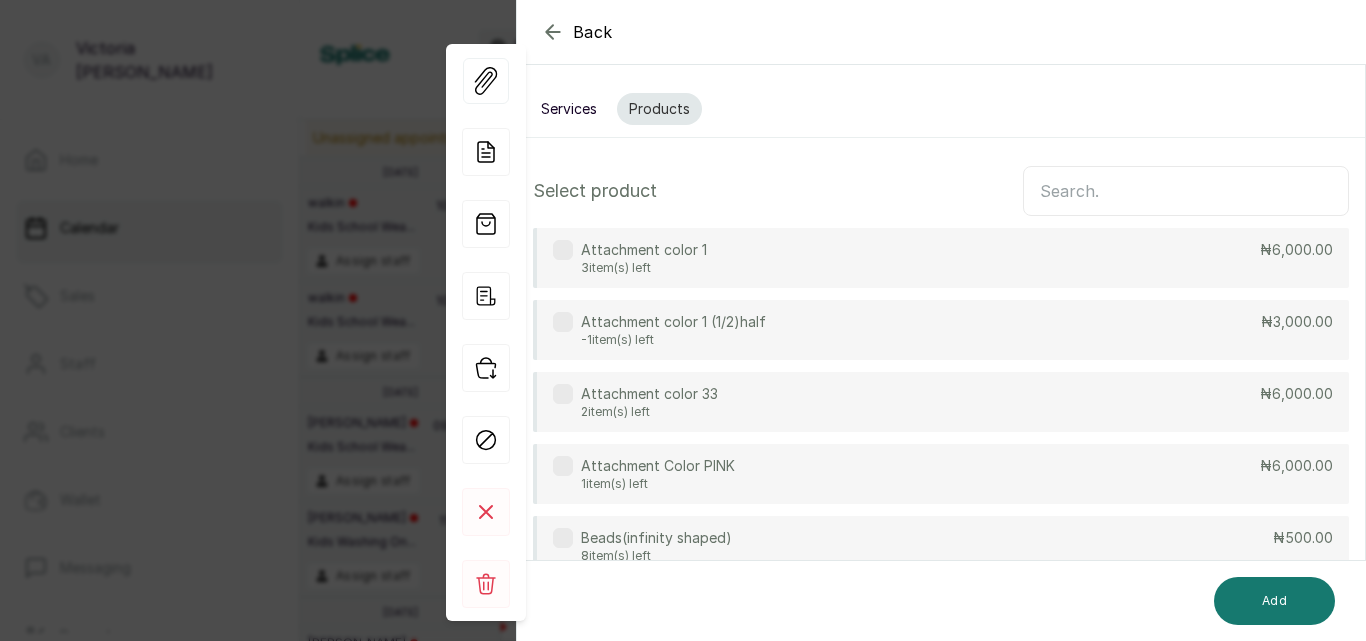drag, startPoint x: 941, startPoint y: 293, endPoint x: 893, endPoint y: -16, distance: 312.70593 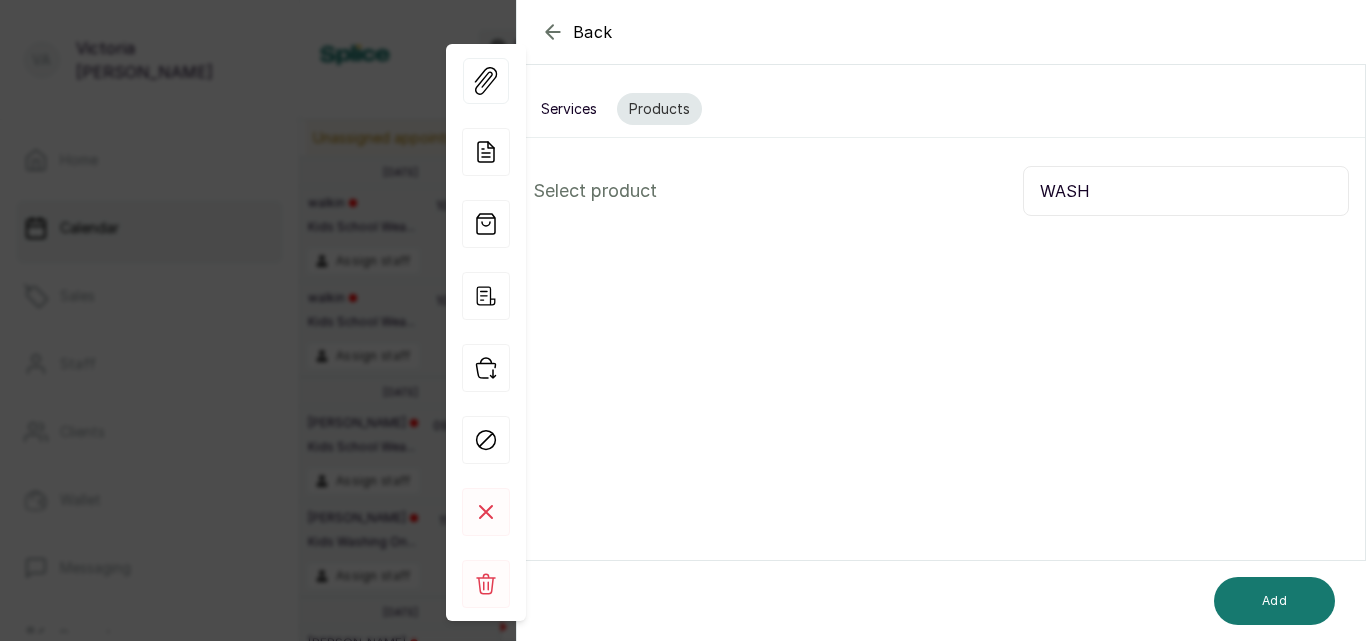 type on "WASH" 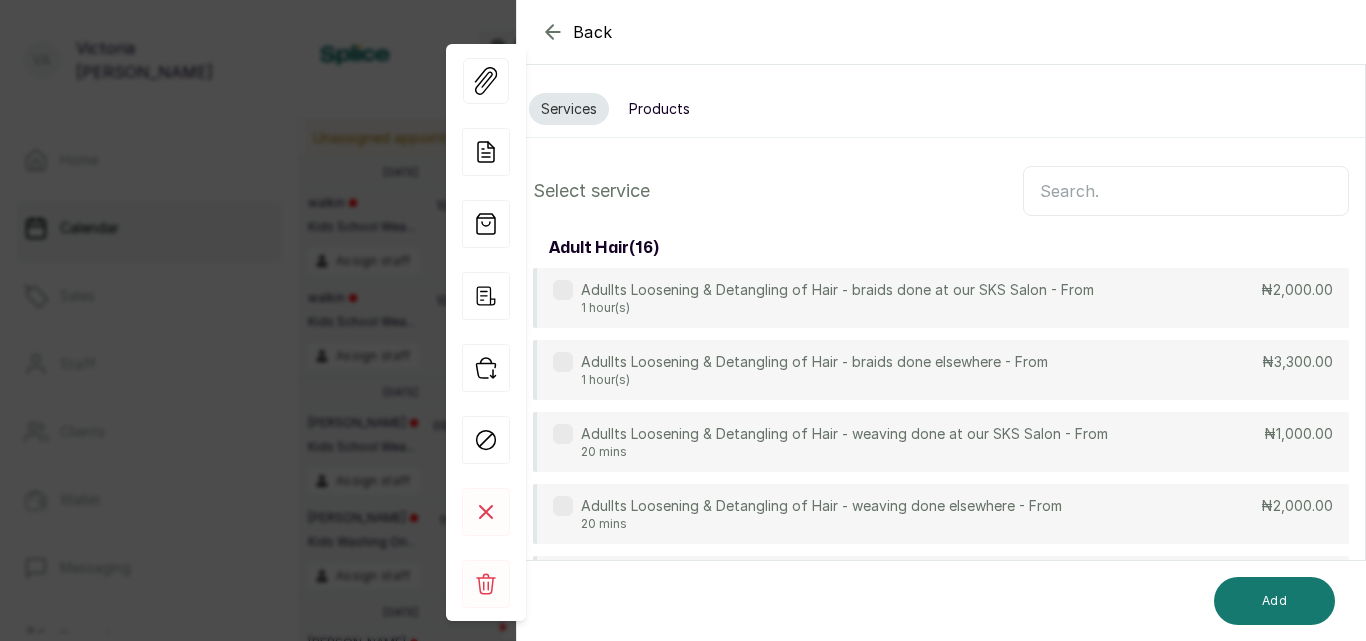 scroll, scrollTop: 149, scrollLeft: 0, axis: vertical 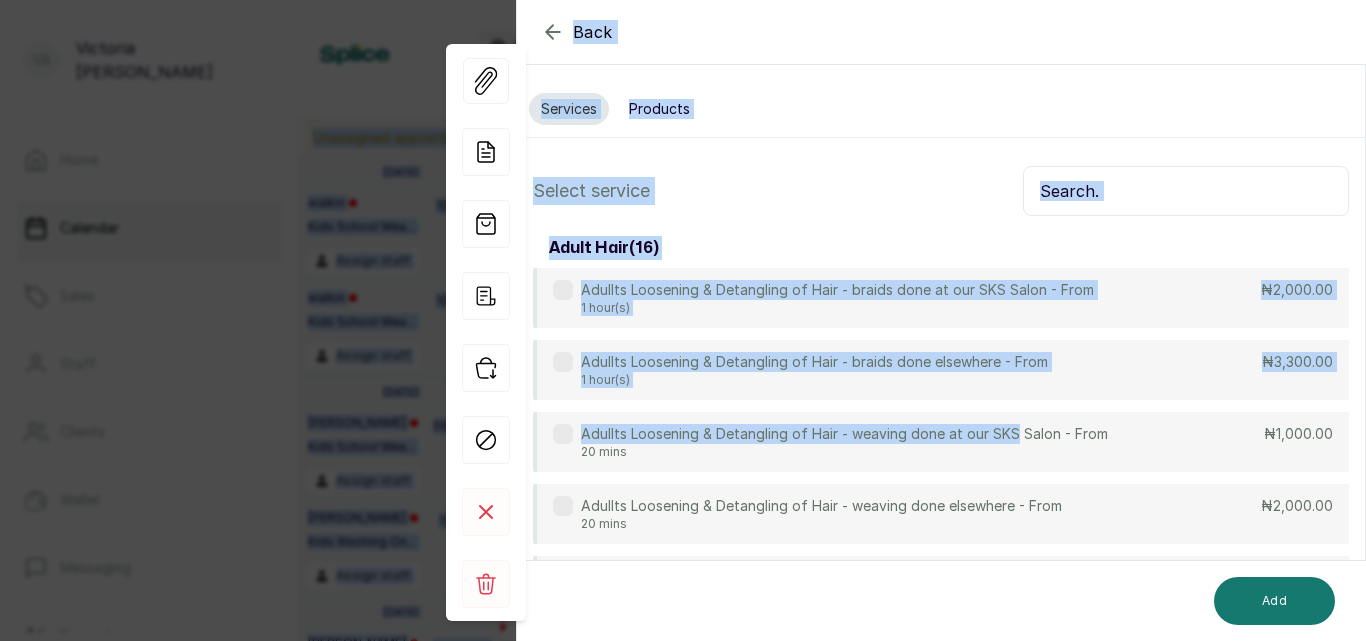 drag, startPoint x: 1016, startPoint y: 273, endPoint x: 1089, endPoint y: -3, distance: 285.4908 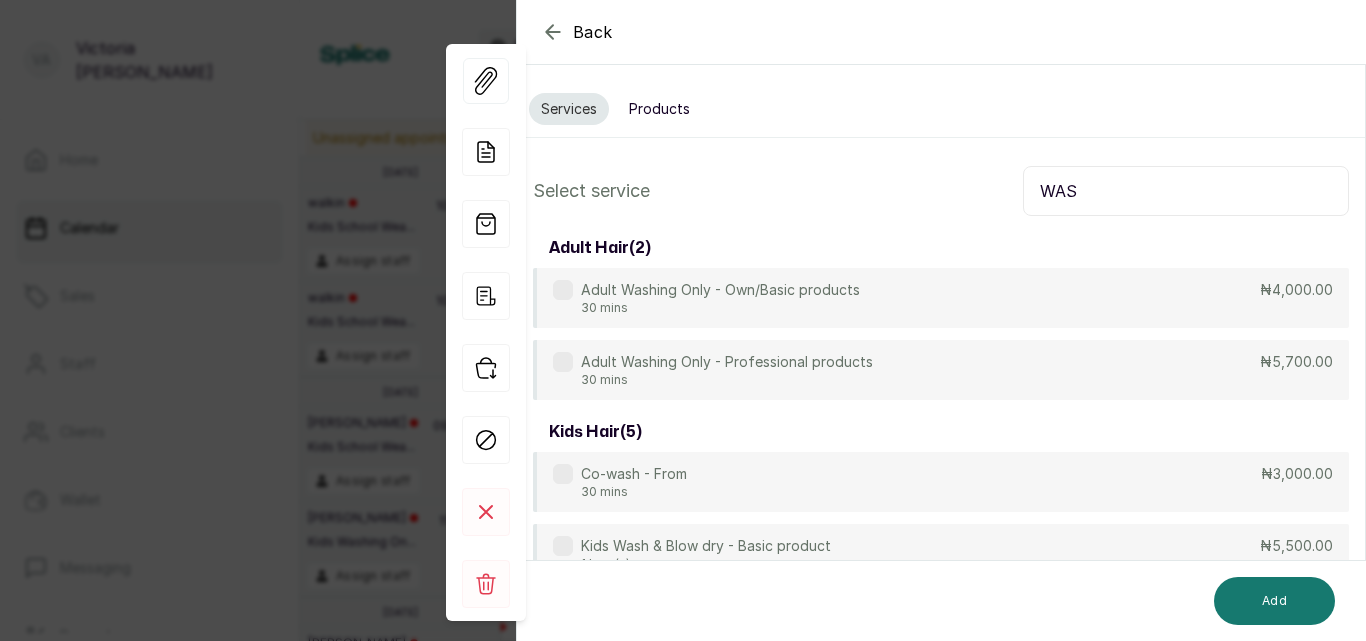 type on "WAS" 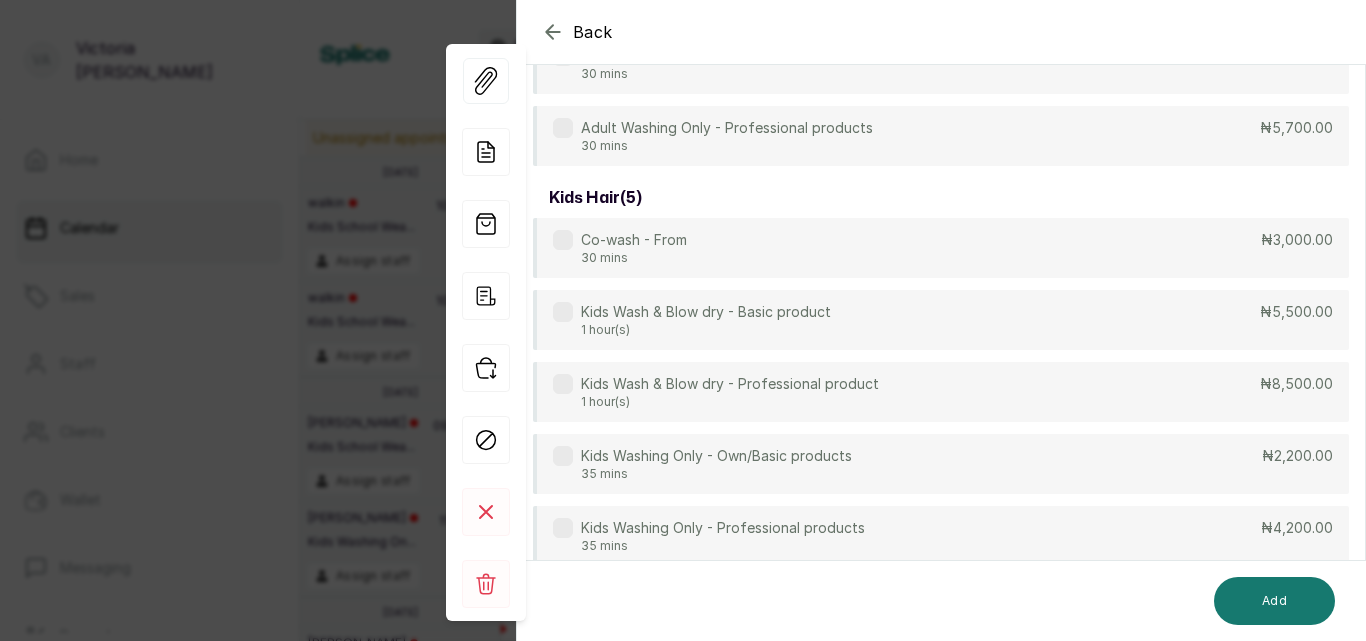 scroll, scrollTop: 296, scrollLeft: 0, axis: vertical 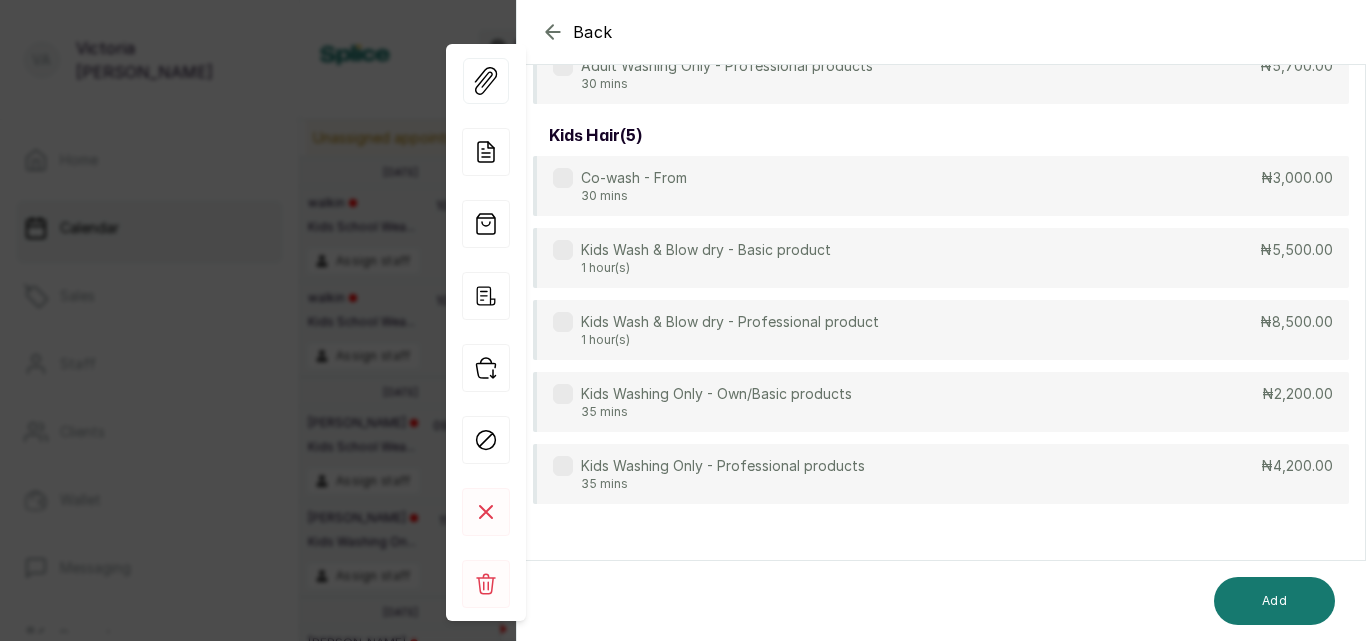 click at bounding box center [563, 394] 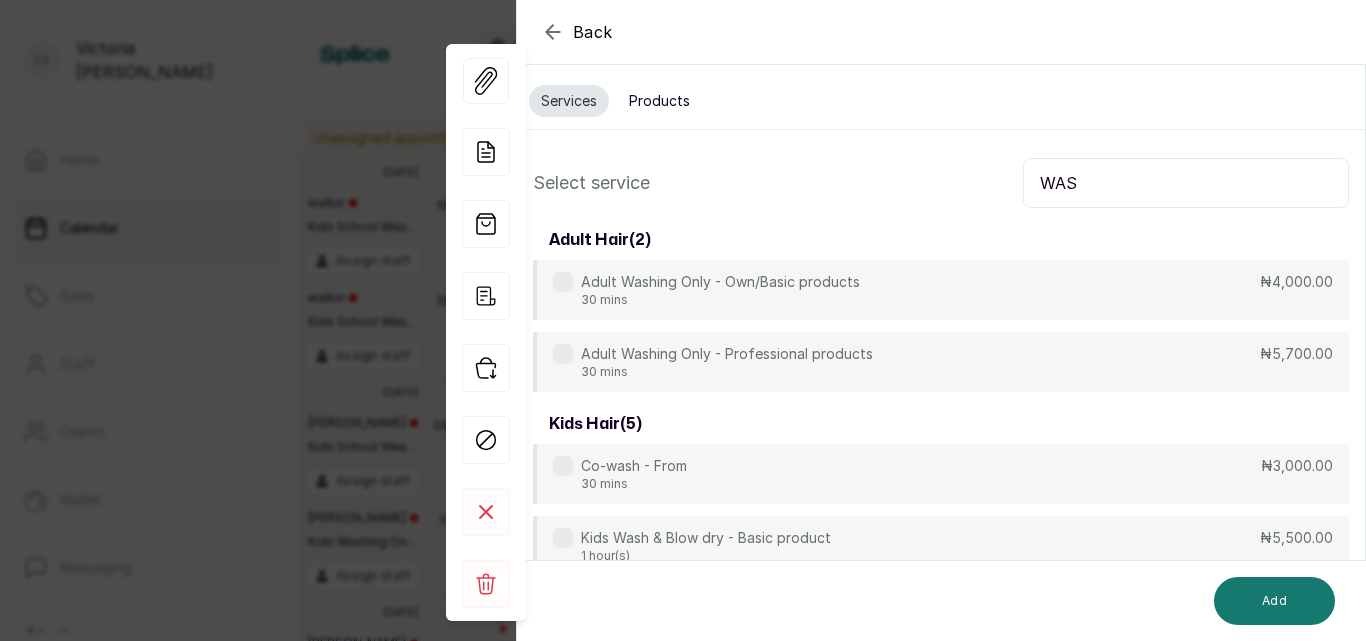 scroll, scrollTop: 0, scrollLeft: 0, axis: both 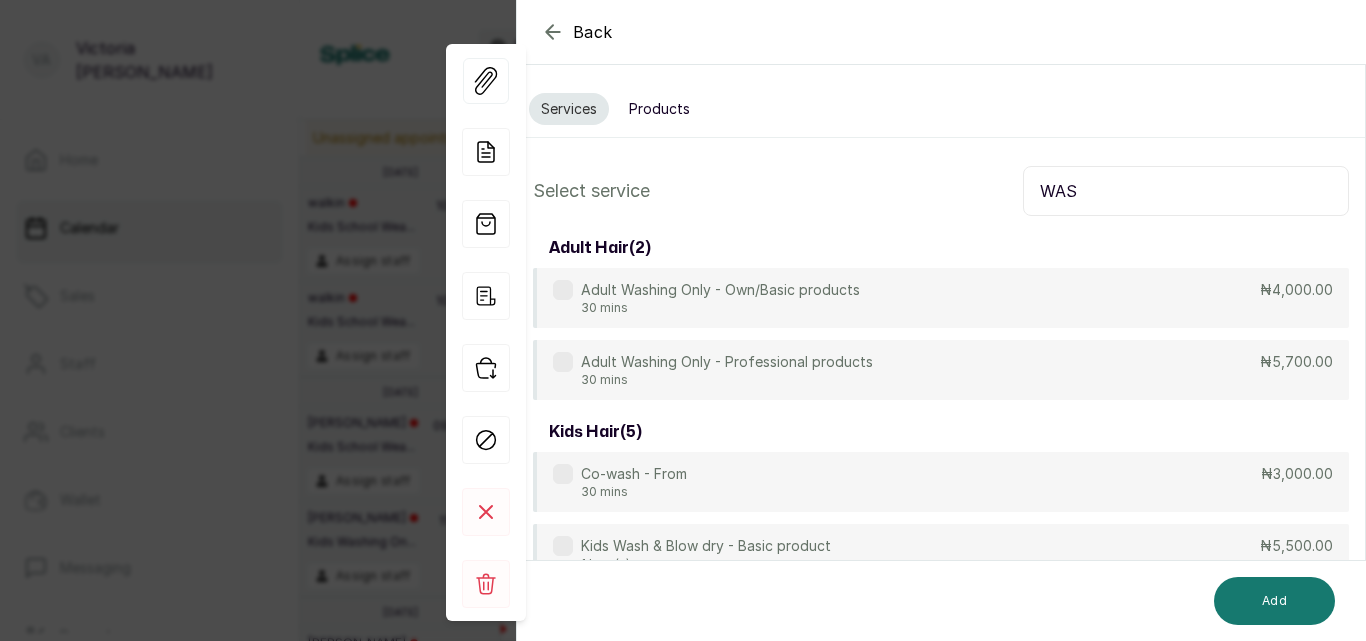 click on "WAS" at bounding box center (1186, 191) 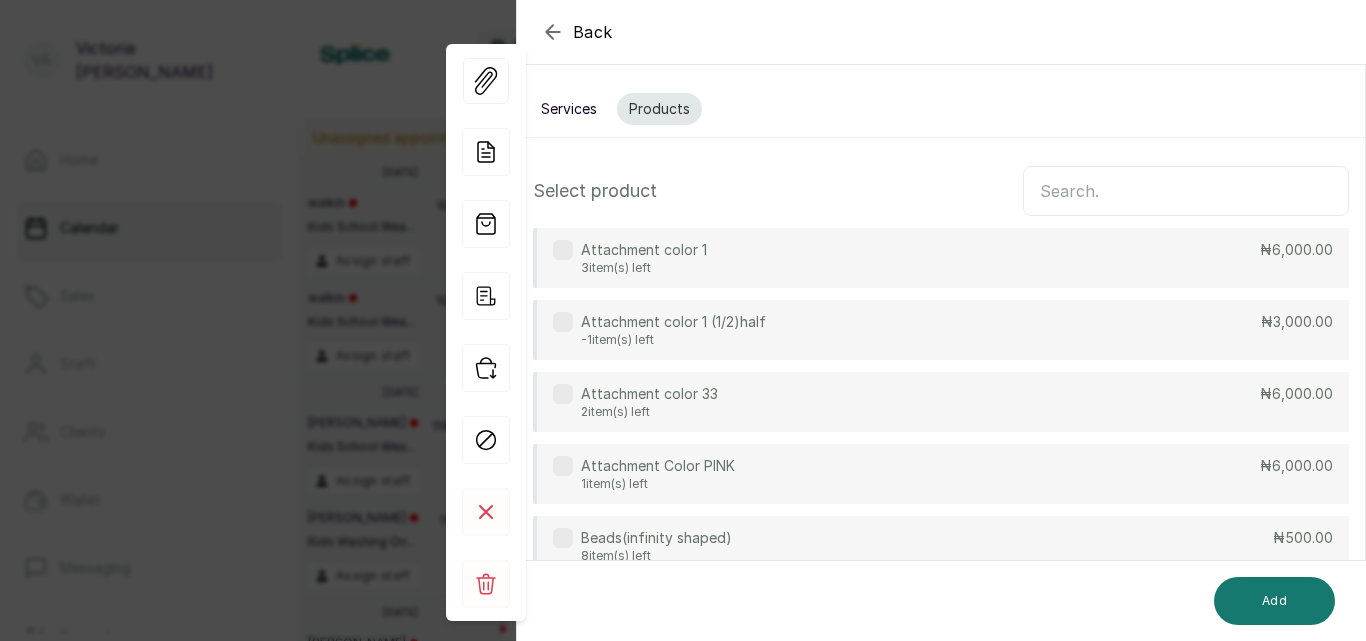 click at bounding box center [1186, 191] 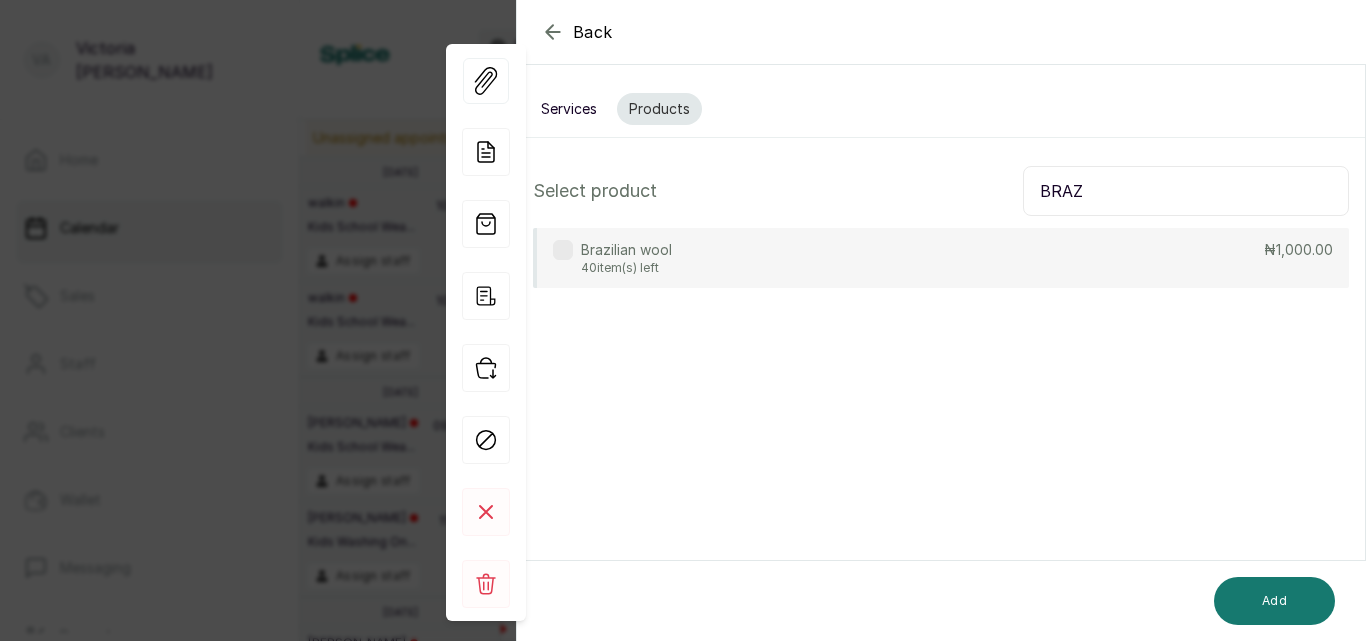click at bounding box center (563, 250) 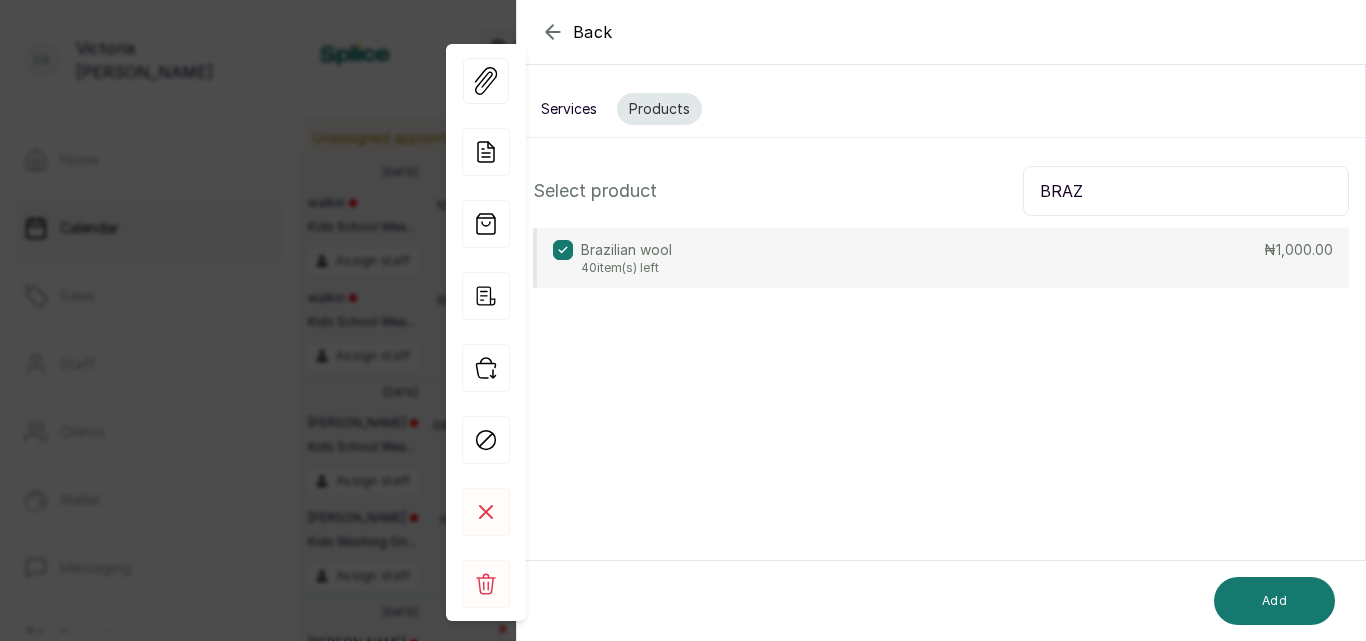 click on "BRAZ" at bounding box center (1186, 191) 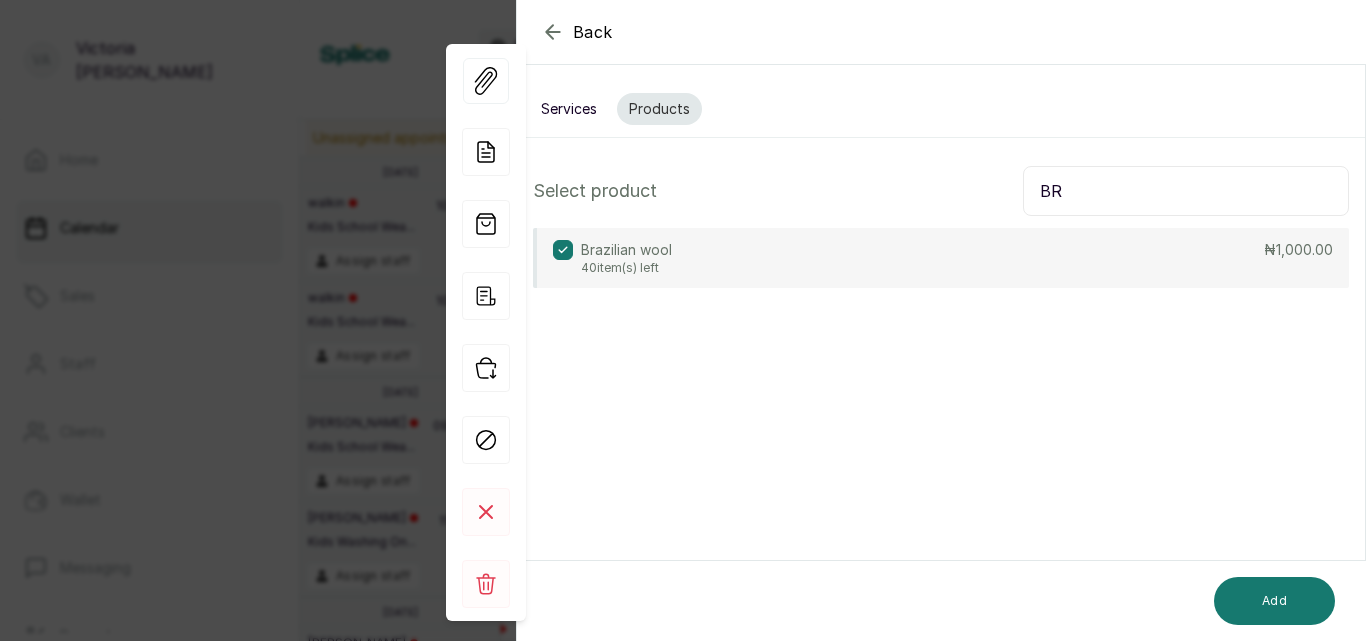 type on "B" 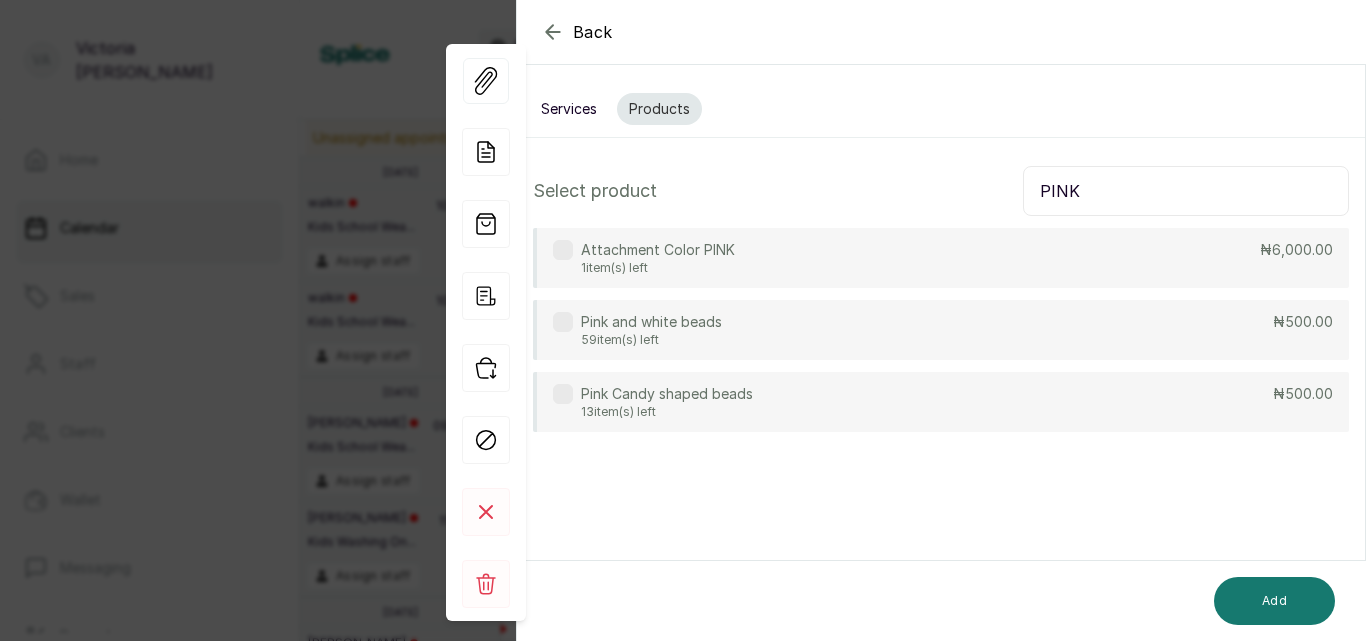 click at bounding box center [563, 322] 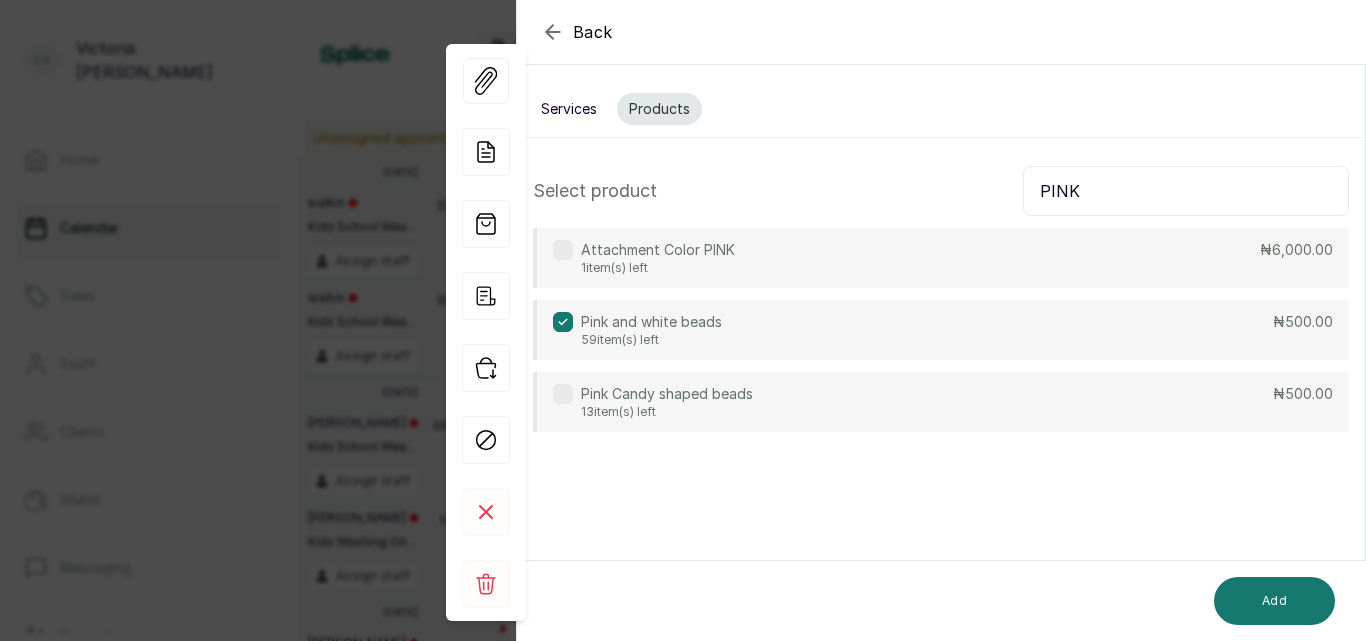 click on "PINK" at bounding box center (1186, 191) 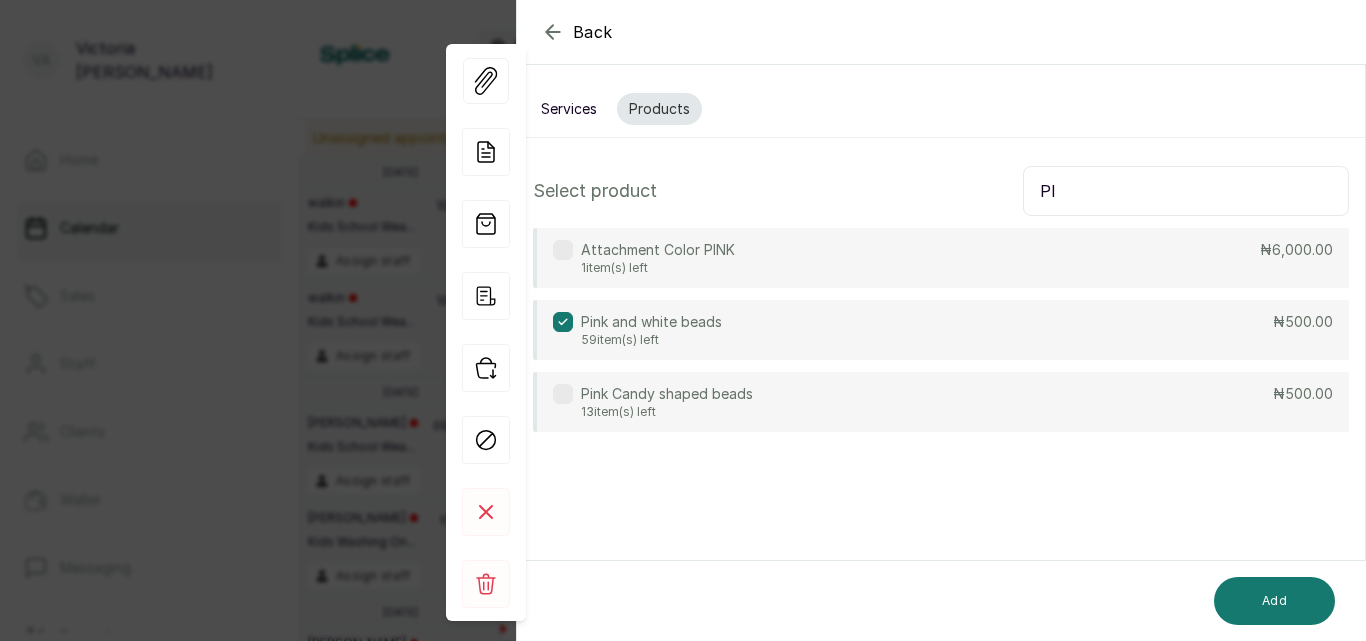 type on "P" 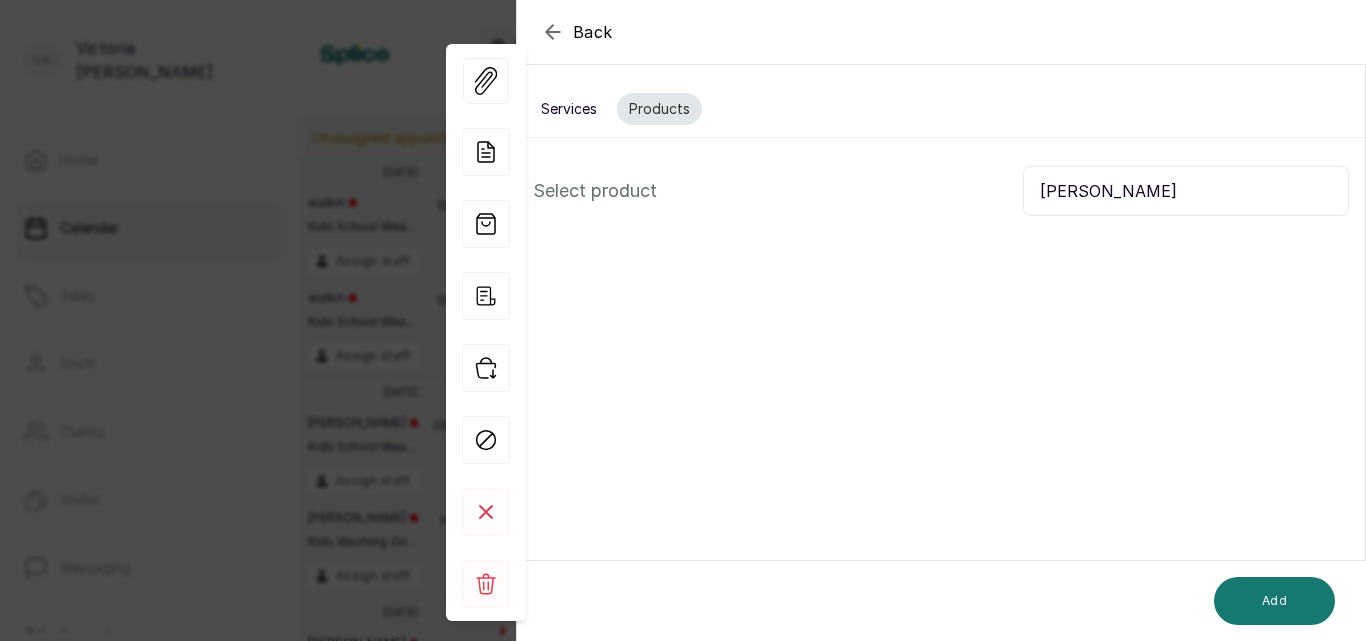 type on "[PERSON_NAME]" 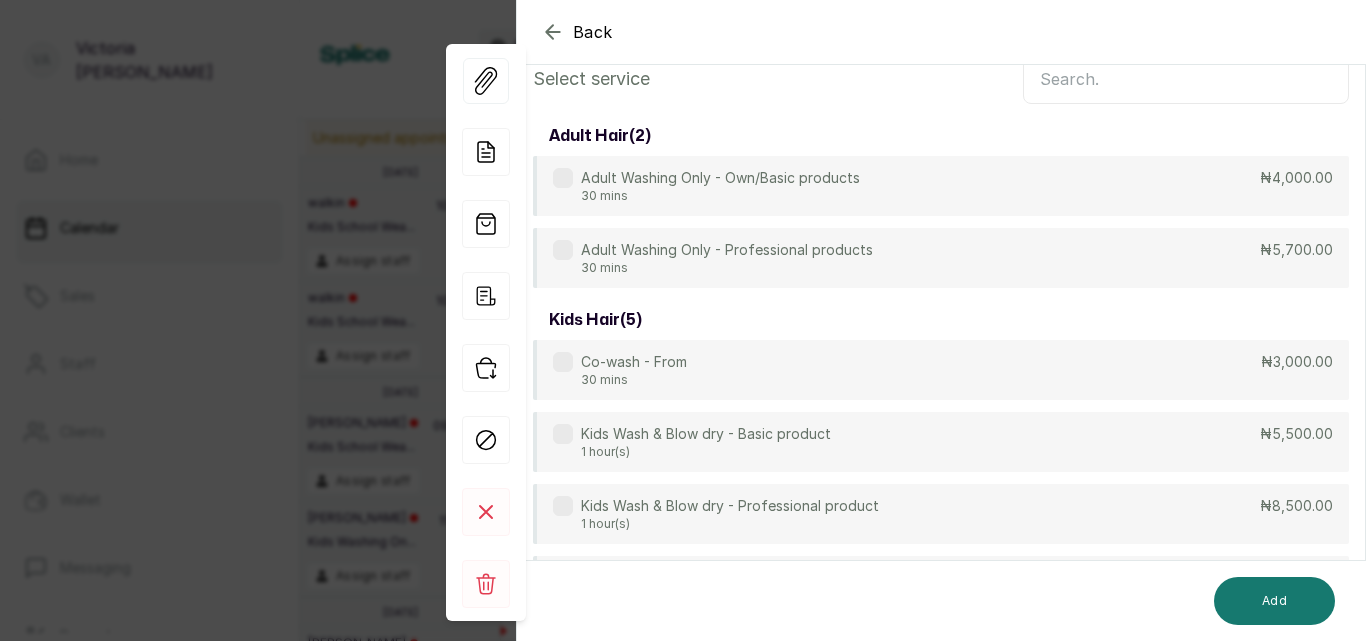 scroll, scrollTop: 149, scrollLeft: 0, axis: vertical 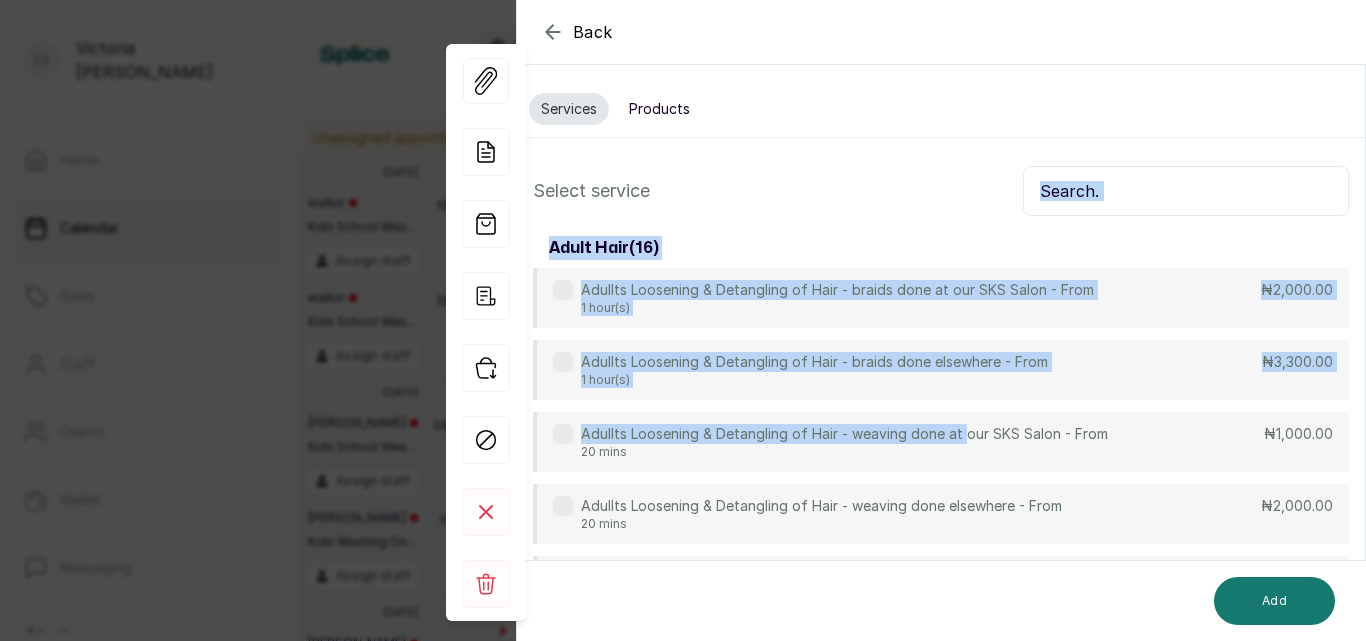 drag, startPoint x: 967, startPoint y: 289, endPoint x: 1086, endPoint y: 198, distance: 149.80655 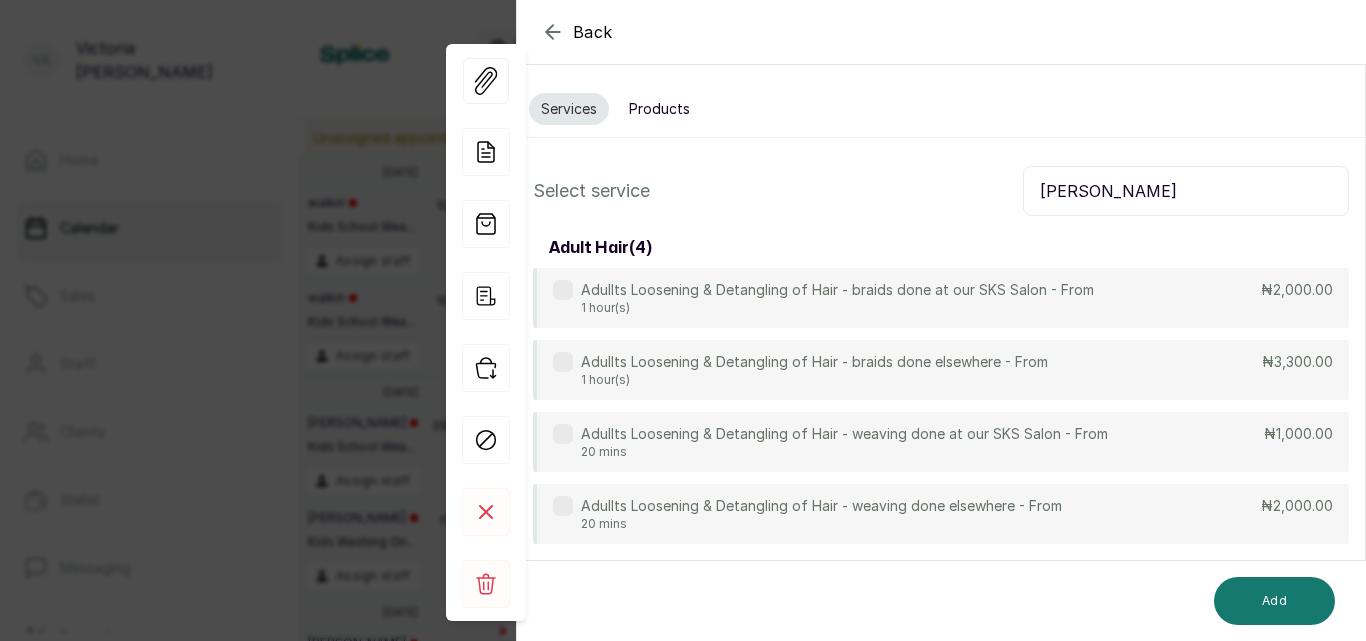 type on "[PERSON_NAME]" 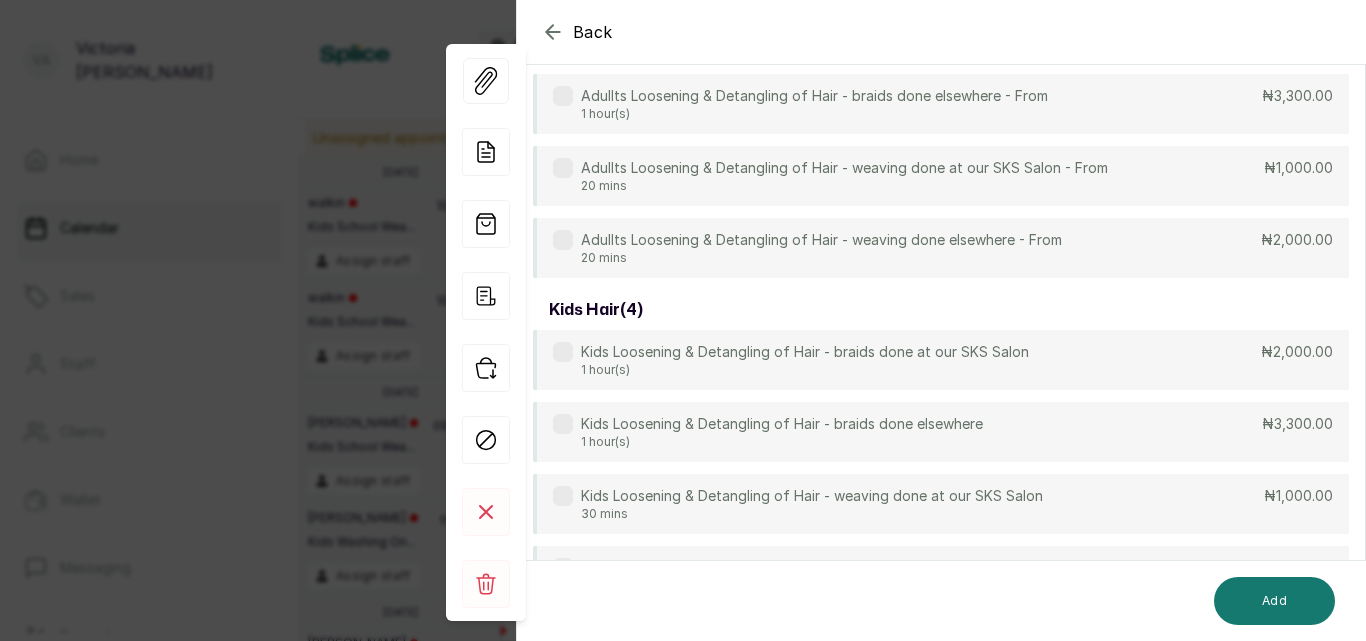 scroll, scrollTop: 311, scrollLeft: 0, axis: vertical 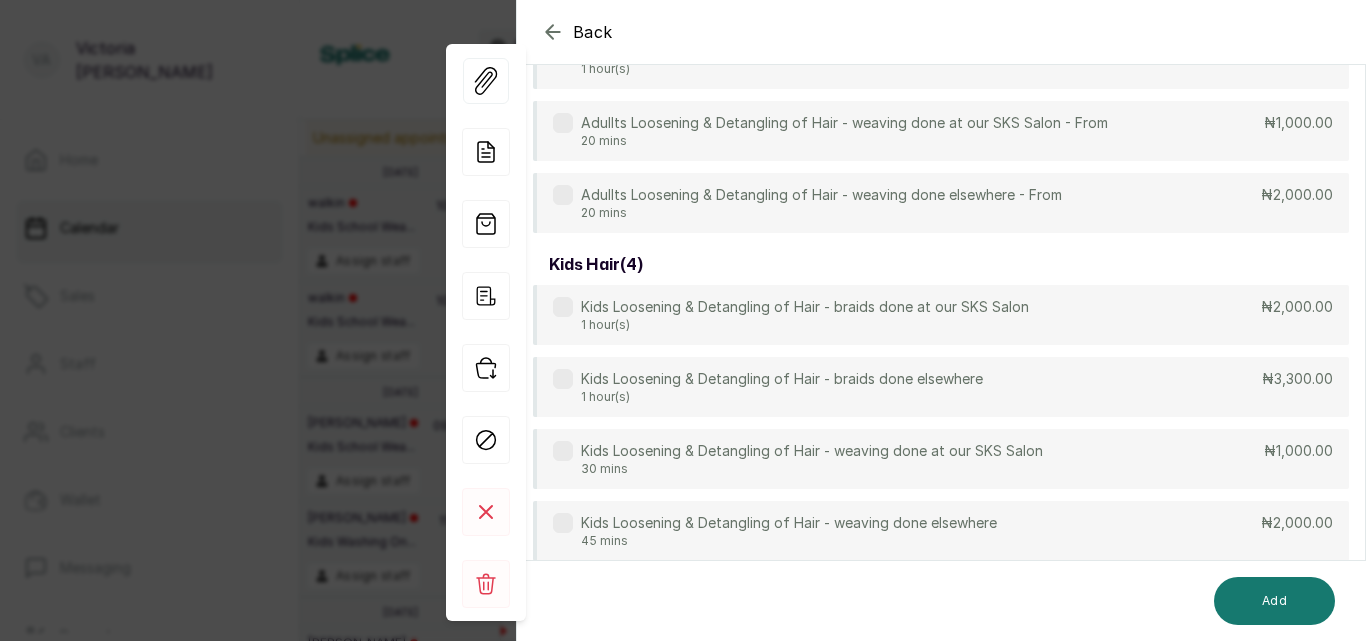 click at bounding box center [563, 451] 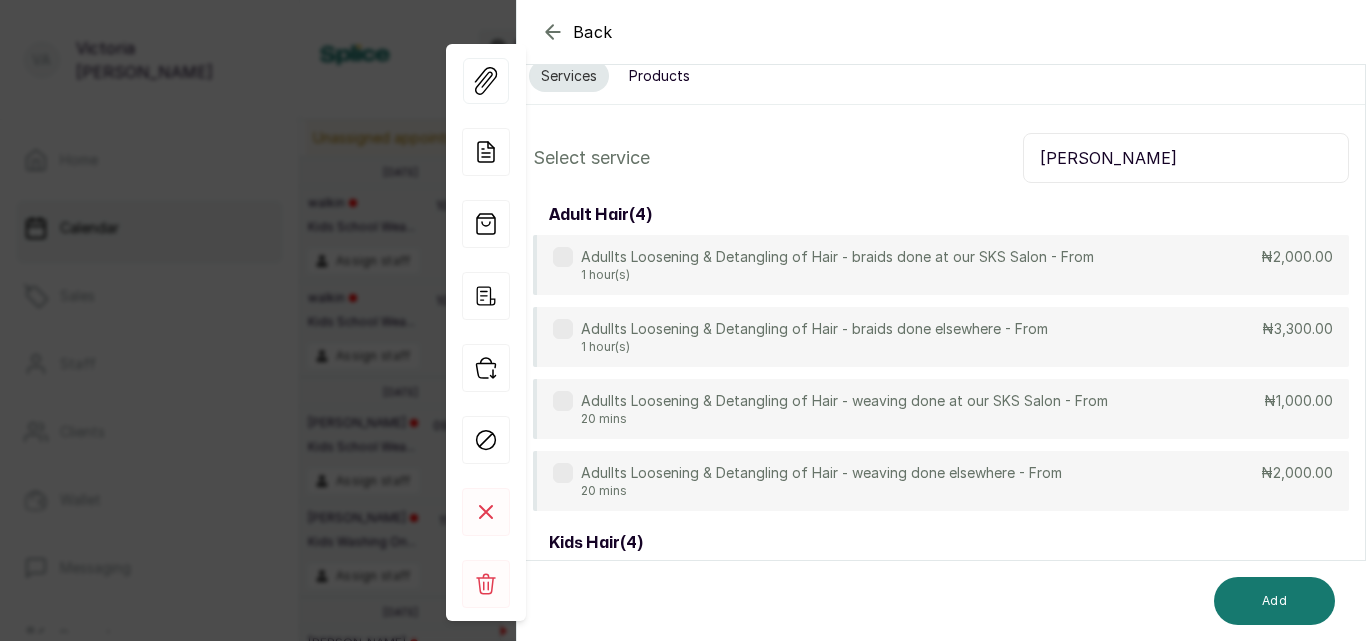 scroll, scrollTop: 0, scrollLeft: 0, axis: both 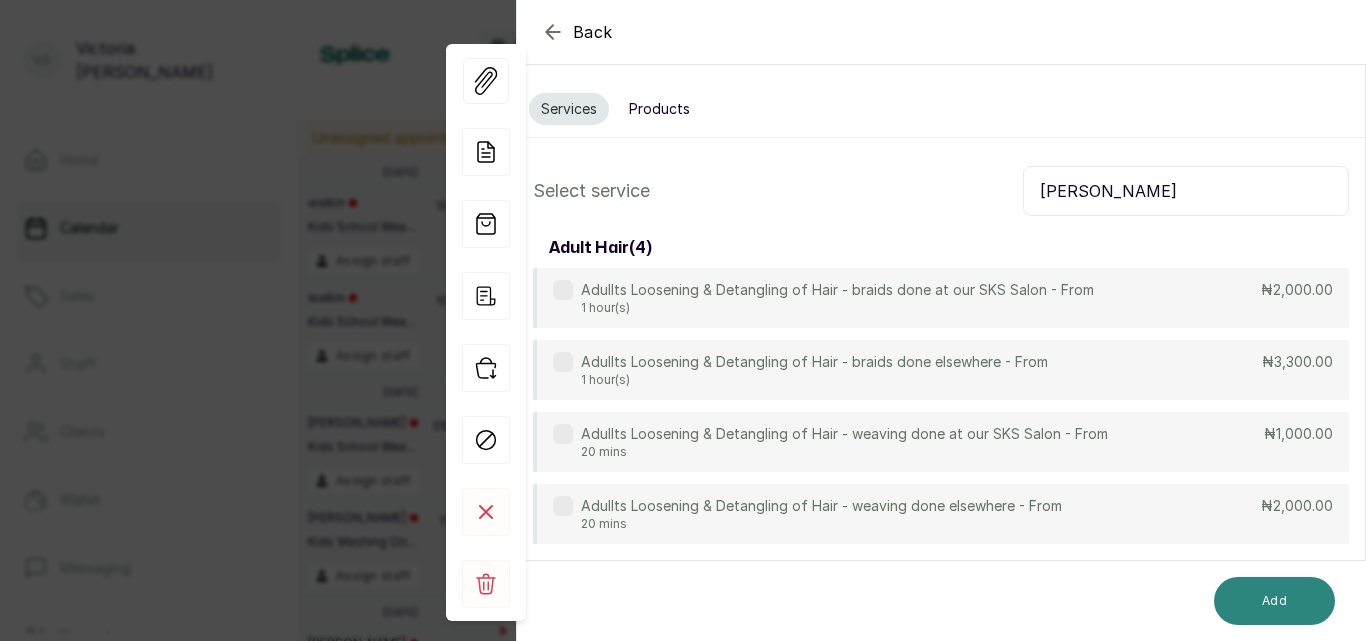 click on "Add" at bounding box center [1274, 601] 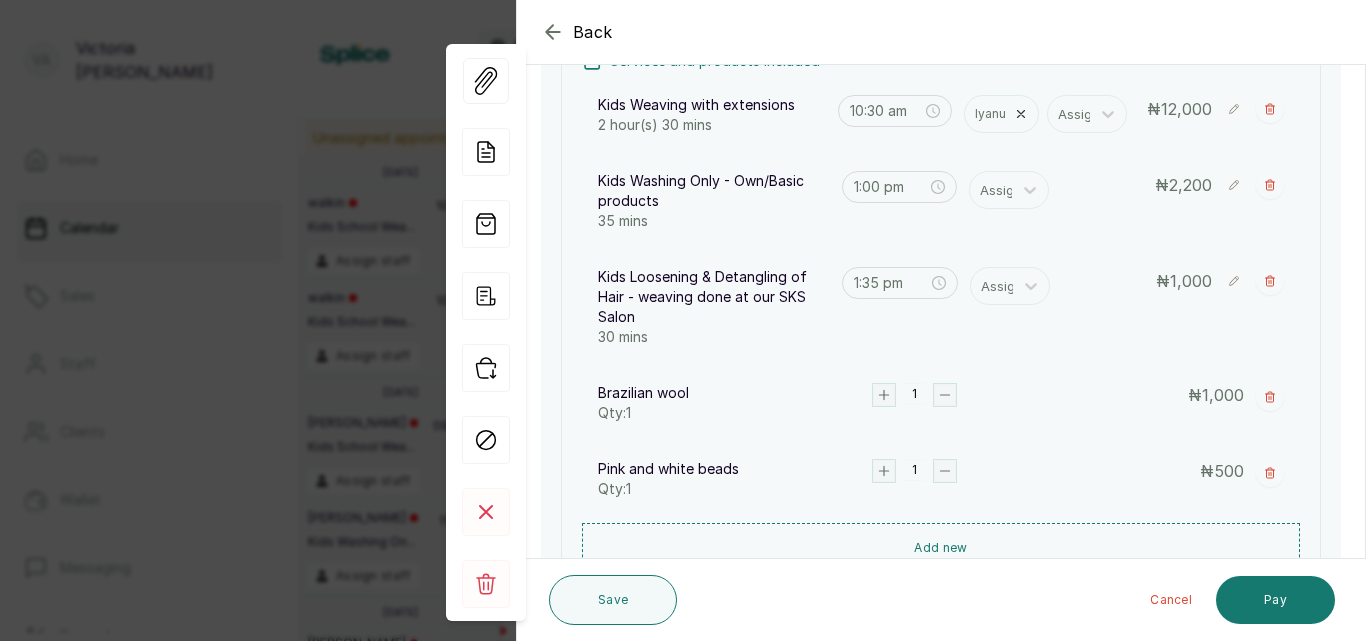 scroll, scrollTop: 336, scrollLeft: 0, axis: vertical 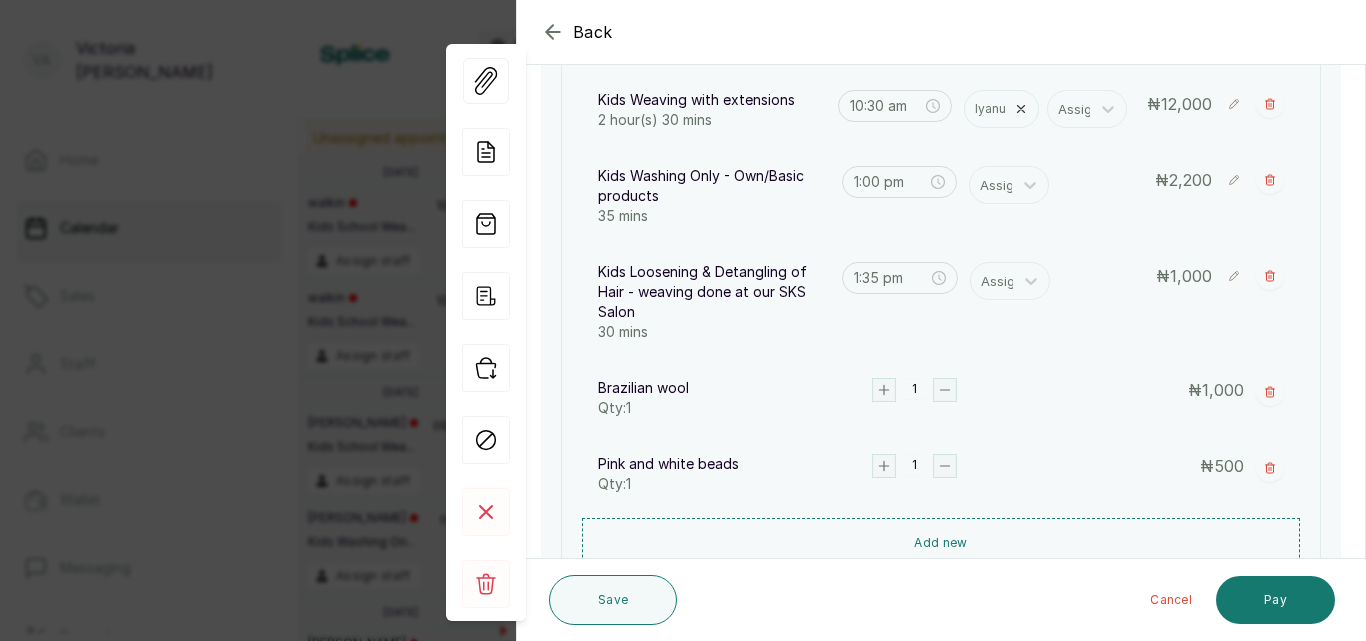 click 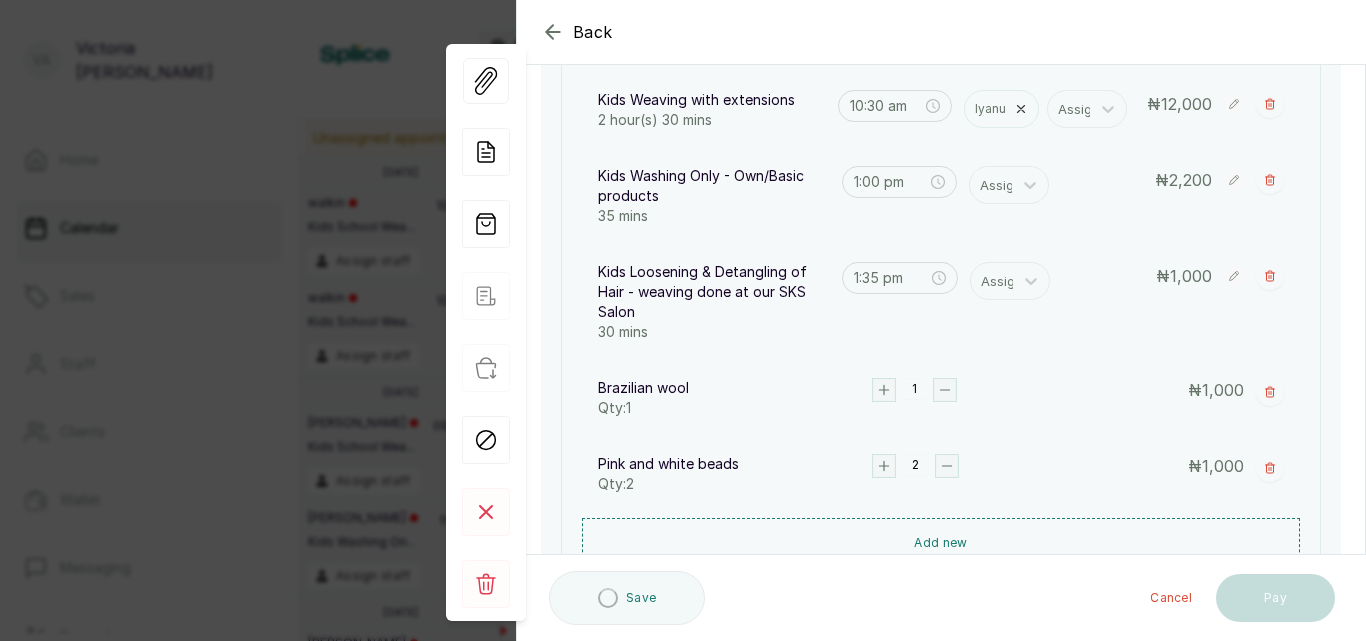 click 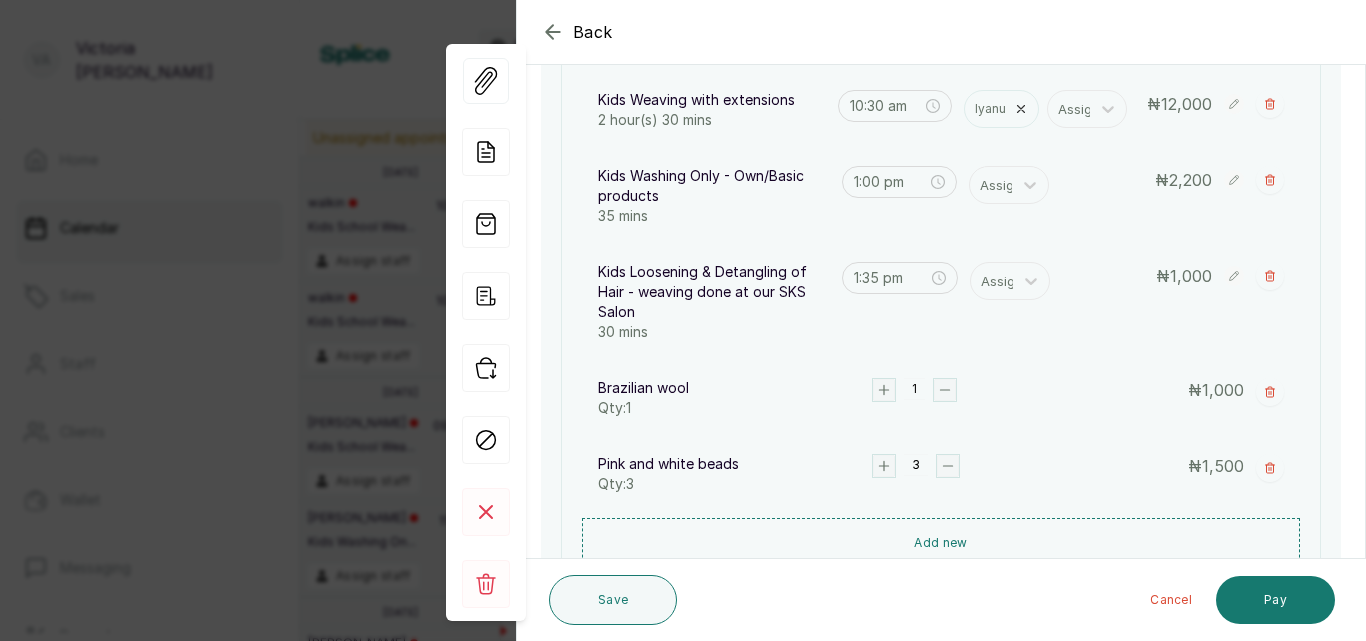 click 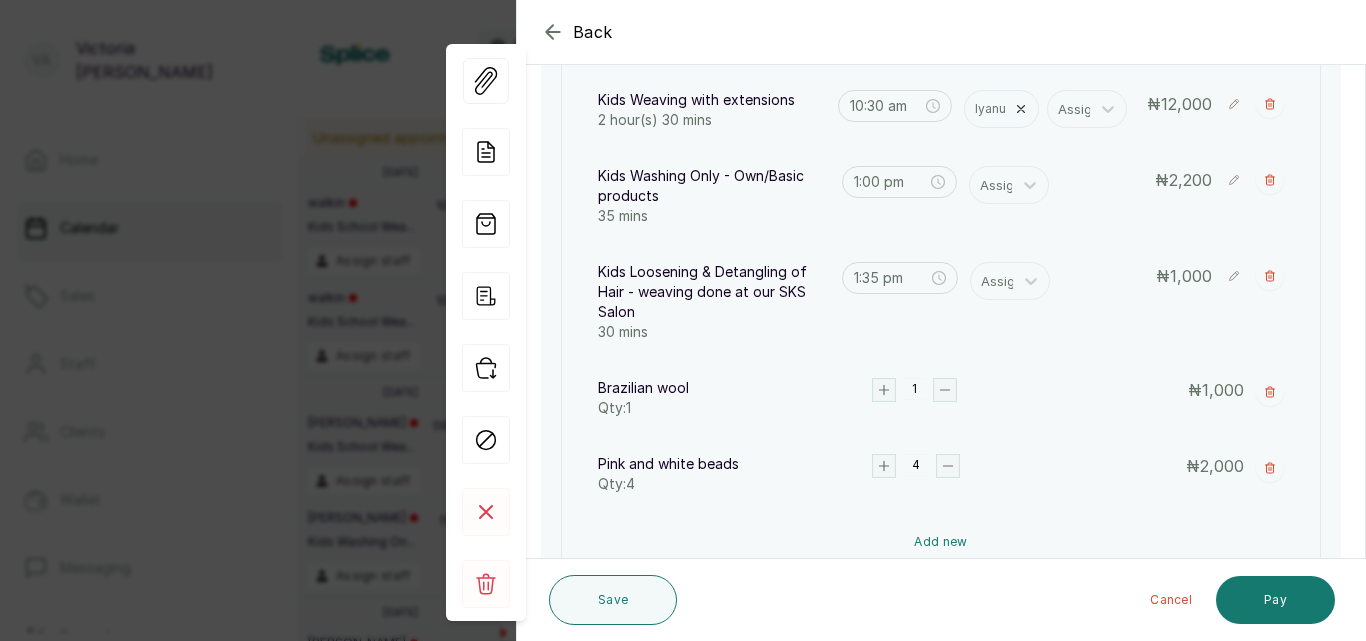 click on "Add new" at bounding box center (941, 542) 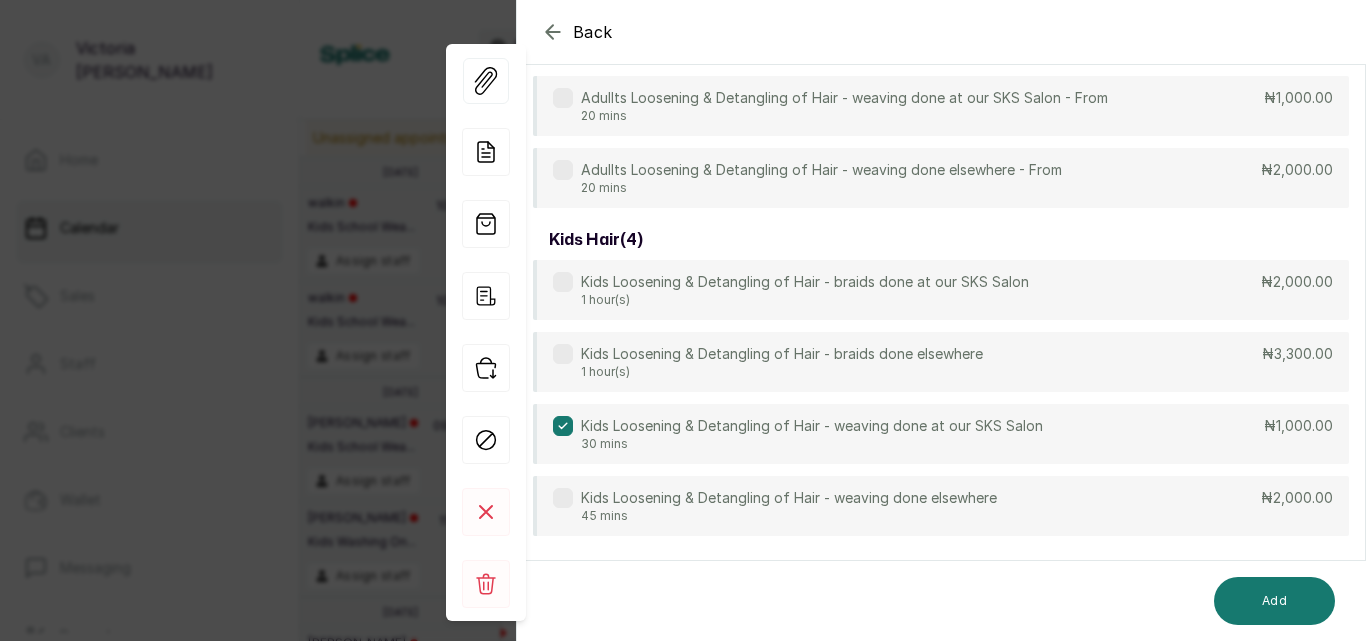 scroll, scrollTop: 149, scrollLeft: 0, axis: vertical 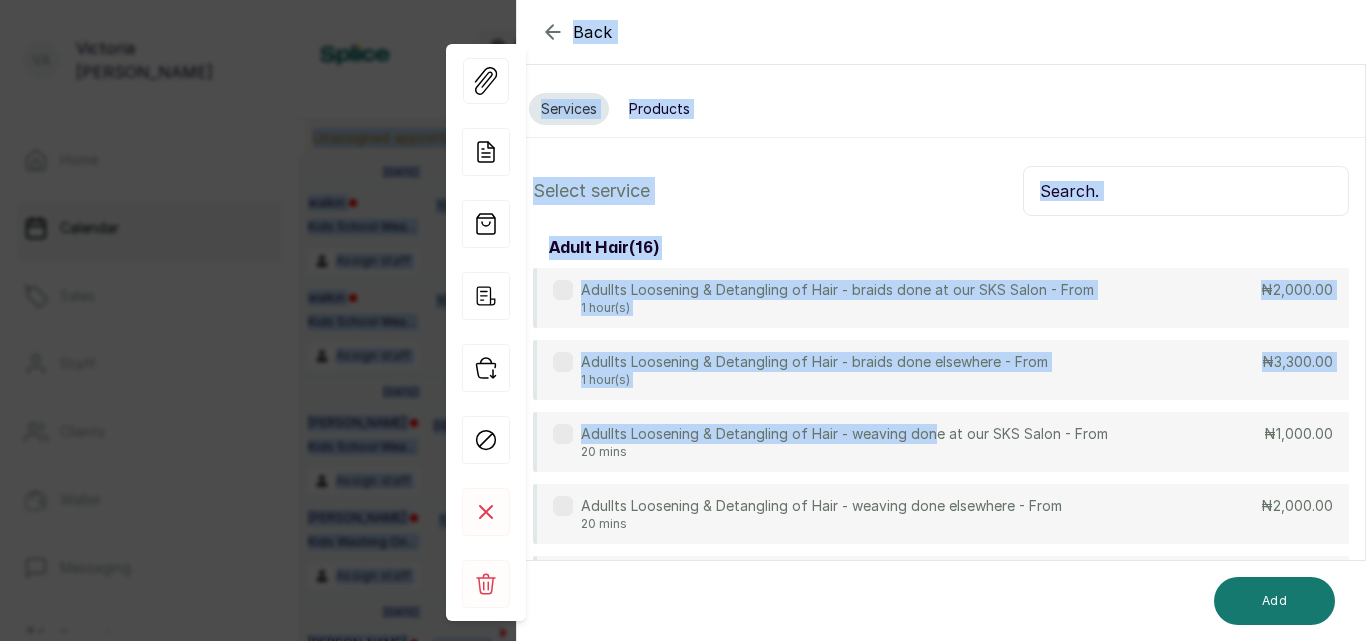 drag, startPoint x: 931, startPoint y: 287, endPoint x: 934, endPoint y: -71, distance: 358.01257 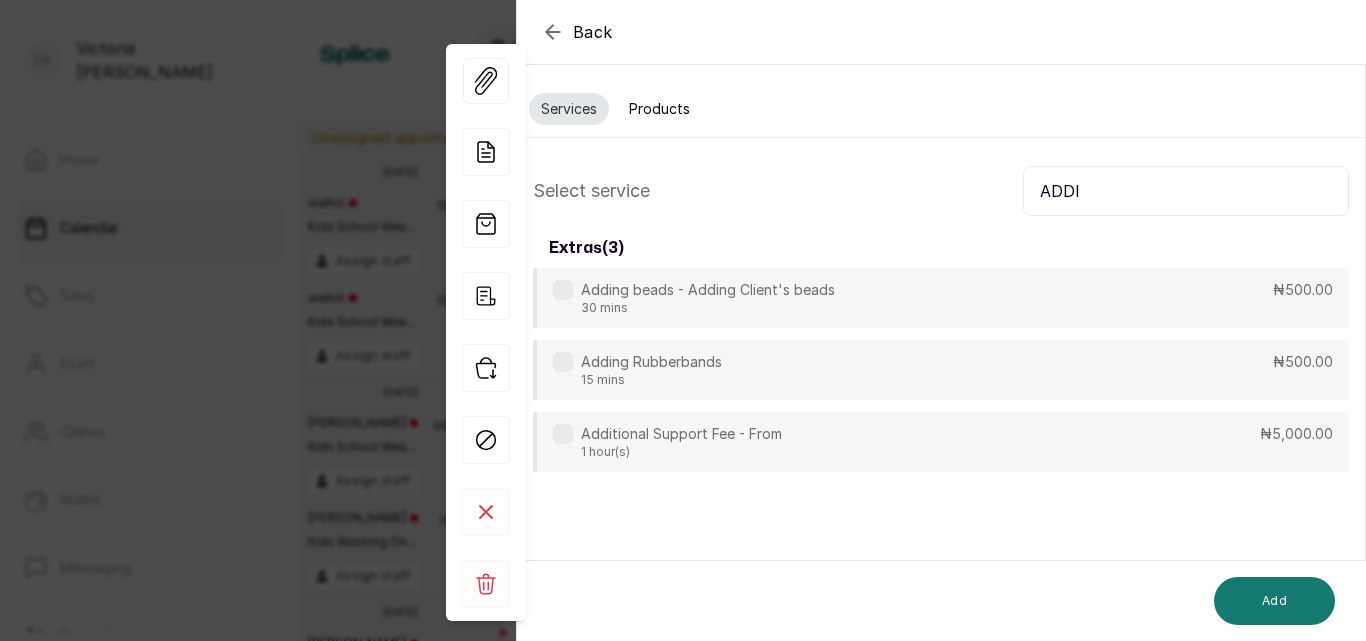 type on "ADDI" 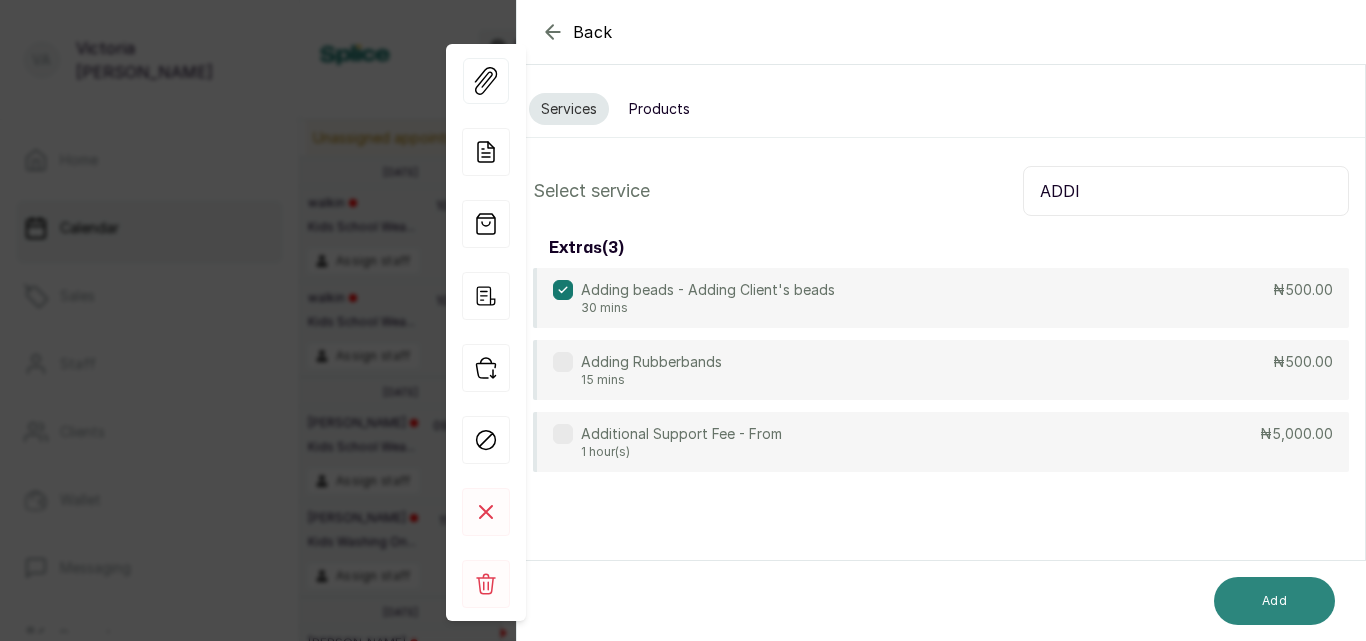 click on "Add" at bounding box center (1274, 601) 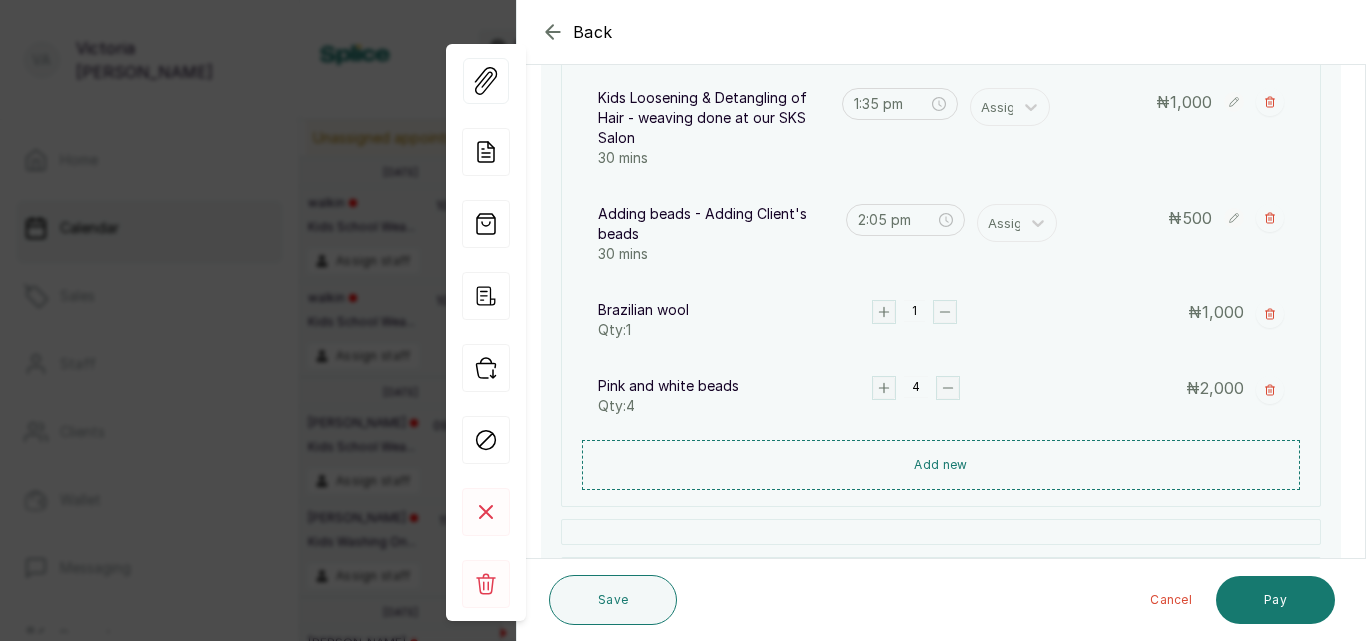 scroll, scrollTop: 547, scrollLeft: 0, axis: vertical 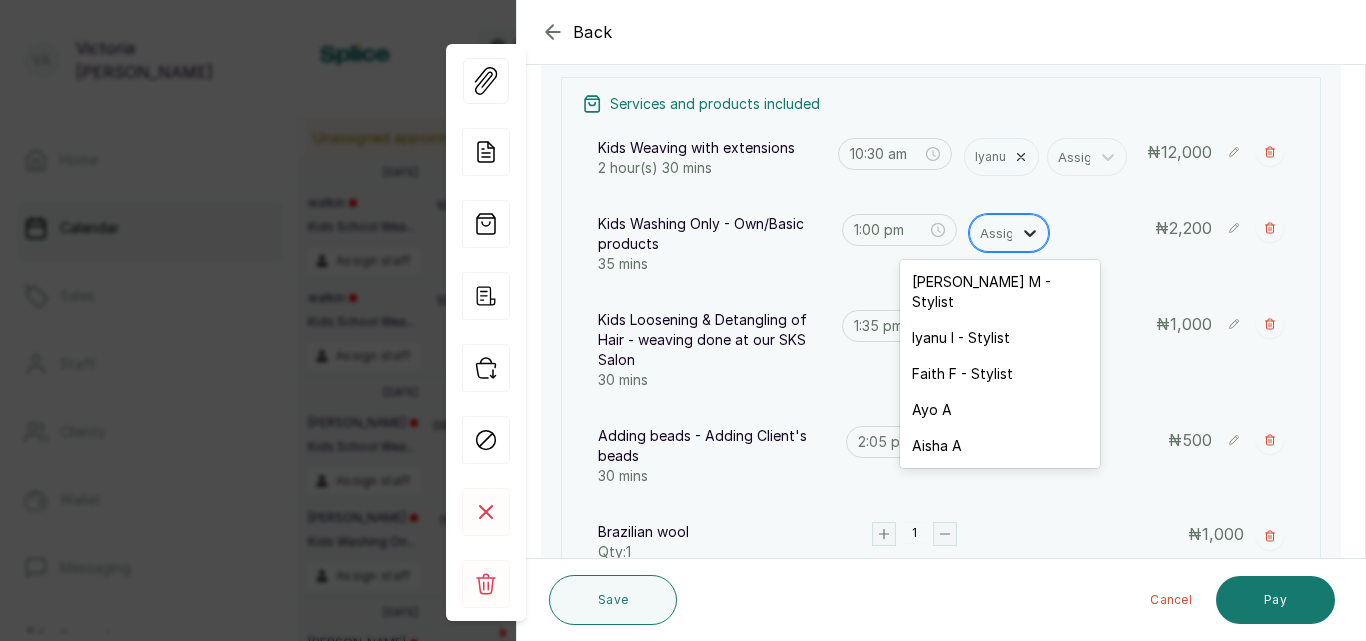 click 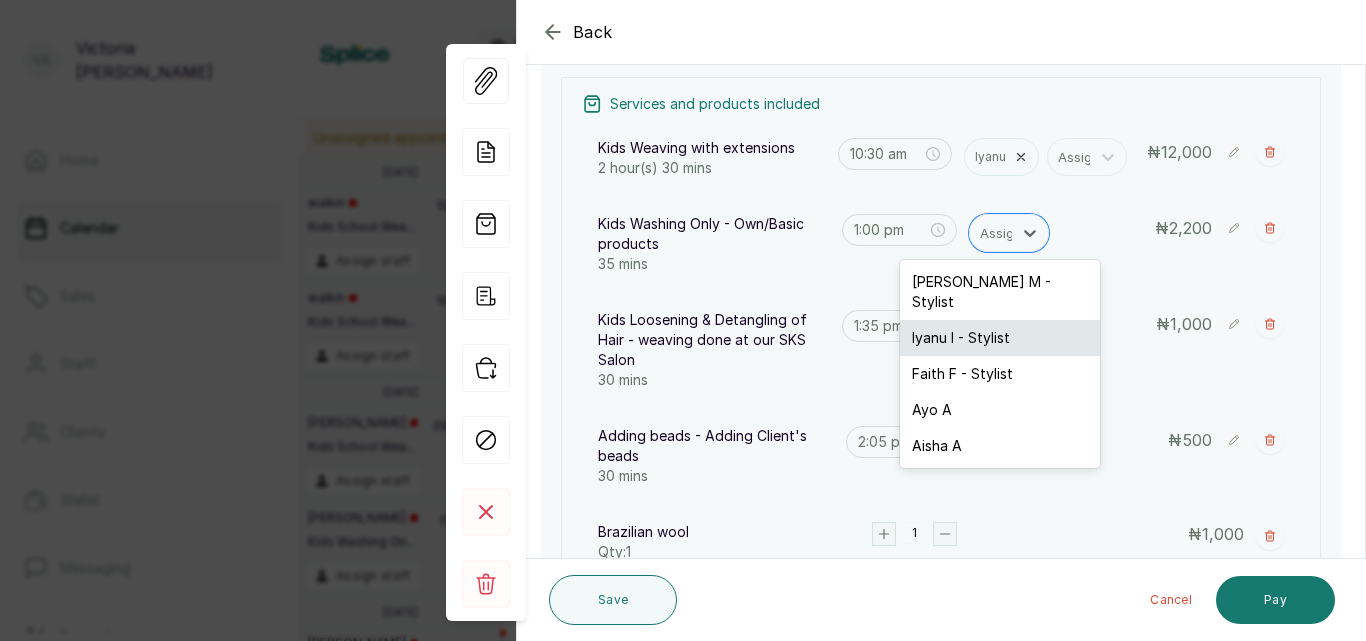click on "Iyanu I - Stylist" at bounding box center [1000, 338] 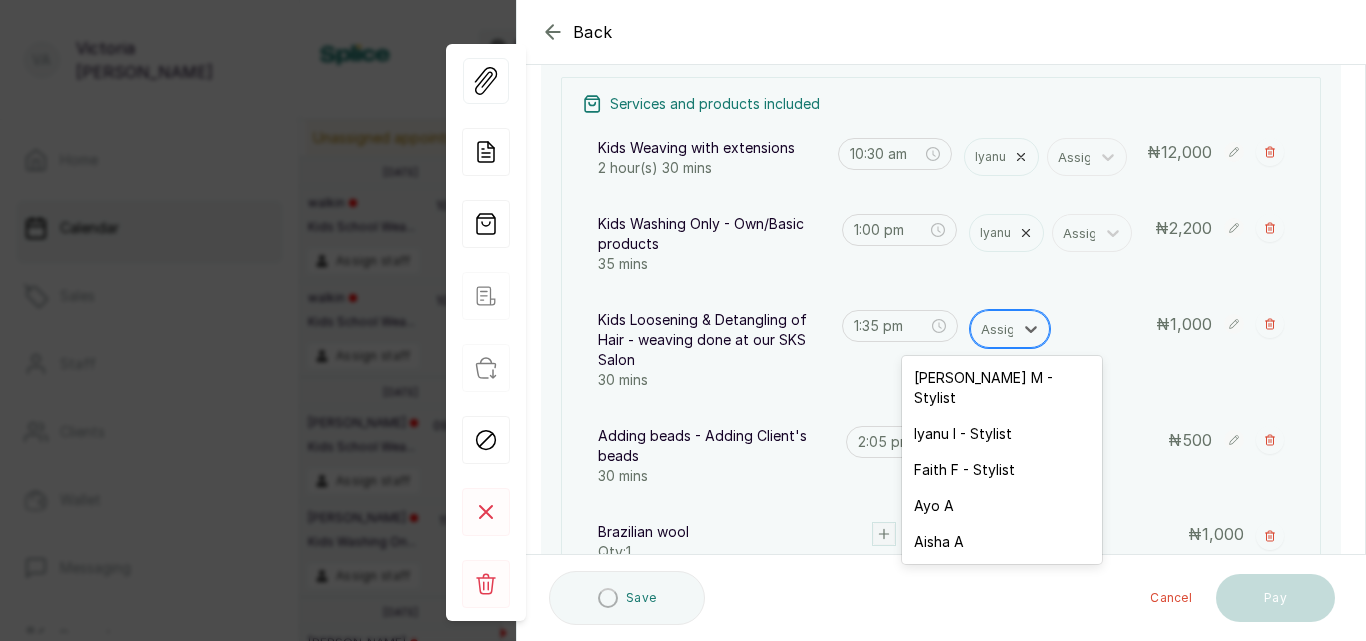 click at bounding box center (1002, 329) 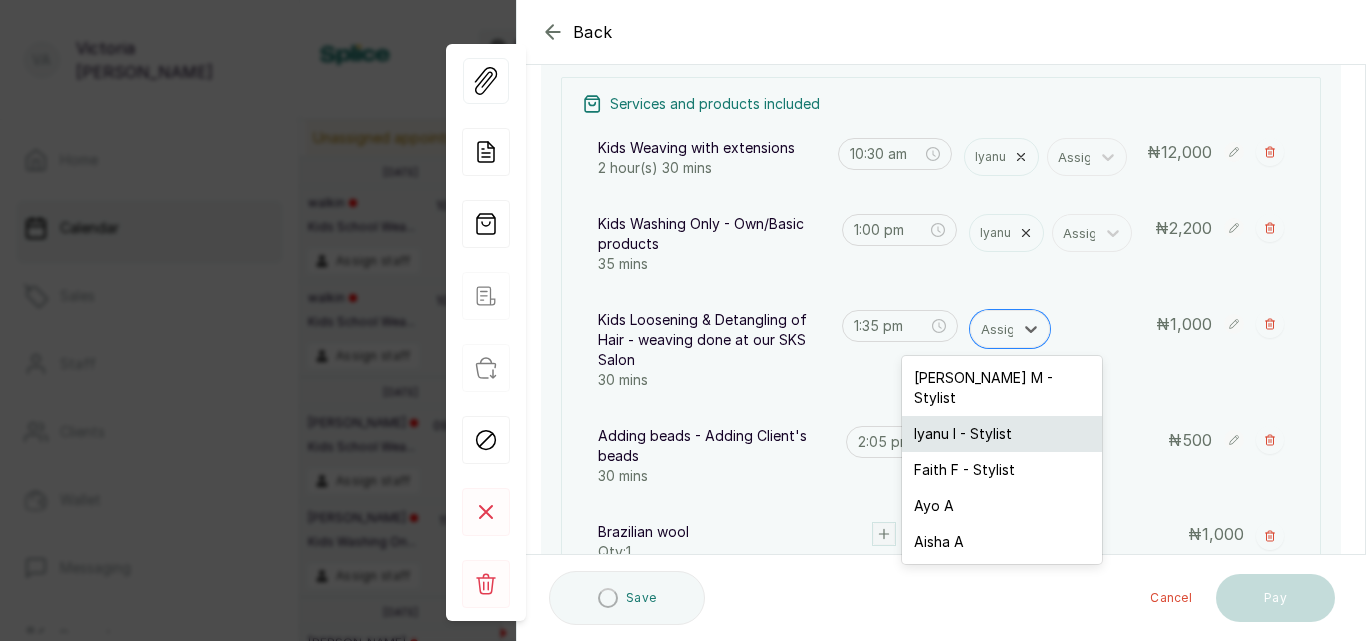 click on "Iyanu I - Stylist" at bounding box center [1002, 434] 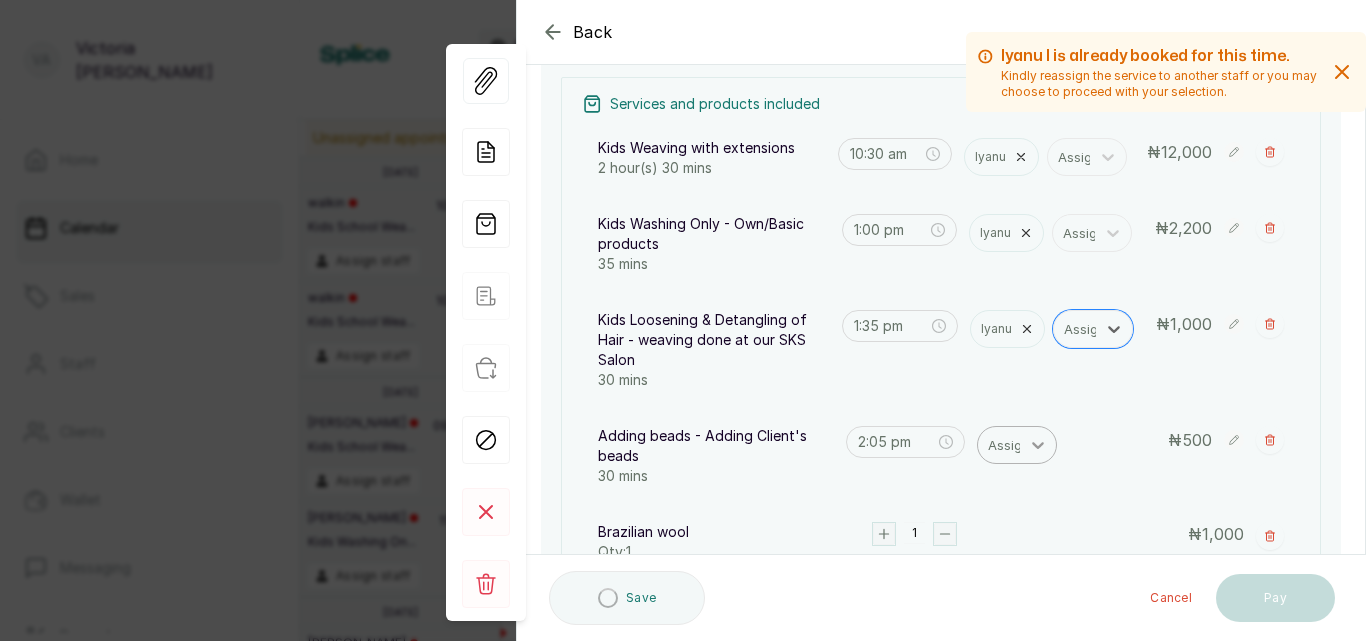 click at bounding box center [1038, 445] 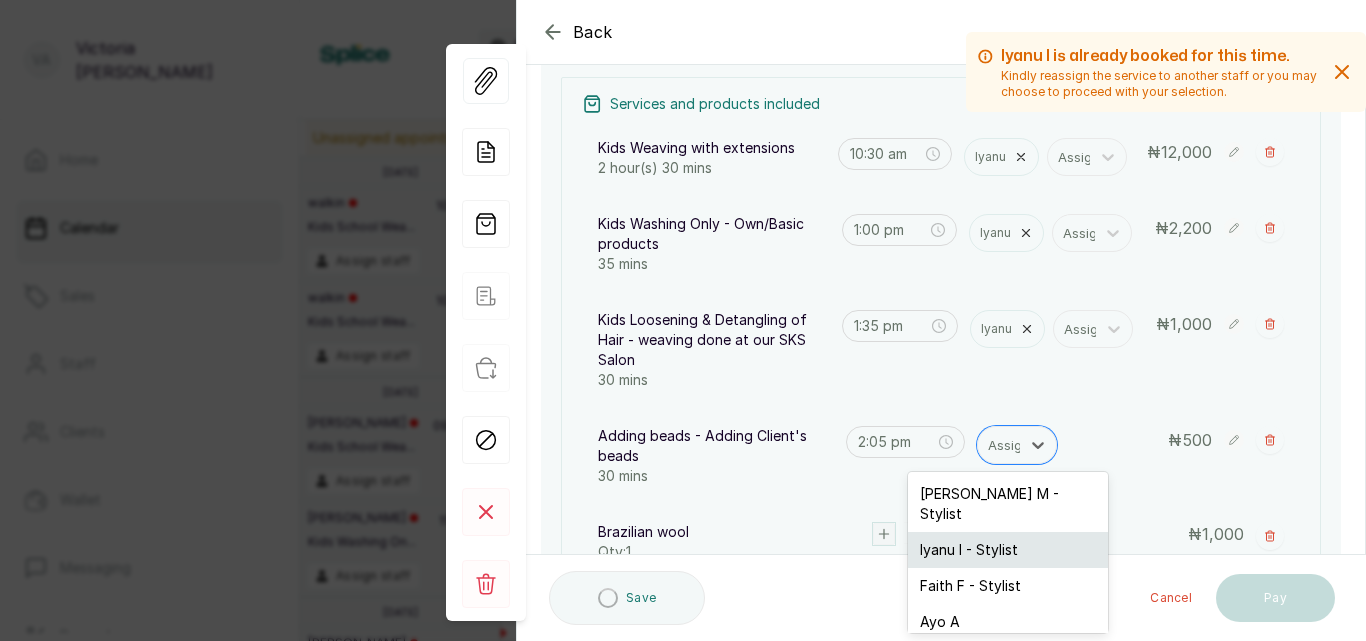 click on "Iyanu I - Stylist" at bounding box center [1008, 550] 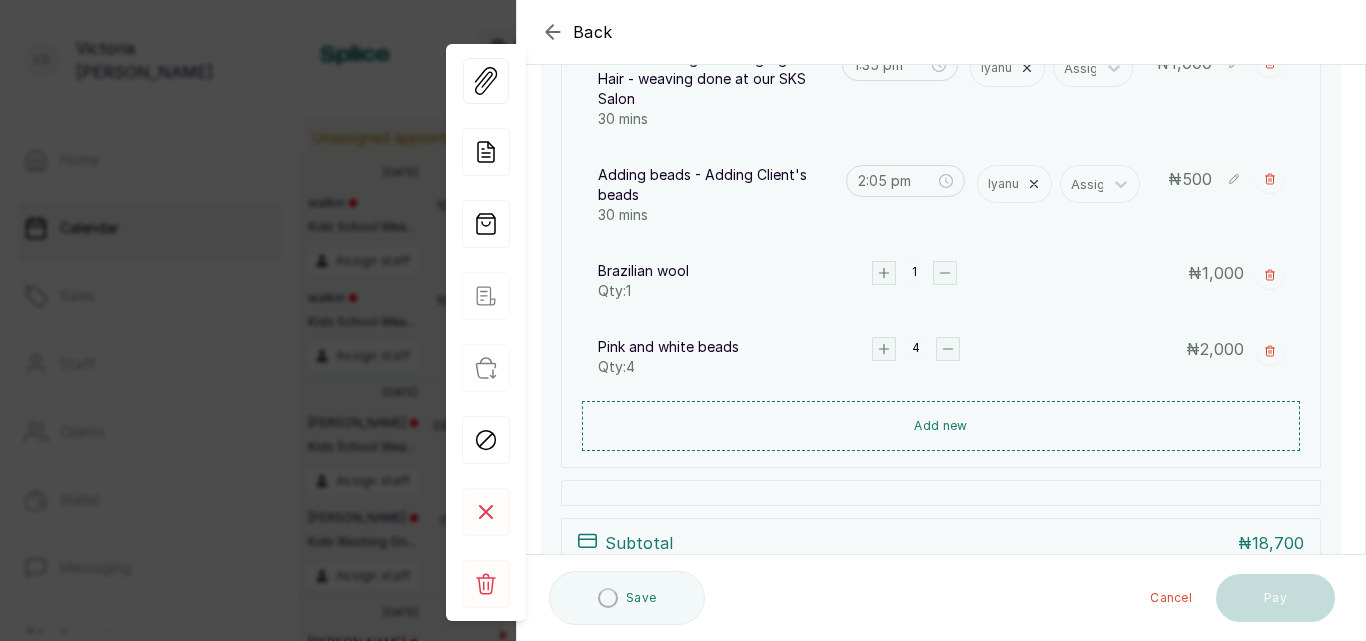 scroll, scrollTop: 734, scrollLeft: 0, axis: vertical 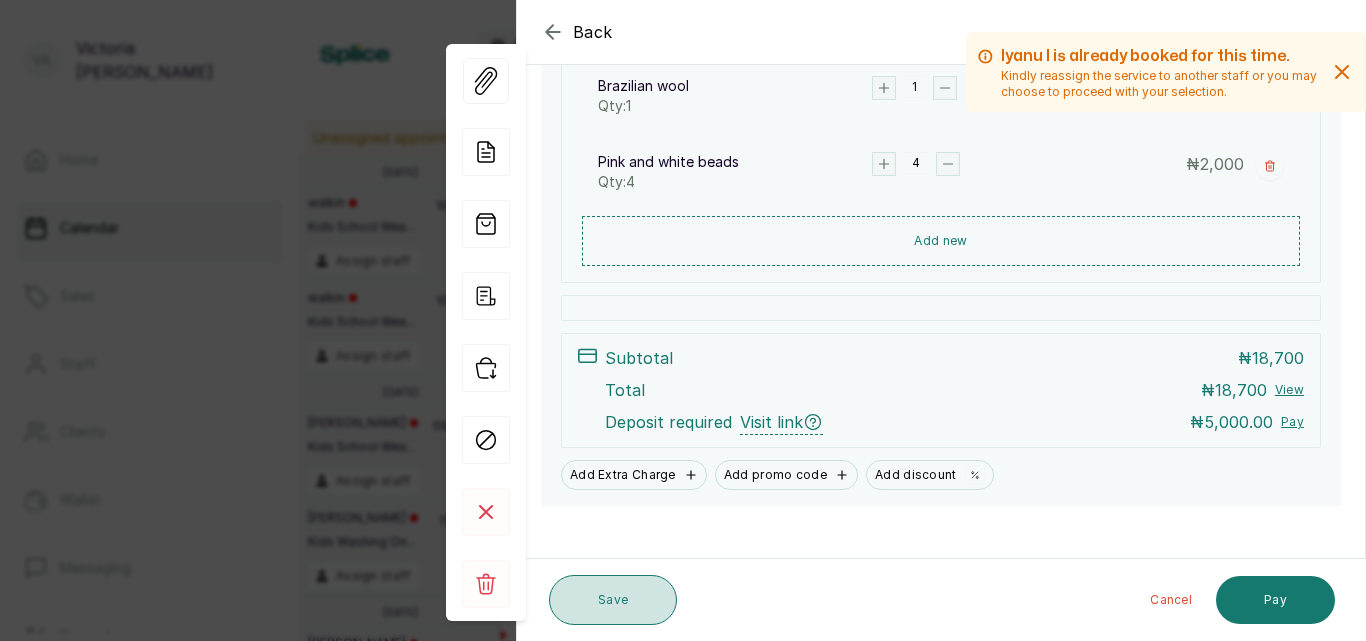 click on "Save" at bounding box center (613, 600) 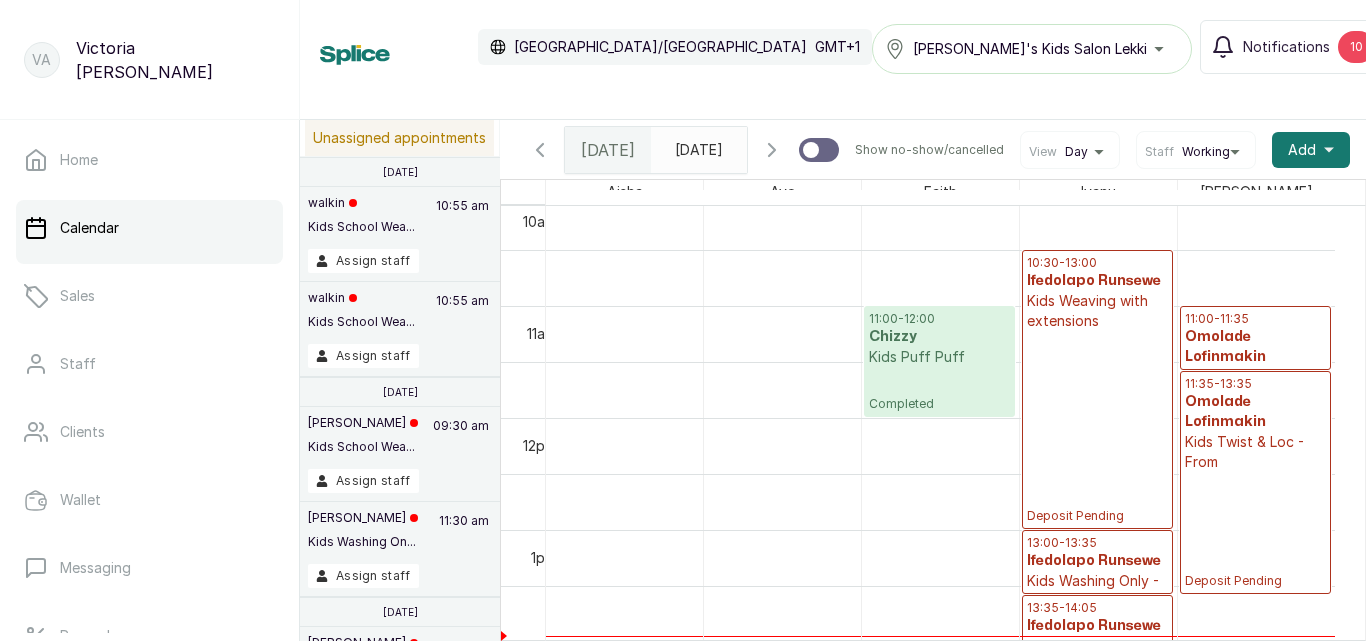 scroll, scrollTop: 1199, scrollLeft: 0, axis: vertical 